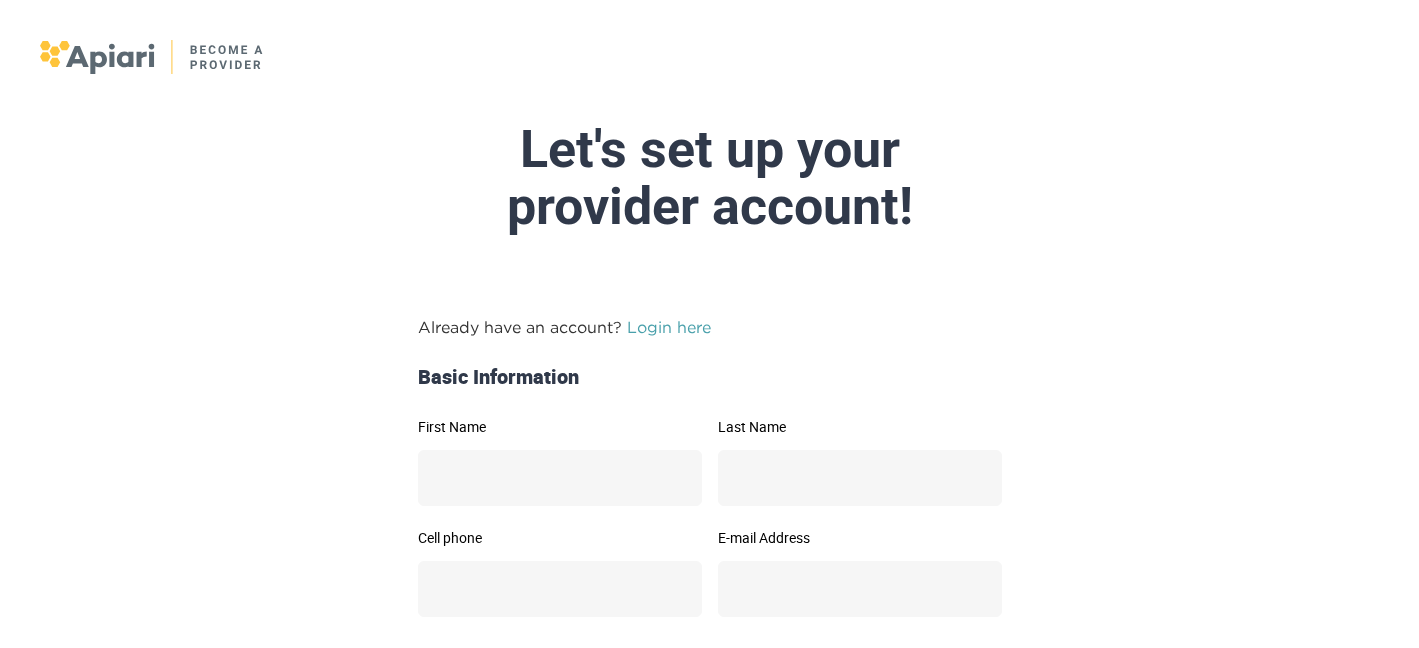 scroll, scrollTop: 0, scrollLeft: 0, axis: both 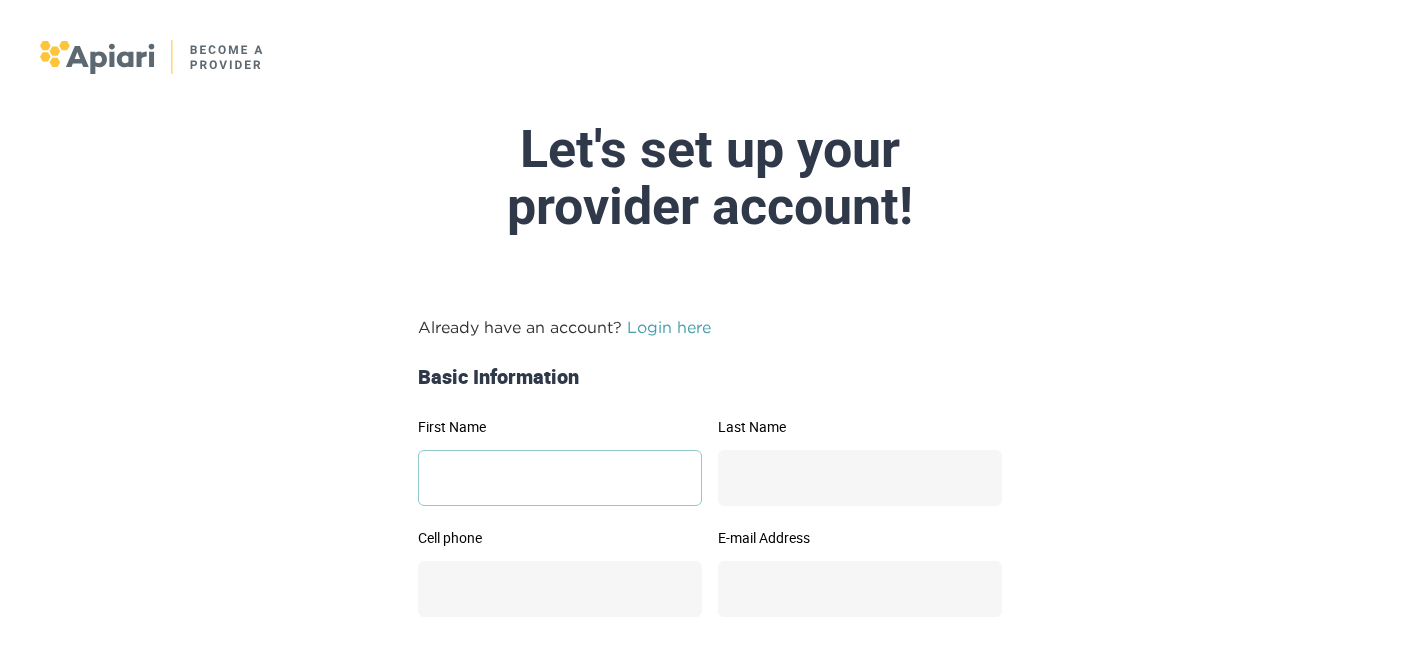 click on "First Name" at bounding box center [560, 478] 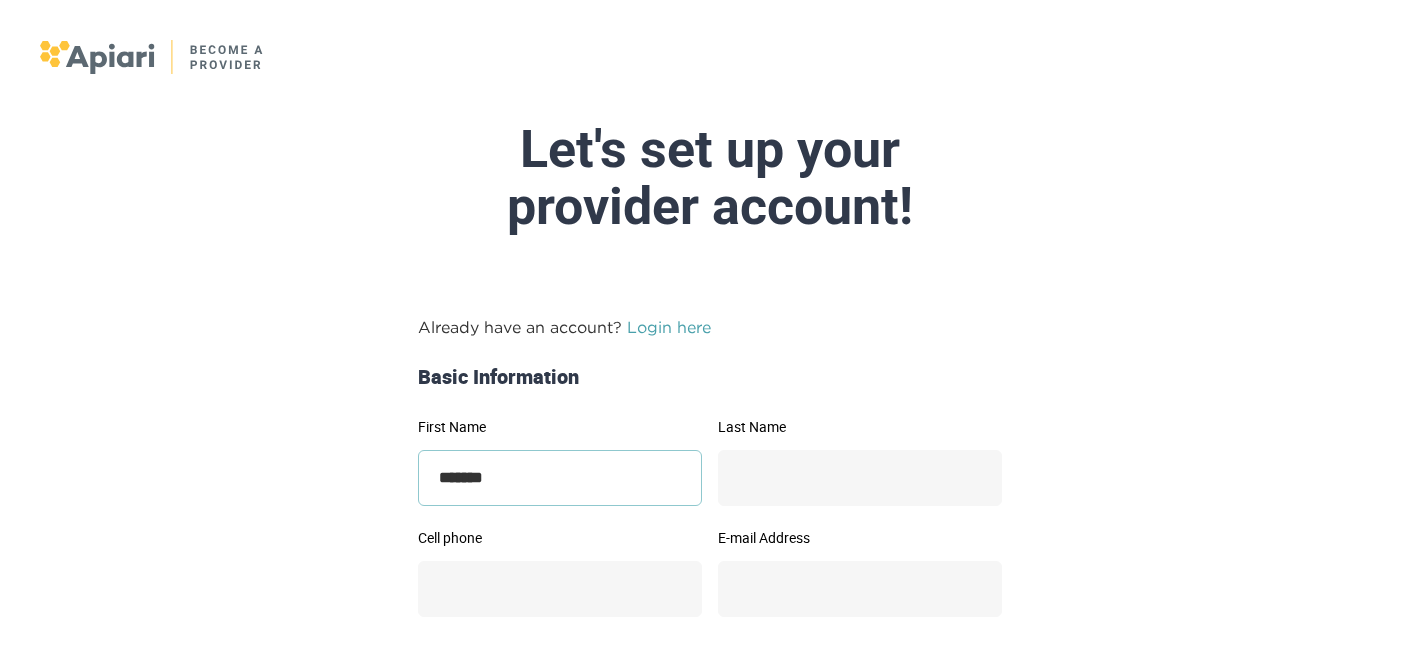 type on "*******" 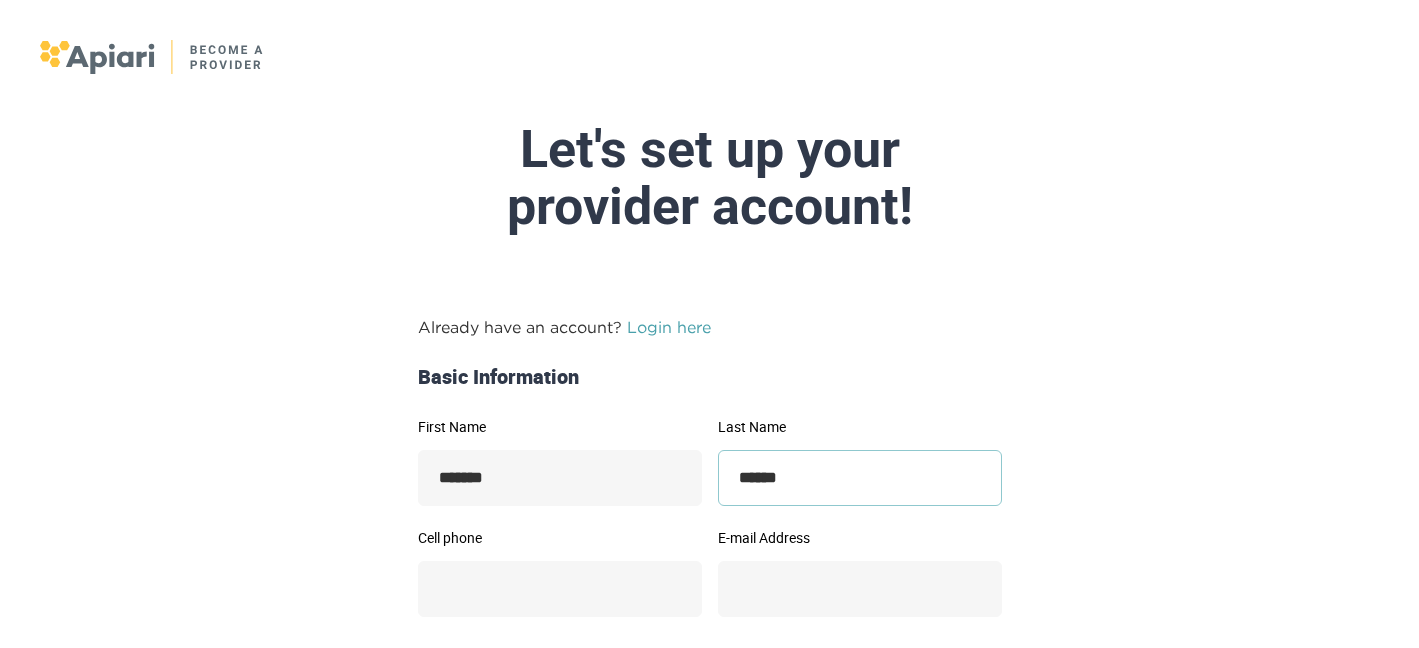 type on "******" 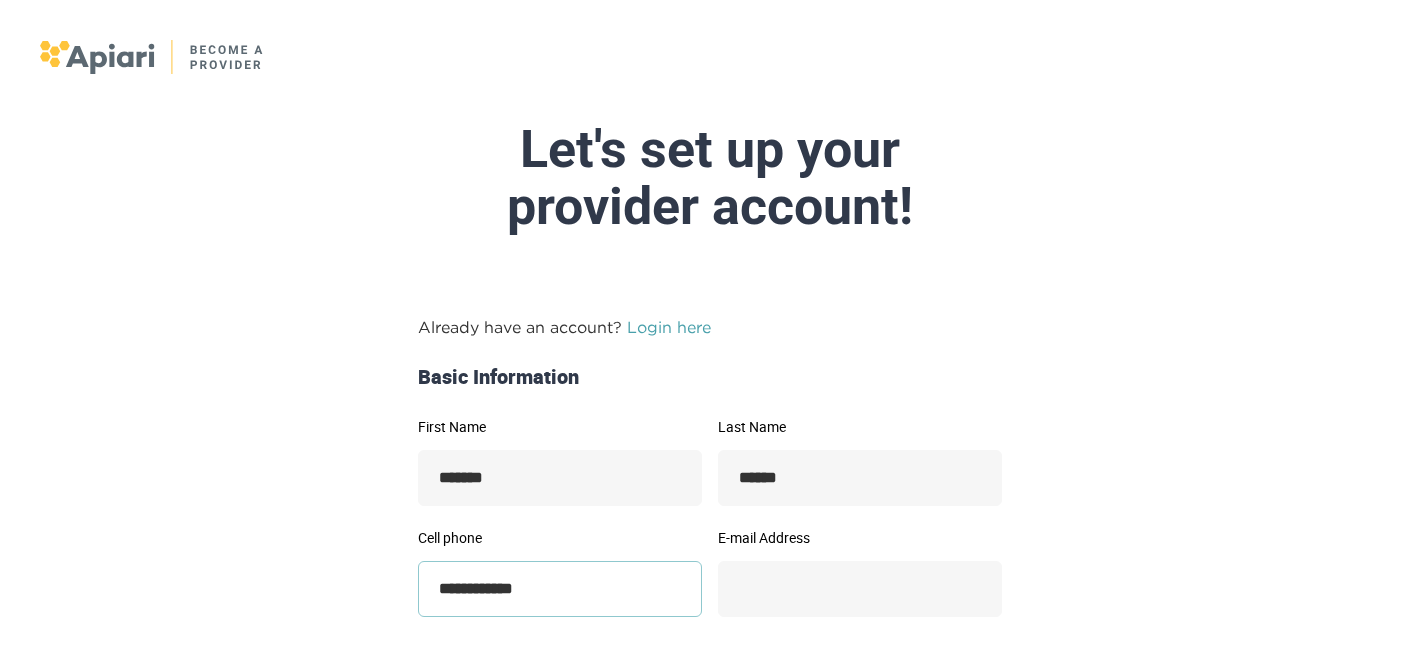 type on "**********" 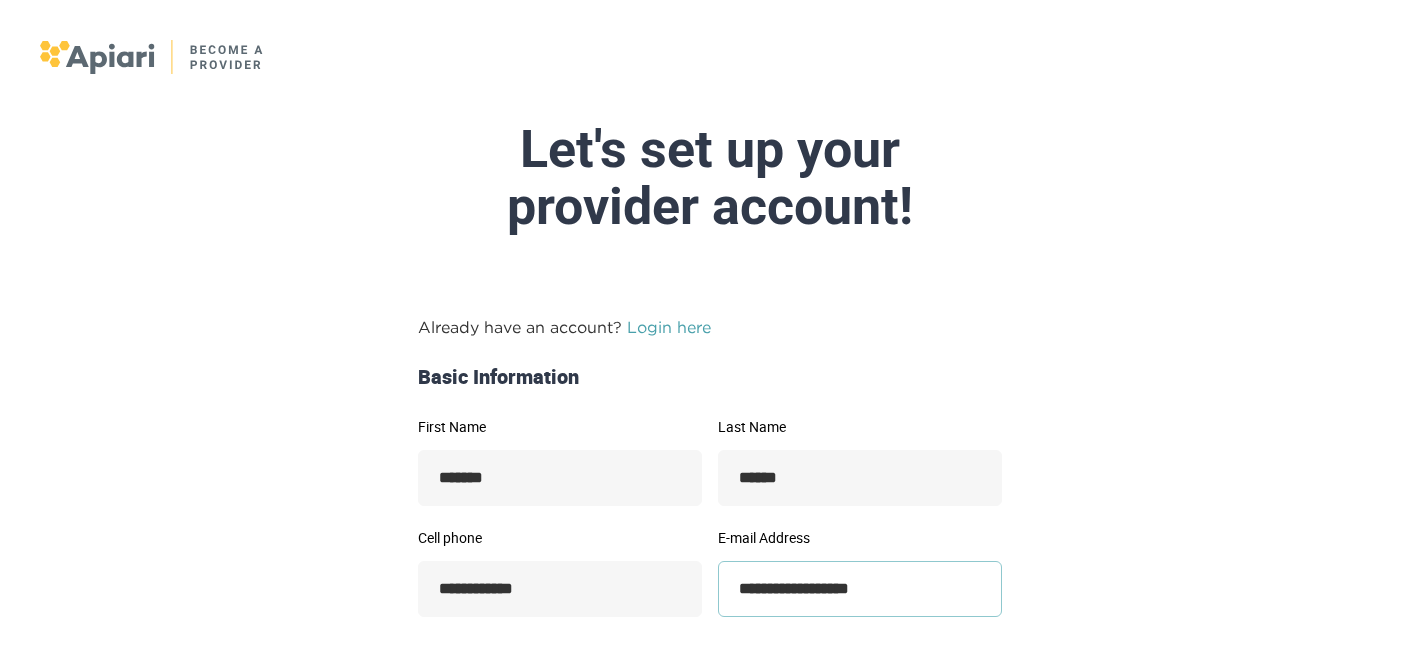 type on "**********" 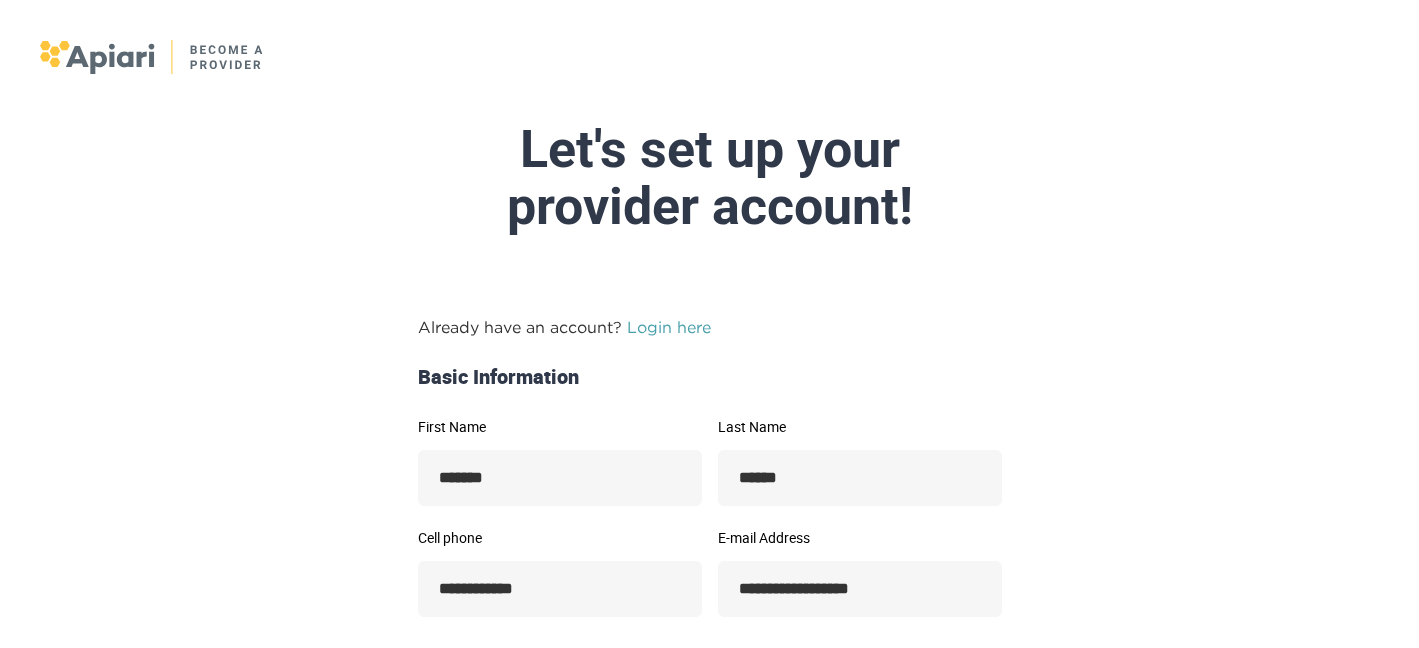 click on "**********" at bounding box center [560, 574] 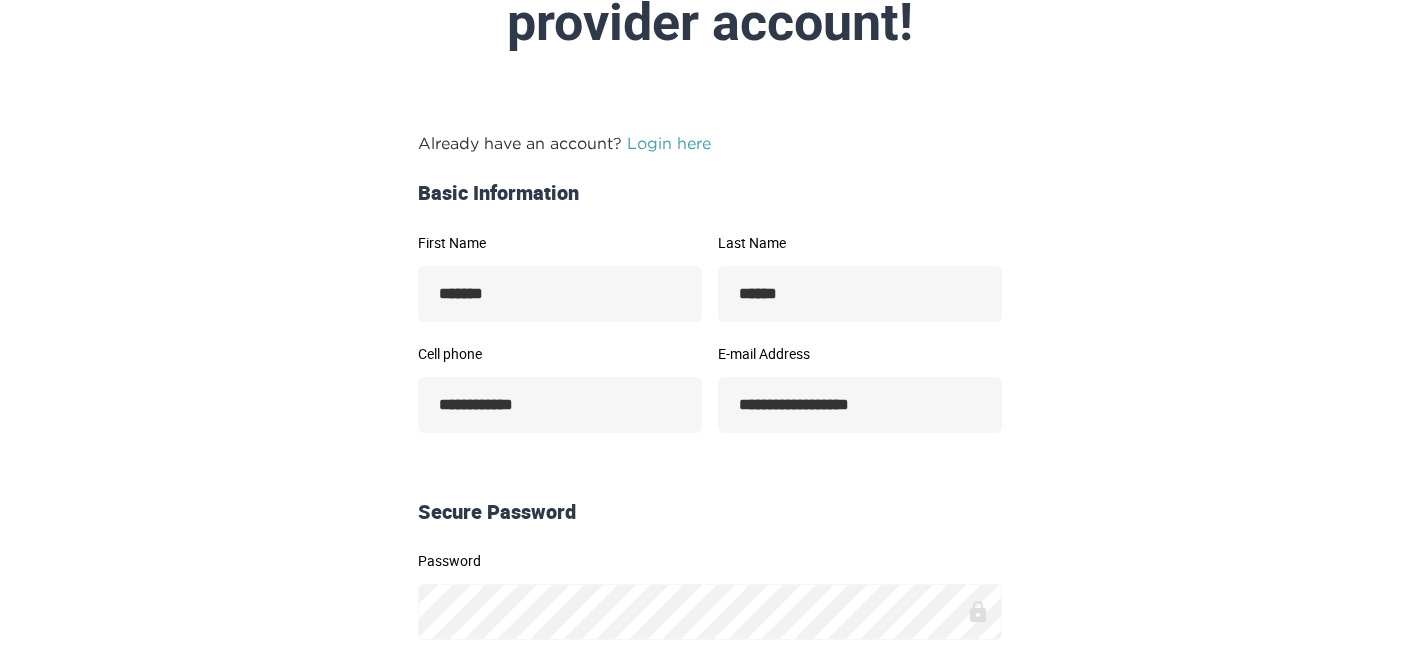 scroll, scrollTop: 225, scrollLeft: 0, axis: vertical 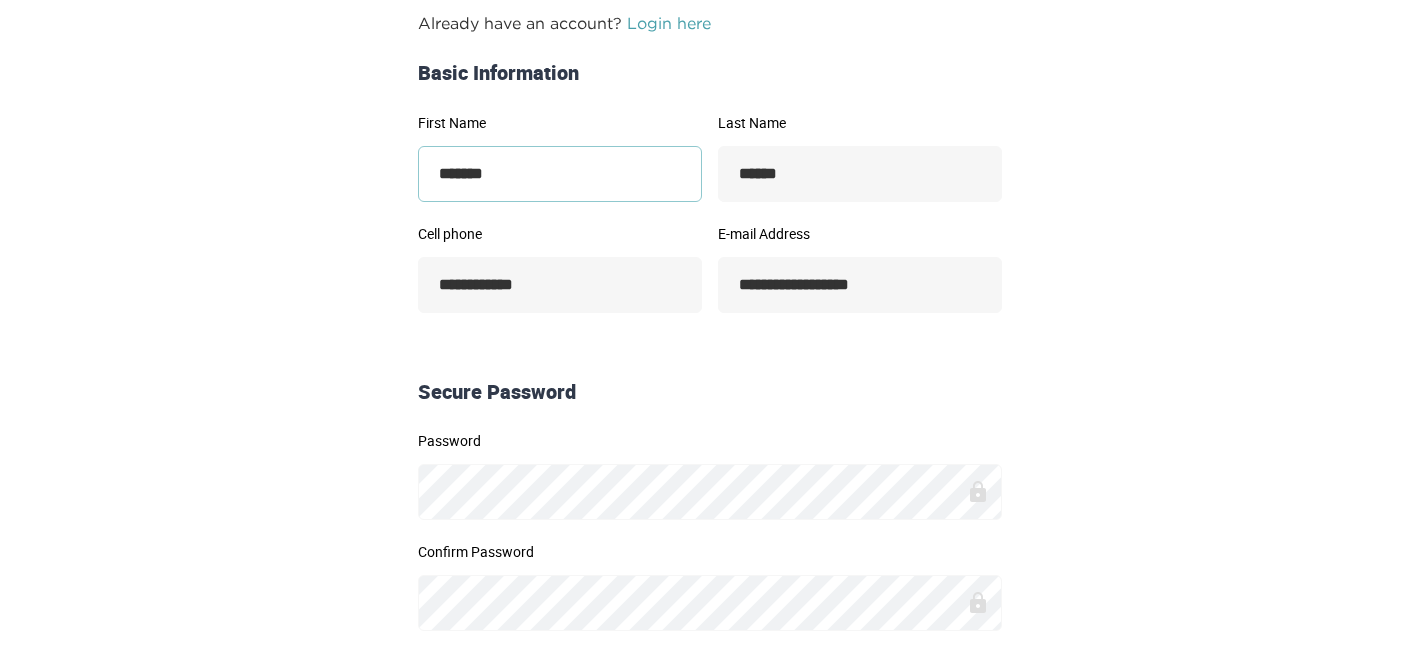 type on "****" 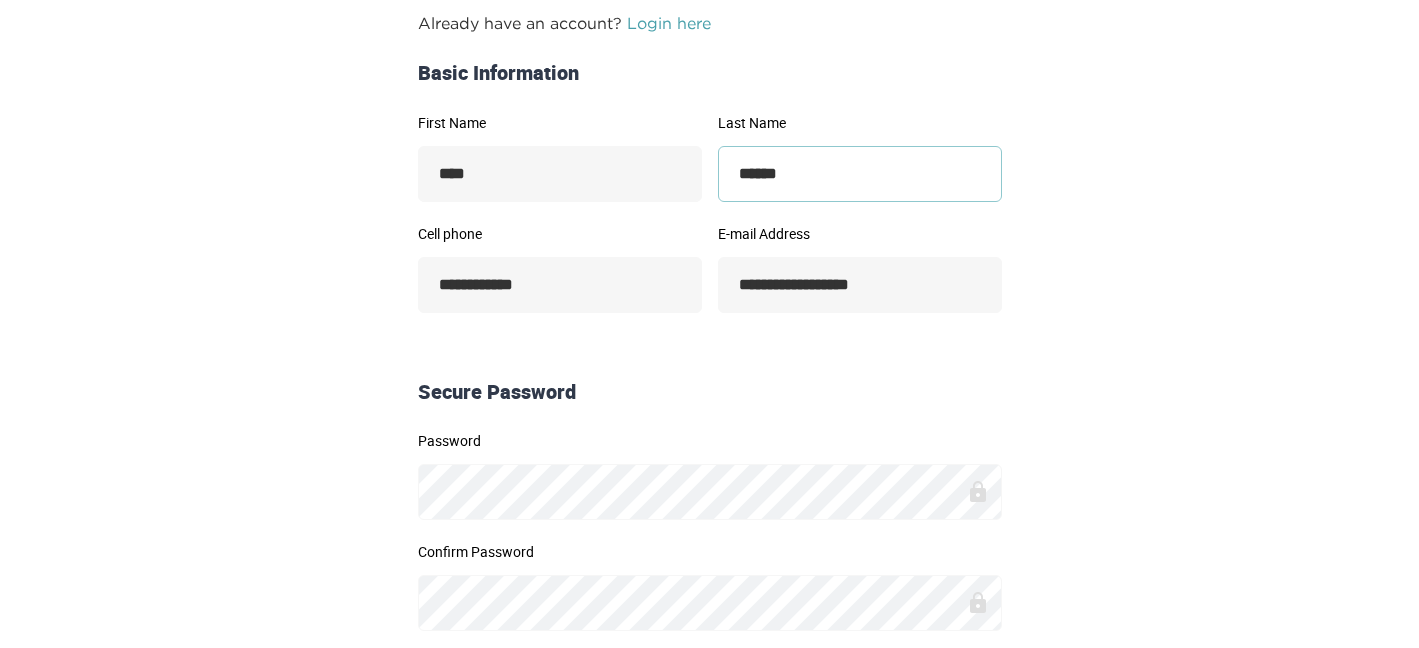 type on "*******" 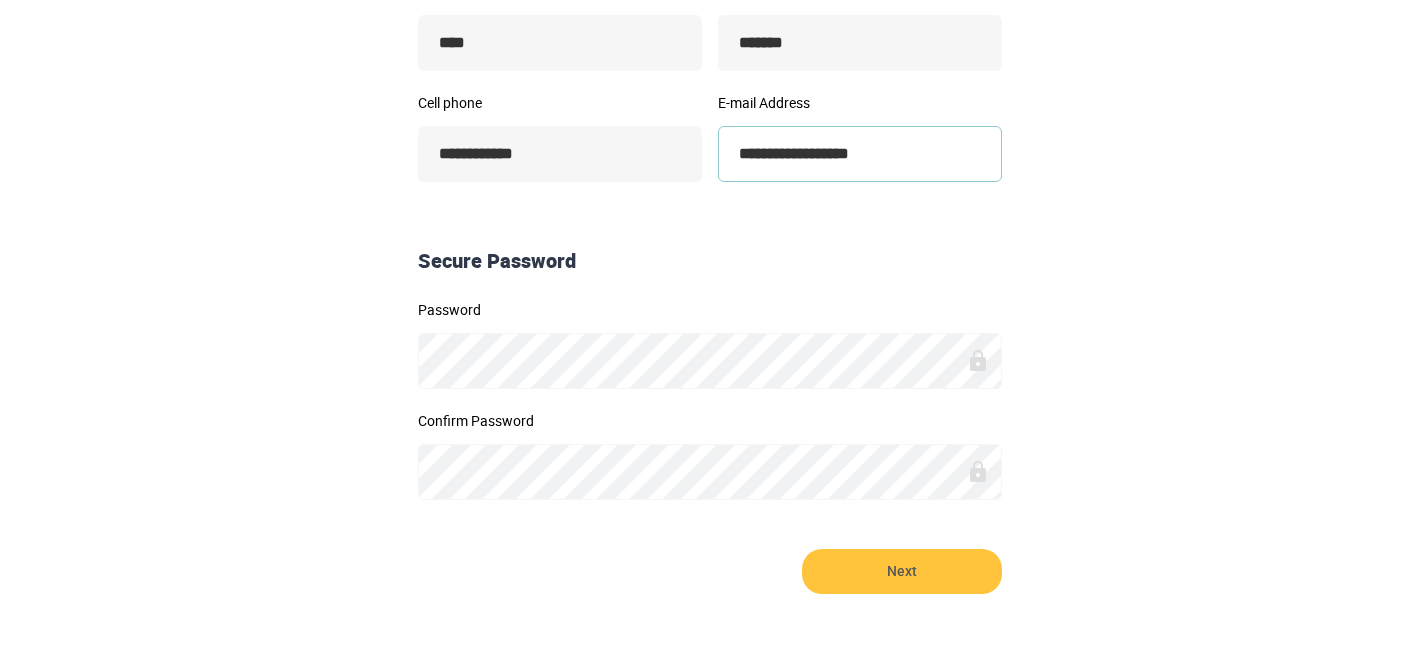 scroll, scrollTop: 436, scrollLeft: 0, axis: vertical 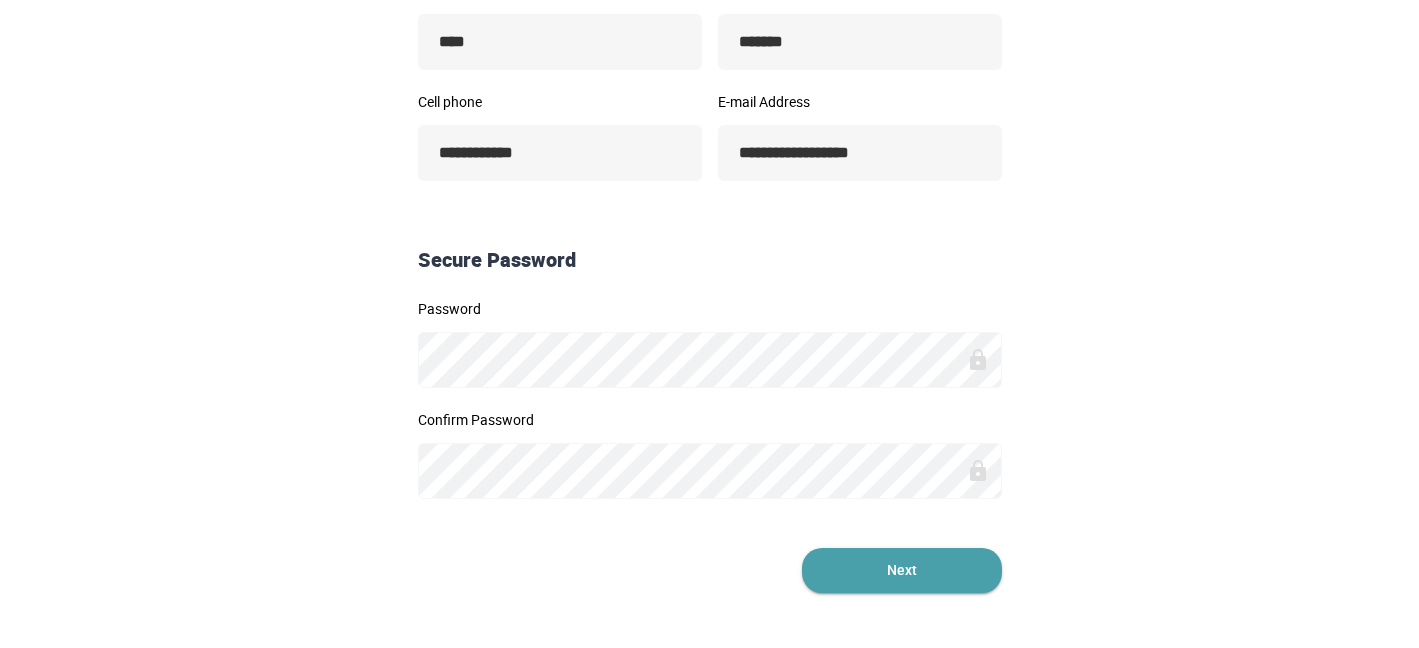 click on "Next" at bounding box center [902, 570] 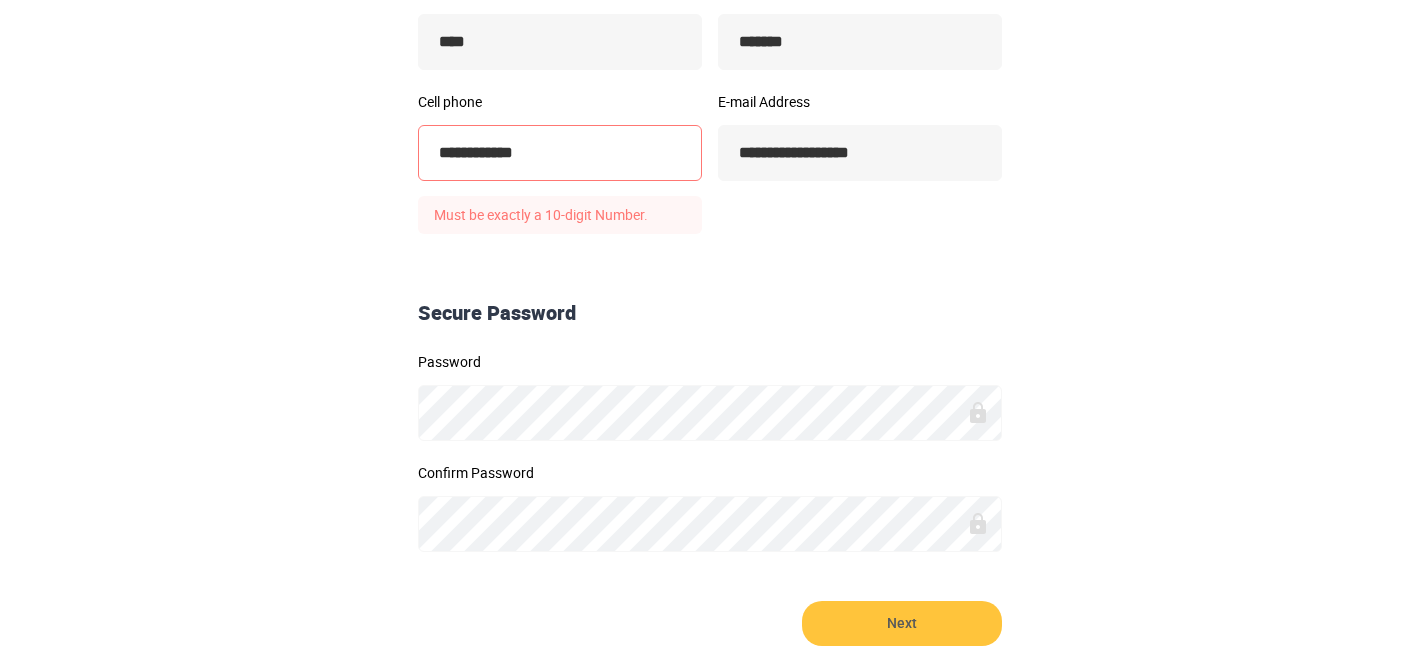 click on "**********" at bounding box center (560, 153) 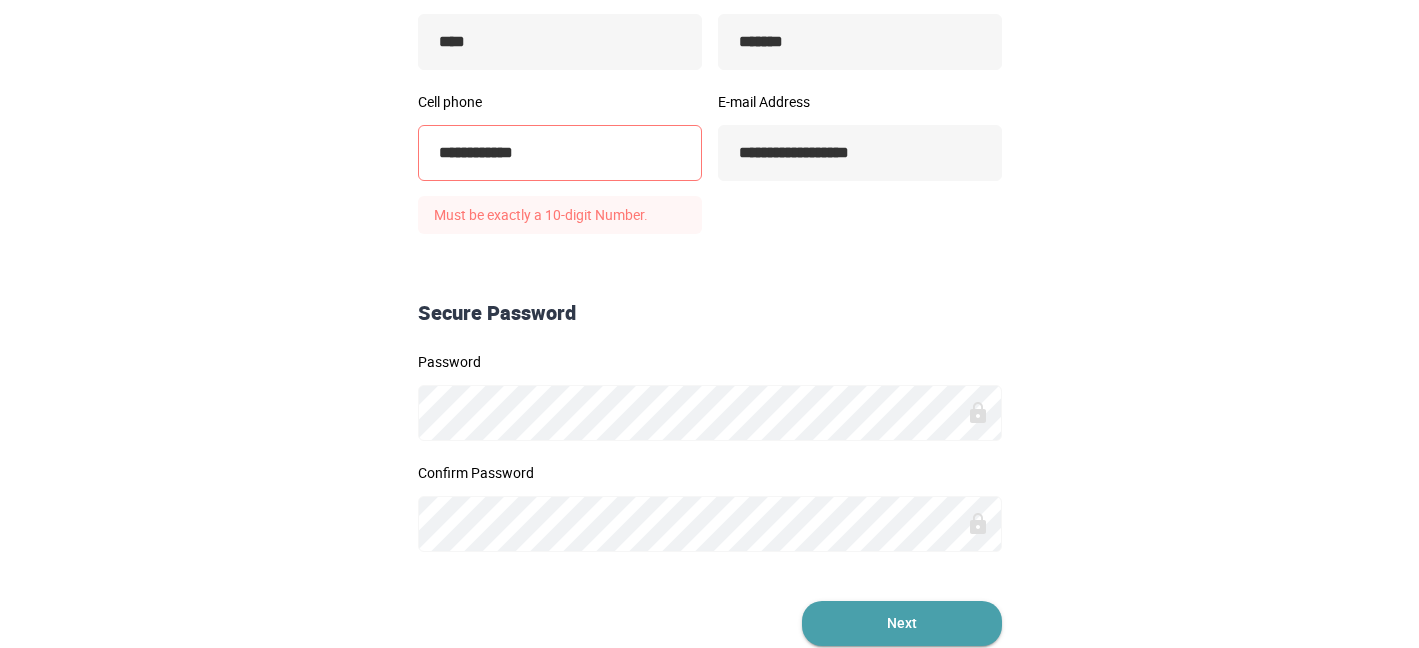 type on "**********" 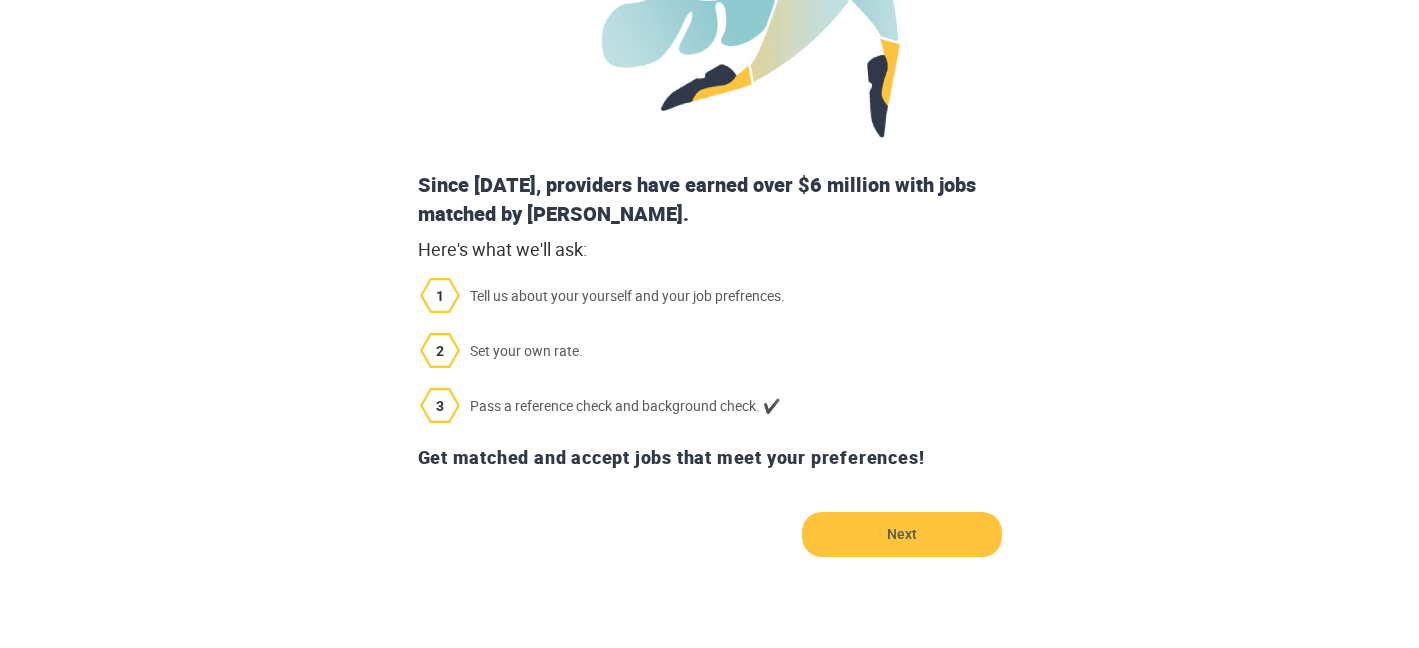 scroll, scrollTop: 572, scrollLeft: 0, axis: vertical 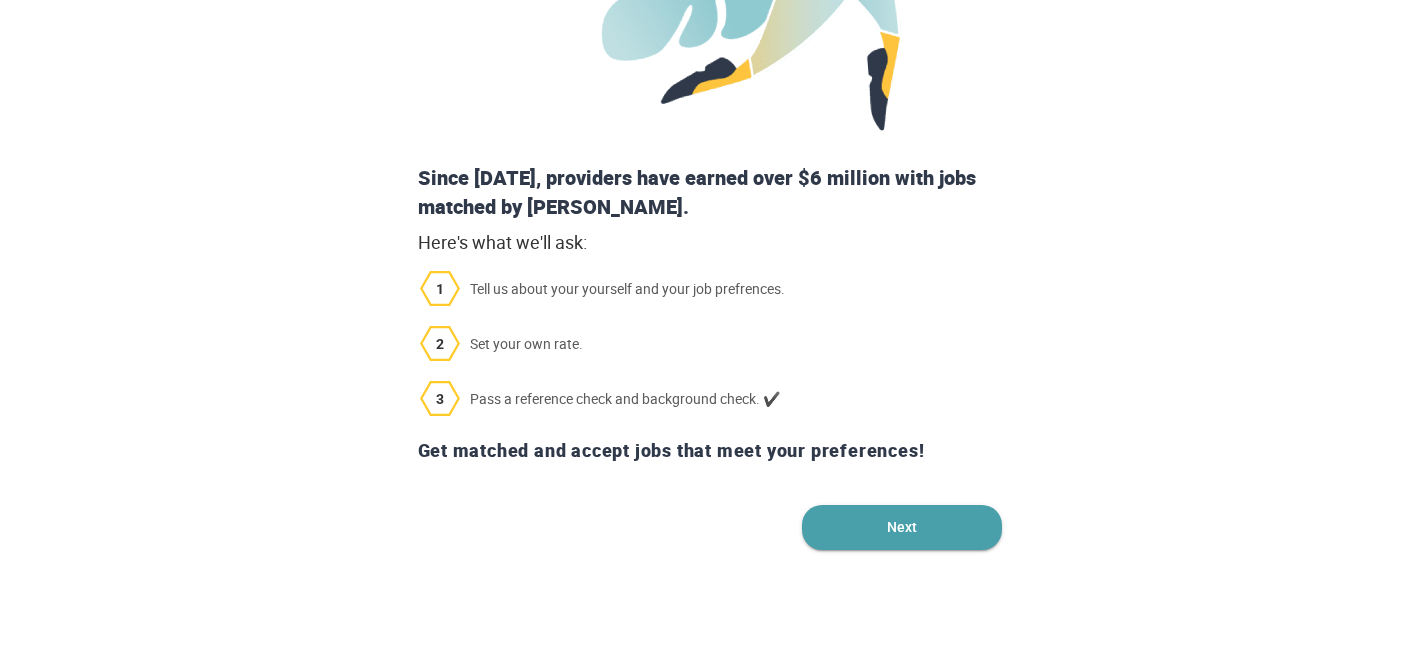 click on "Next" at bounding box center [902, 527] 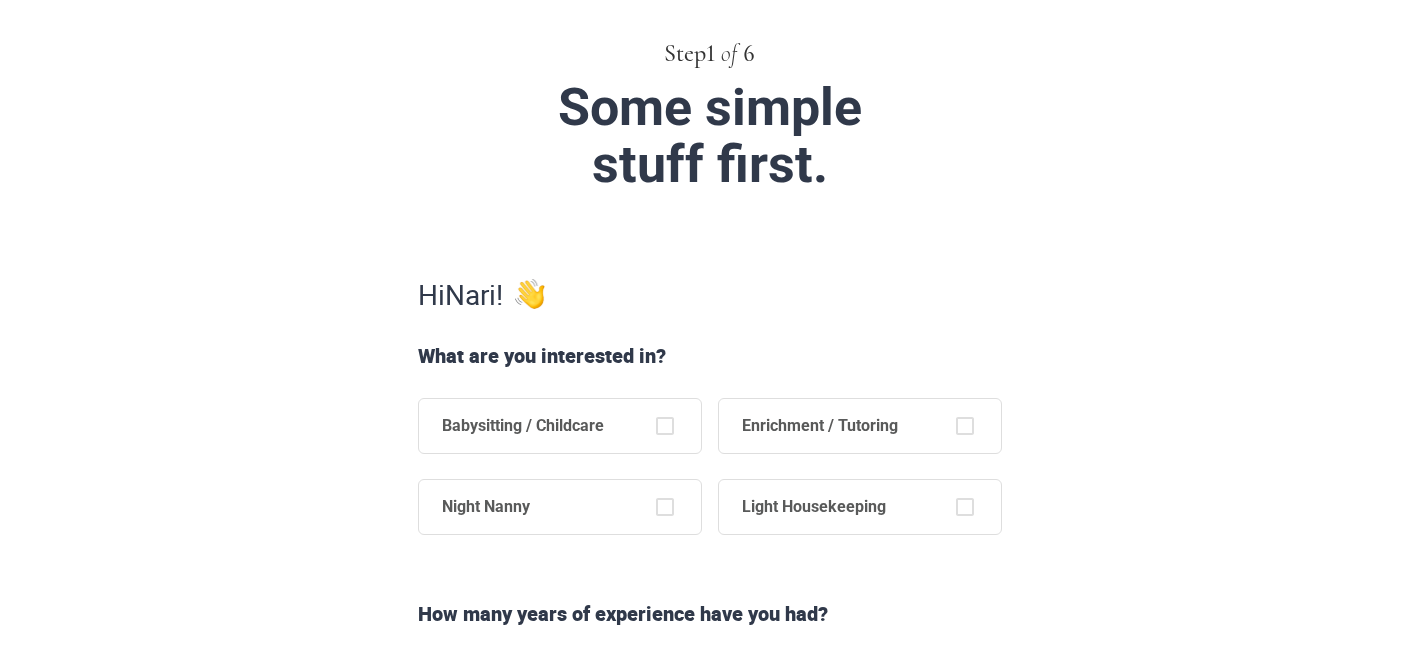 scroll, scrollTop: 0, scrollLeft: 0, axis: both 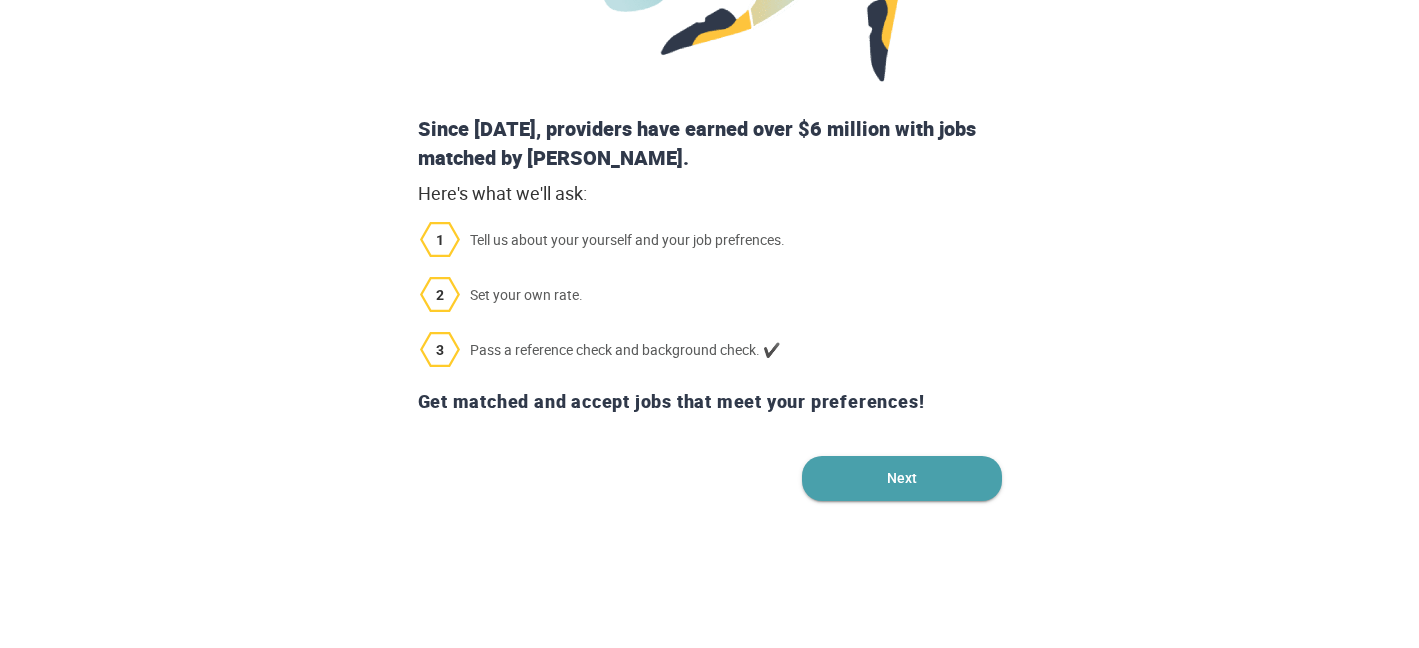 click on "Next" at bounding box center (902, 478) 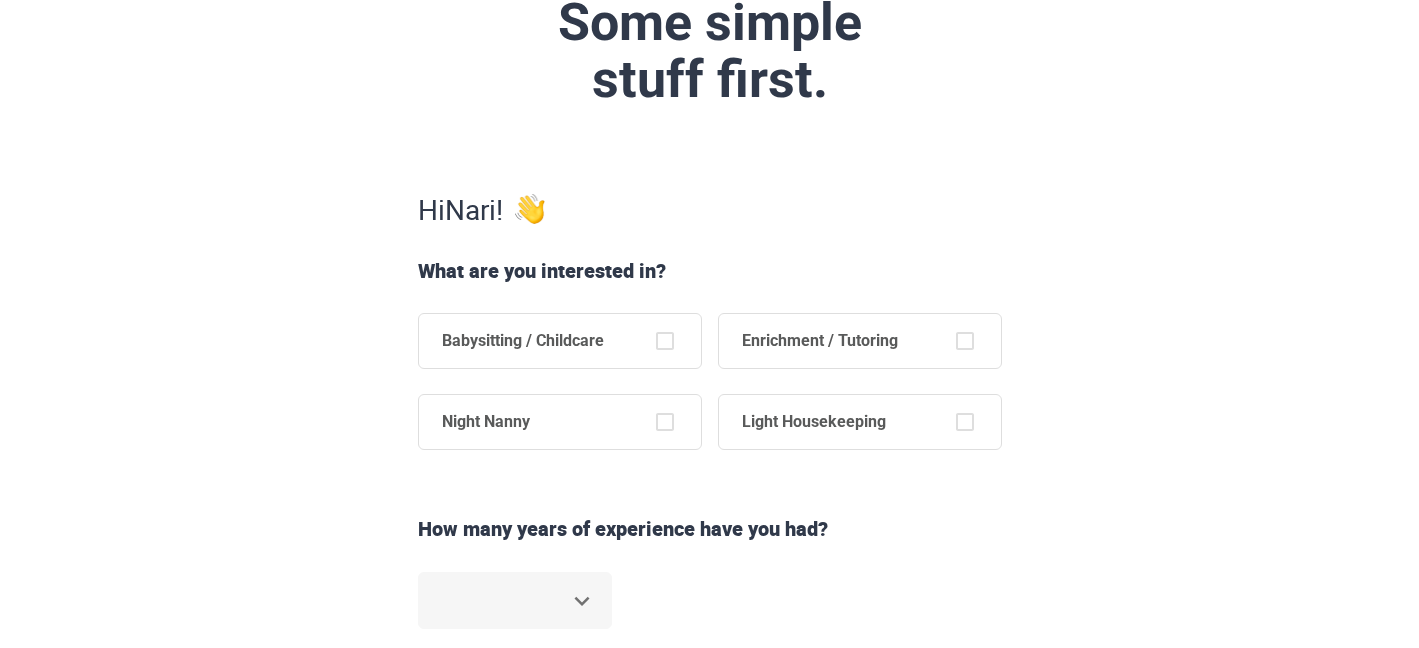 scroll, scrollTop: 226, scrollLeft: 0, axis: vertical 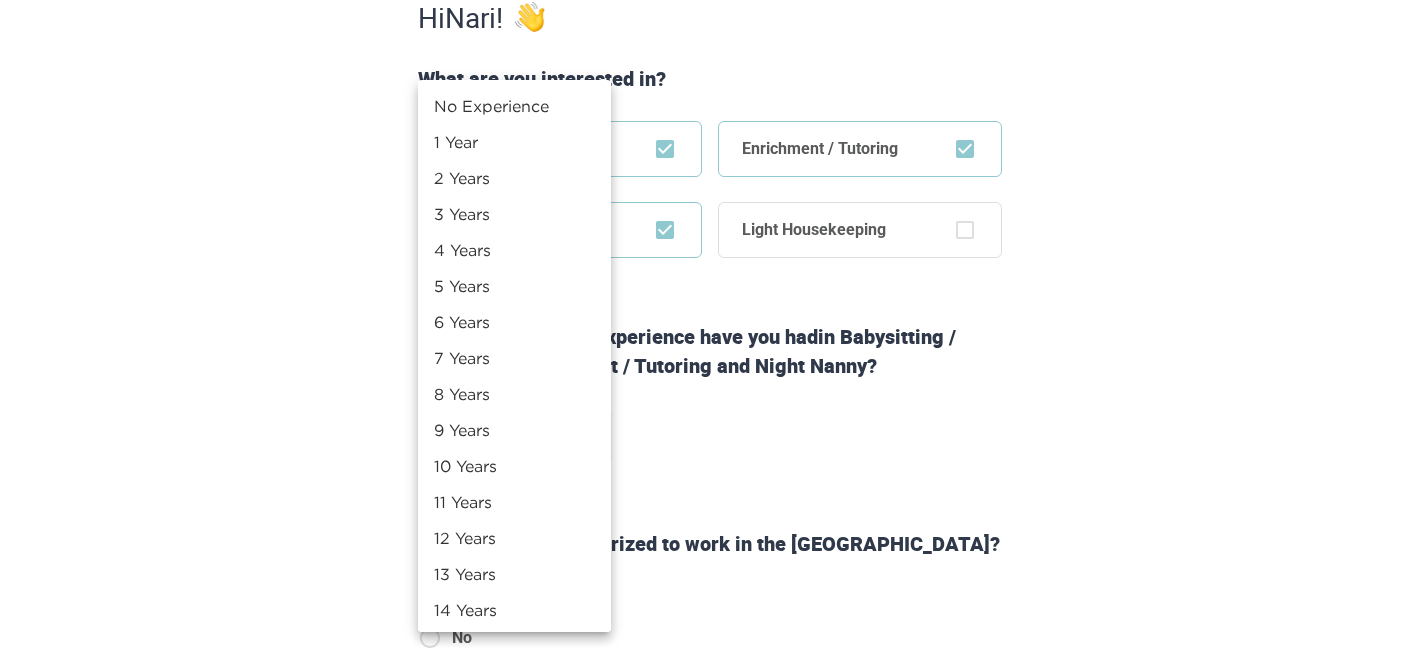 click on "Step  1   of   6 Some simple  stuff first. Hi  [PERSON_NAME] ! What are you interested in? Babysitting / Childcare Enrichment / Tutoring Night Nanny Light Housekeeping How many years of experience have you had  in Babysitting / Childcare, Enrichment / Tutoring and Night Nanny ? ​ Are you legally authorized to work in the [GEOGRAPHIC_DATA]? Yes No Back Next Copyright  2025 [EMAIL_ADDRESS][DOMAIN_NAME] [PHONE_NUMBER] Jobs Signup Terms of service Privacy The Sweet Life No Experience 1 Year 2 Years 3 Years 4 Years 5 Years 6 Years 7 Years 8 Years 9 Years 10 Years 11 Years 12 Years 13 Years 14 Years 15 Years 15+ Years" at bounding box center [709, -44] 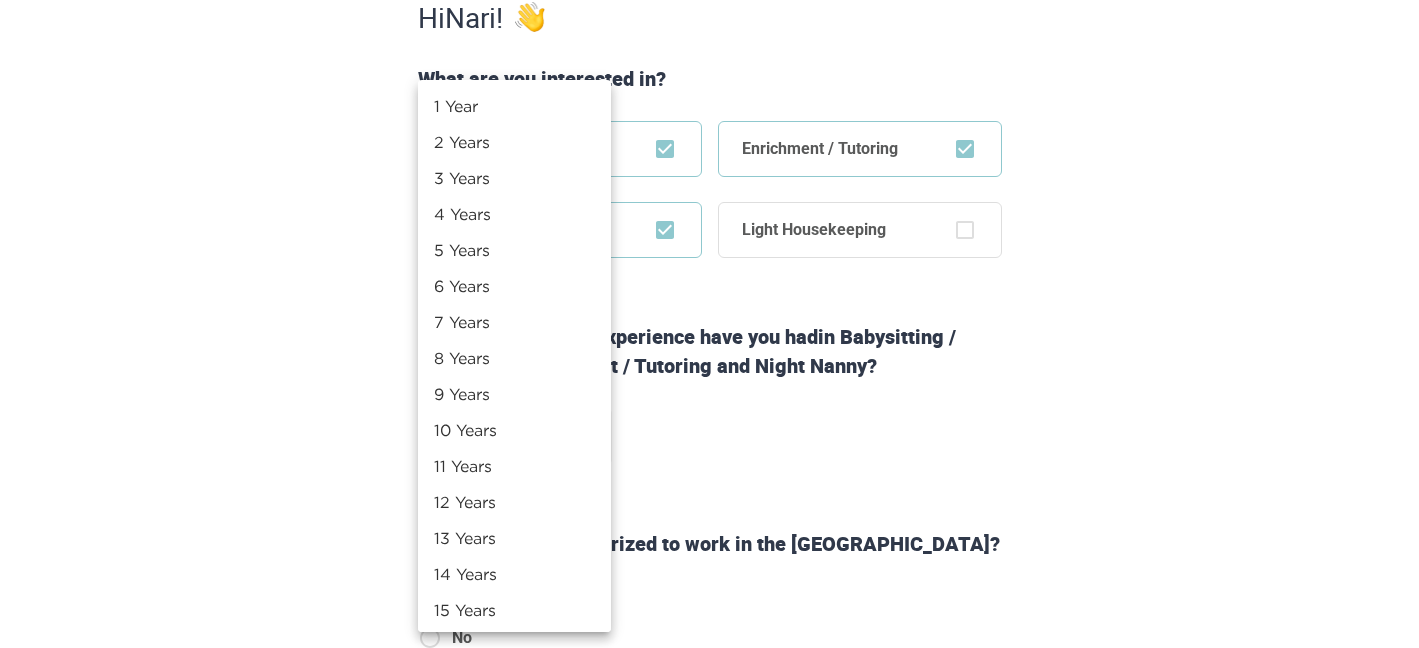 scroll, scrollTop: 76, scrollLeft: 0, axis: vertical 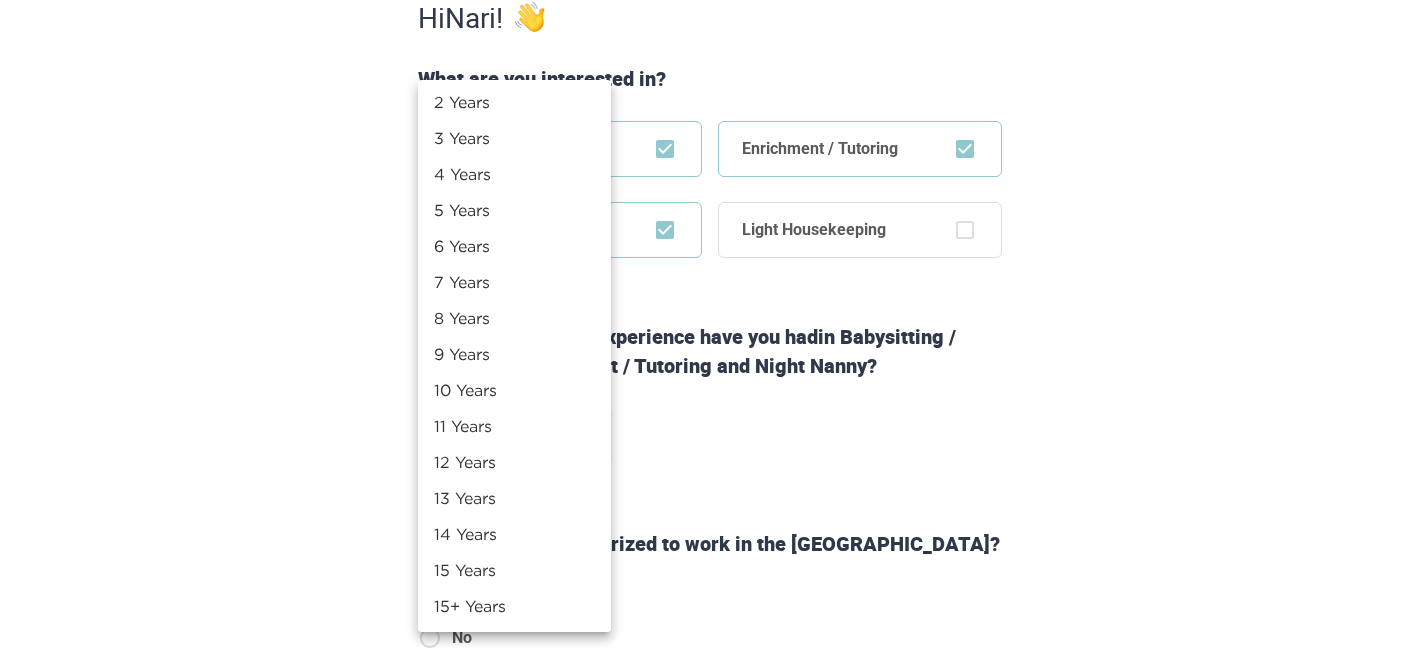 click on "15+ Years" at bounding box center (514, 606) 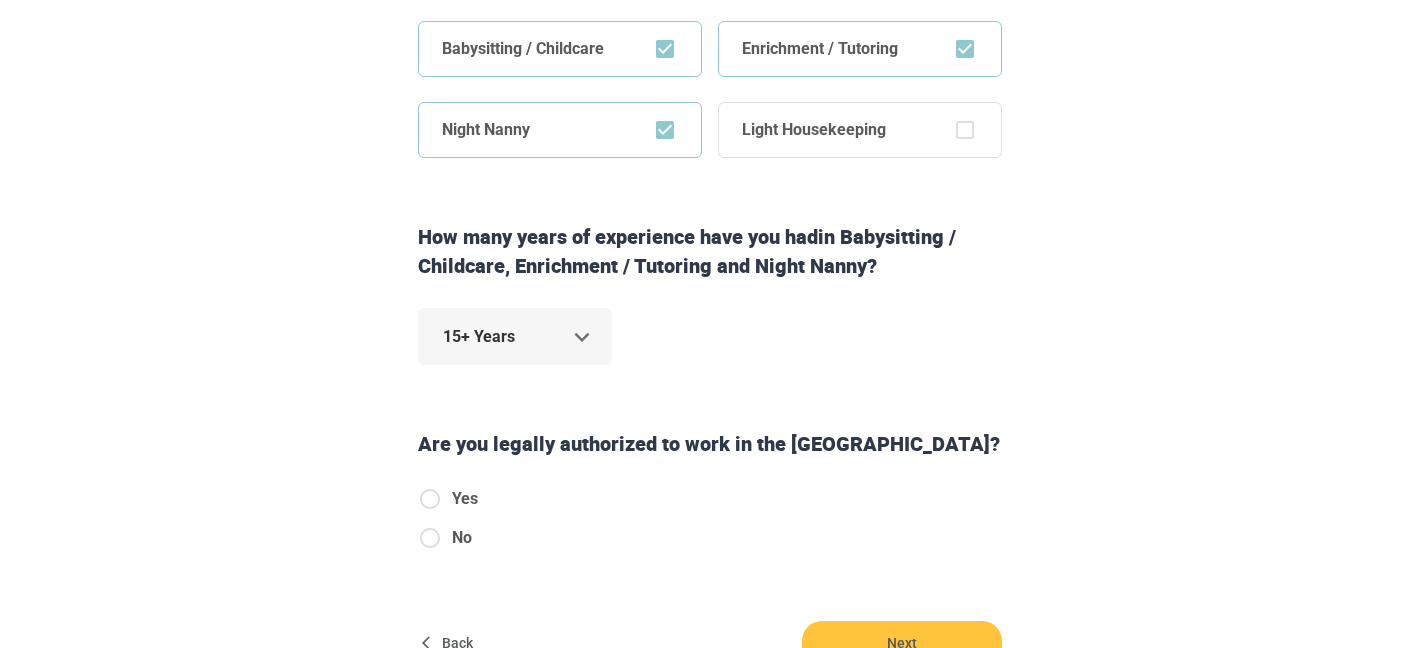 scroll, scrollTop: 539, scrollLeft: 0, axis: vertical 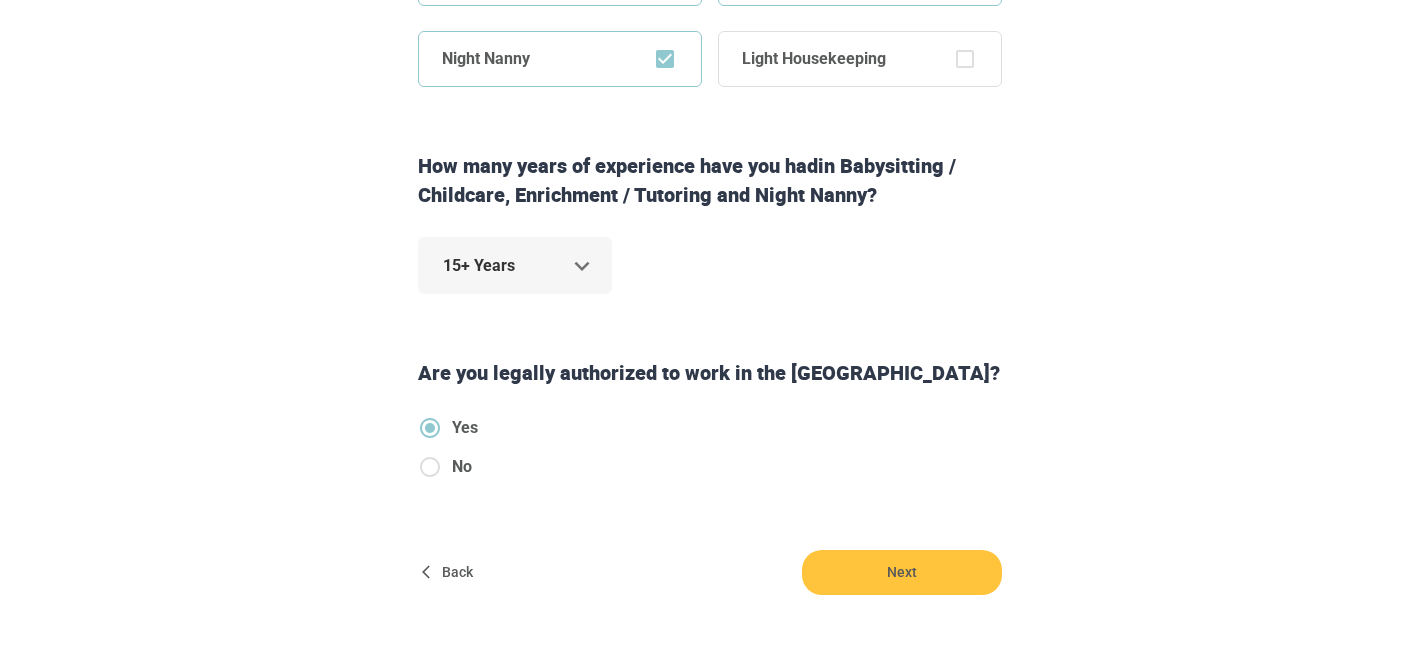 click on "Back" at bounding box center (450, 572) 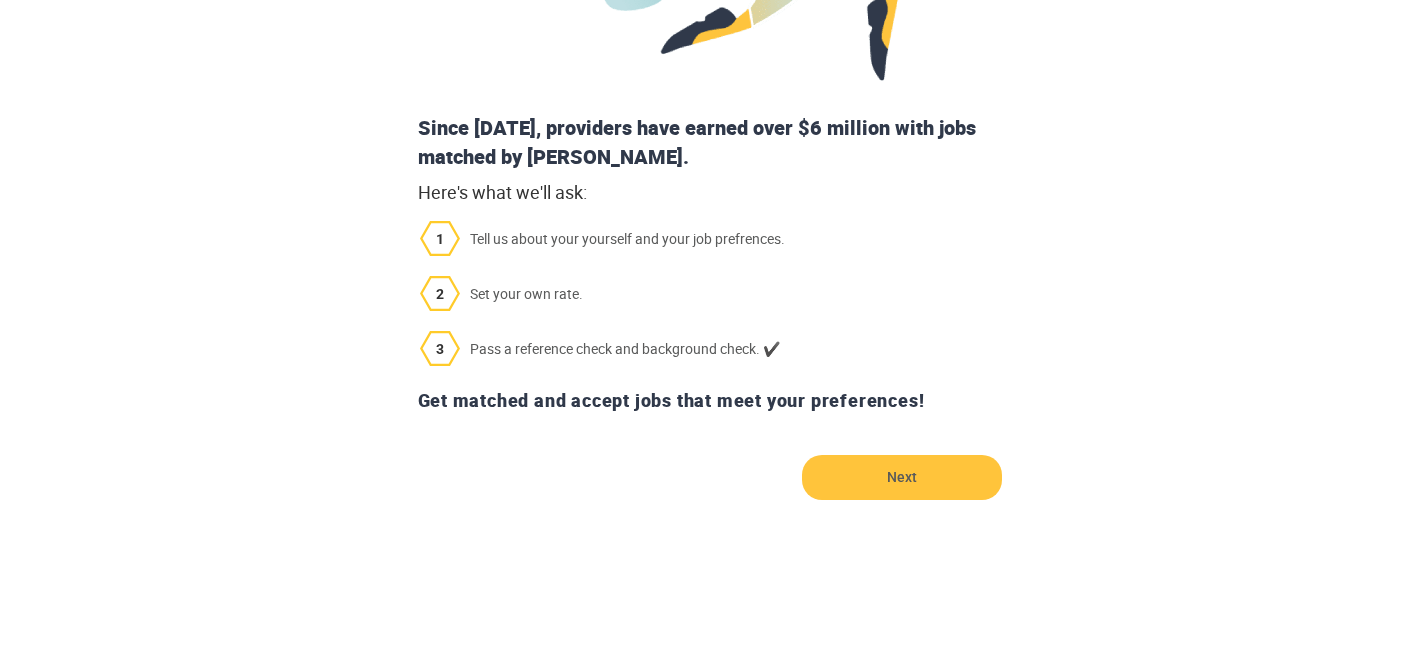 scroll, scrollTop: 636, scrollLeft: 0, axis: vertical 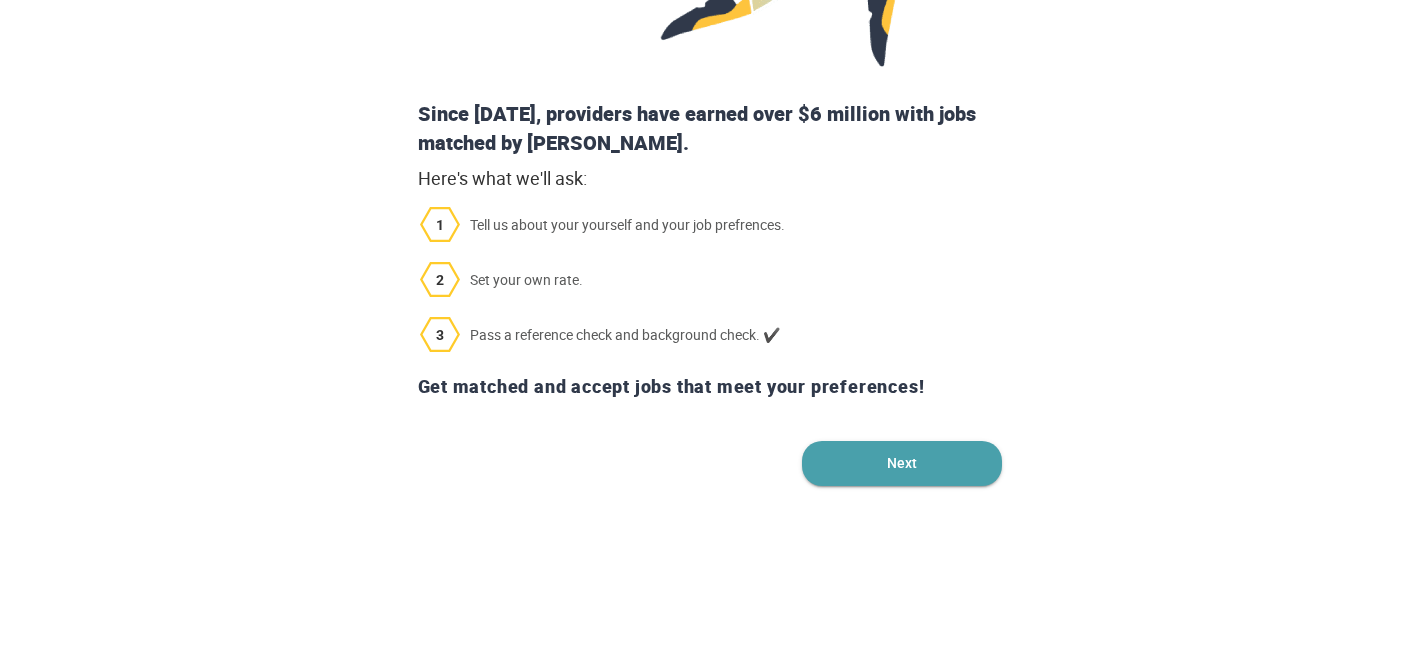 click on "Next" at bounding box center (902, 463) 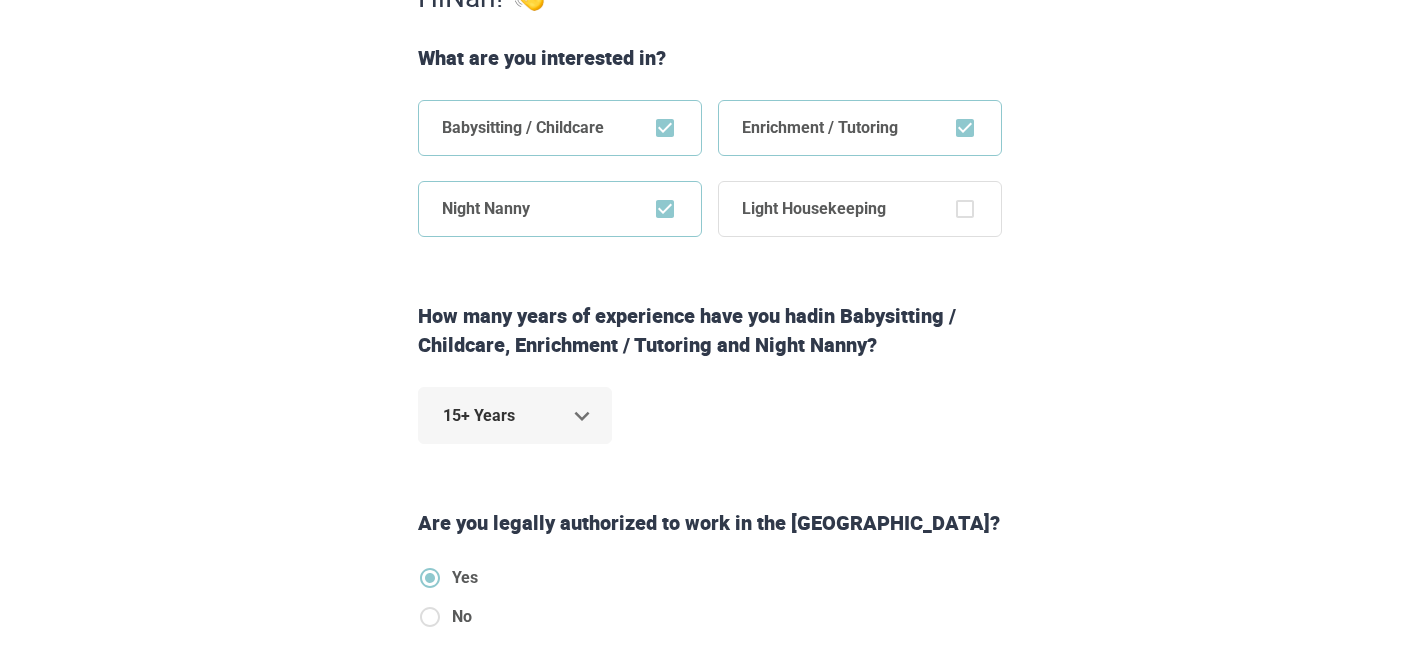 scroll, scrollTop: 390, scrollLeft: 0, axis: vertical 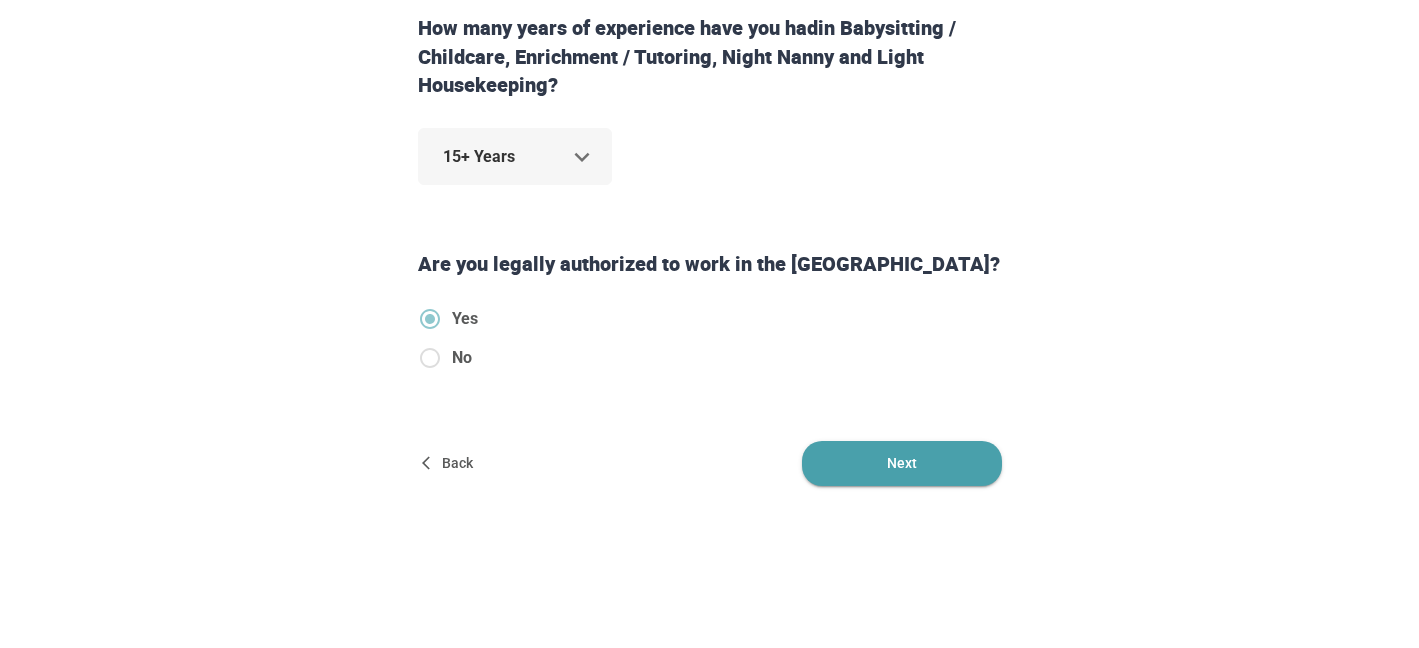 click on "Next" at bounding box center [902, 463] 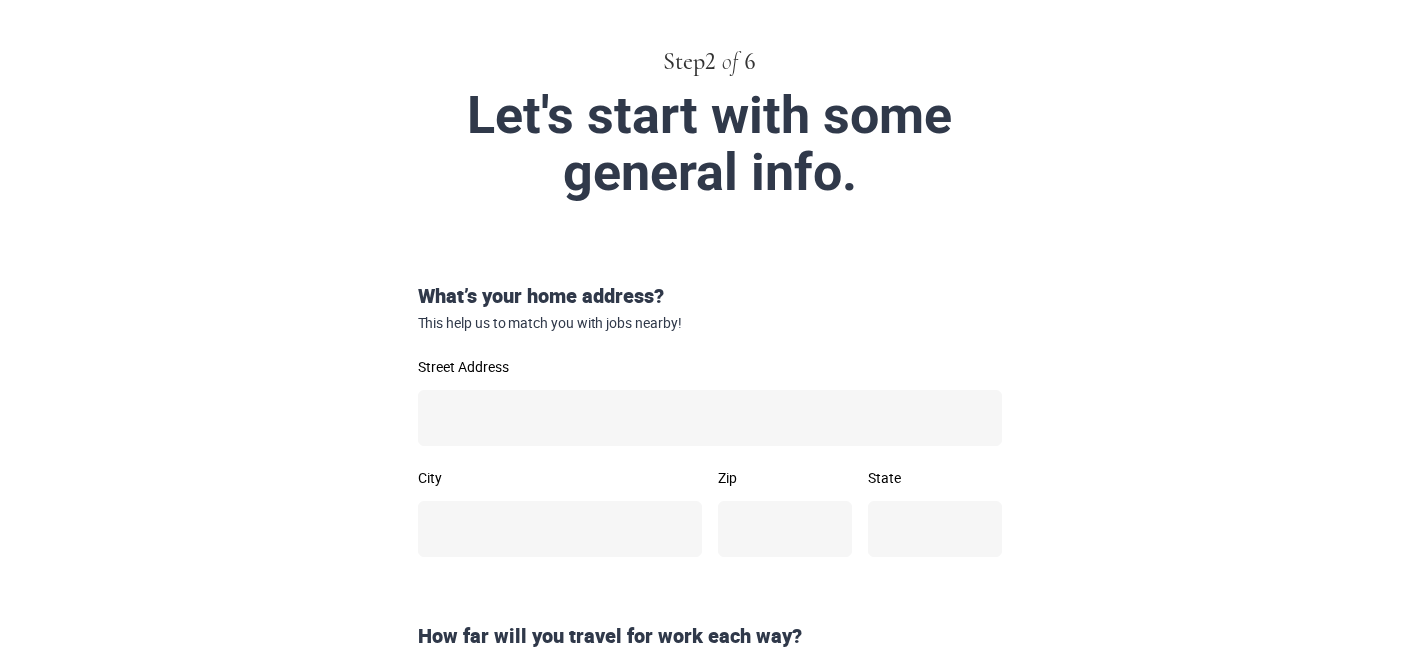 scroll, scrollTop: 90, scrollLeft: 0, axis: vertical 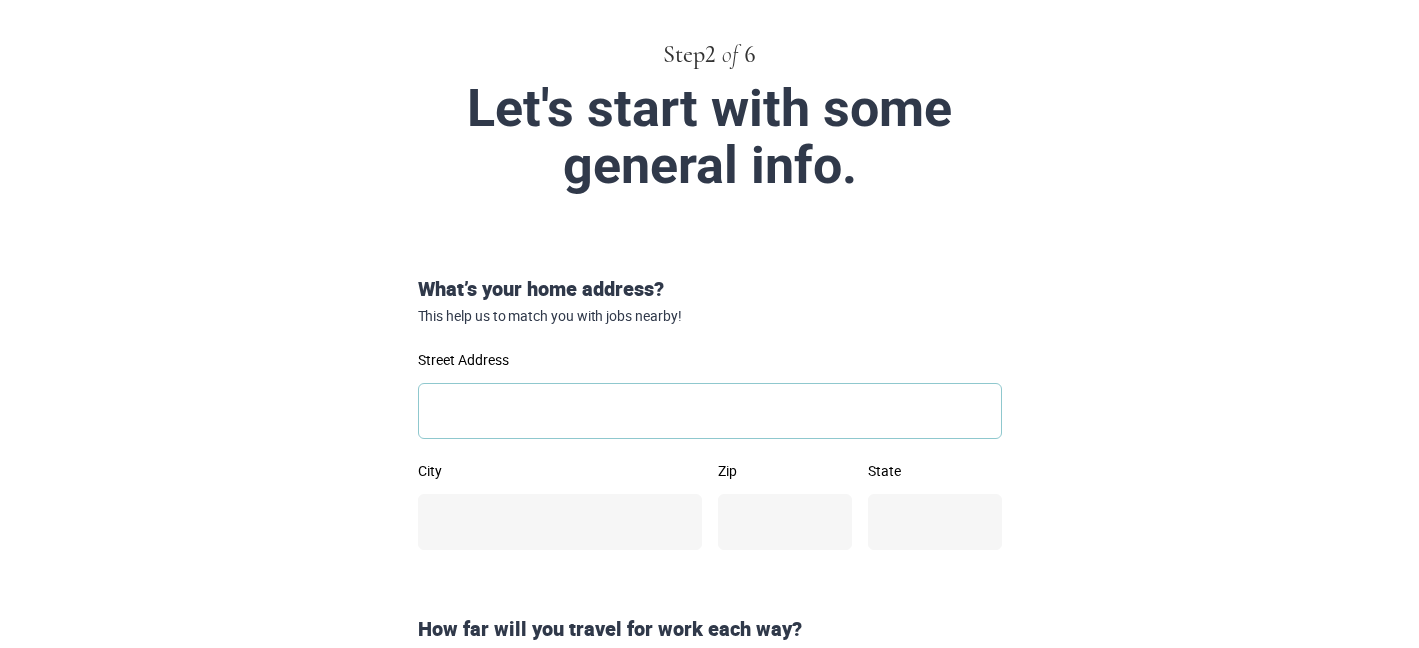 click on "Street Address" at bounding box center (710, 411) 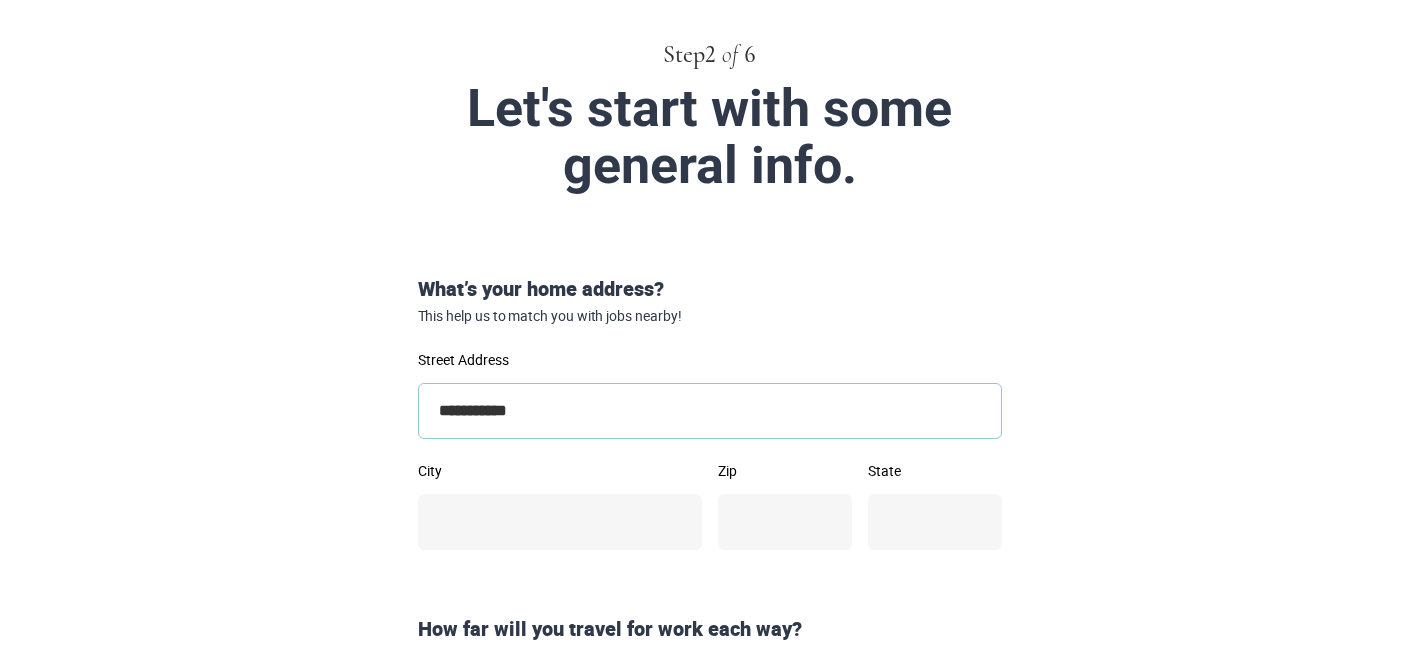type on "**********" 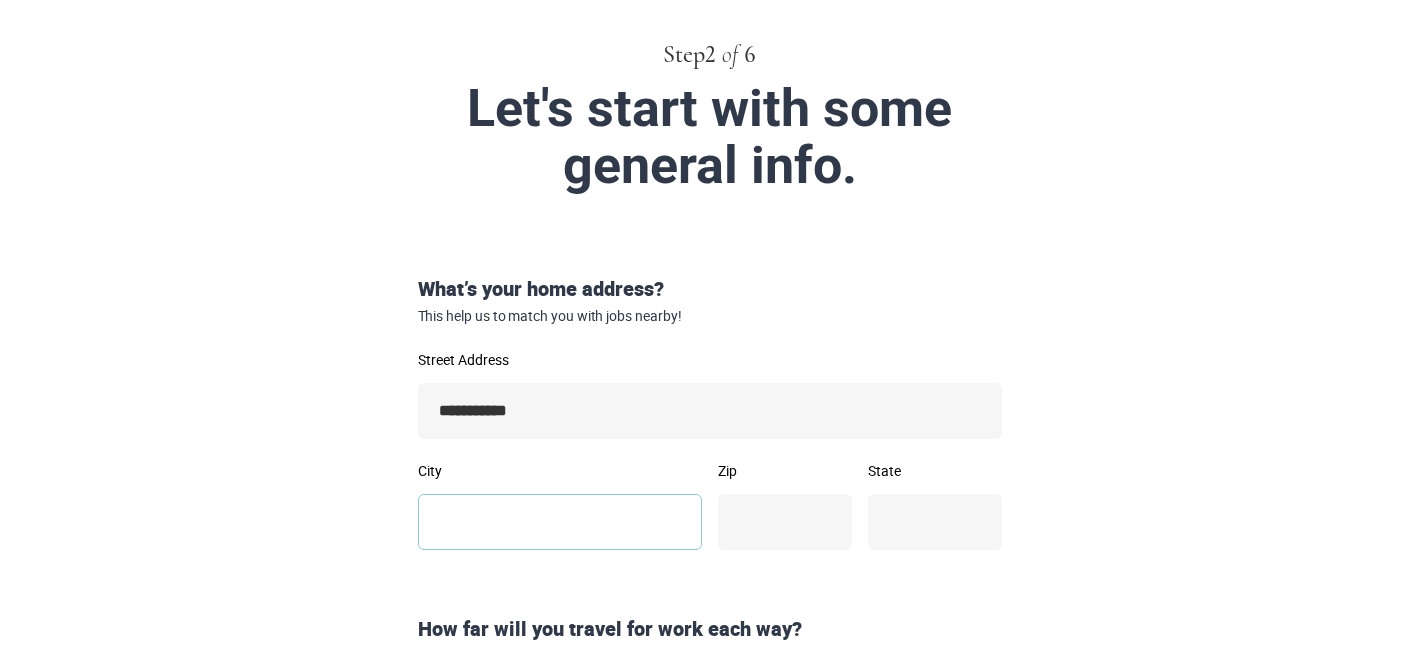 click on "City" at bounding box center (560, 522) 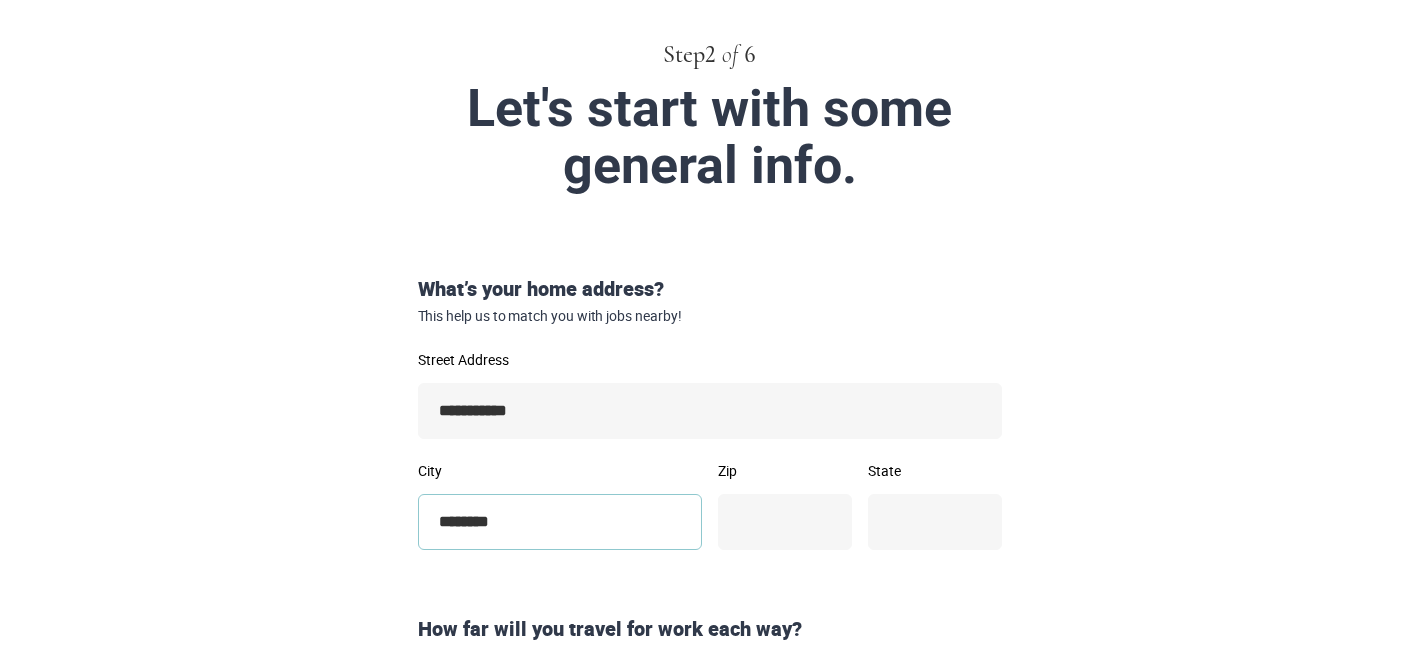 type on "********" 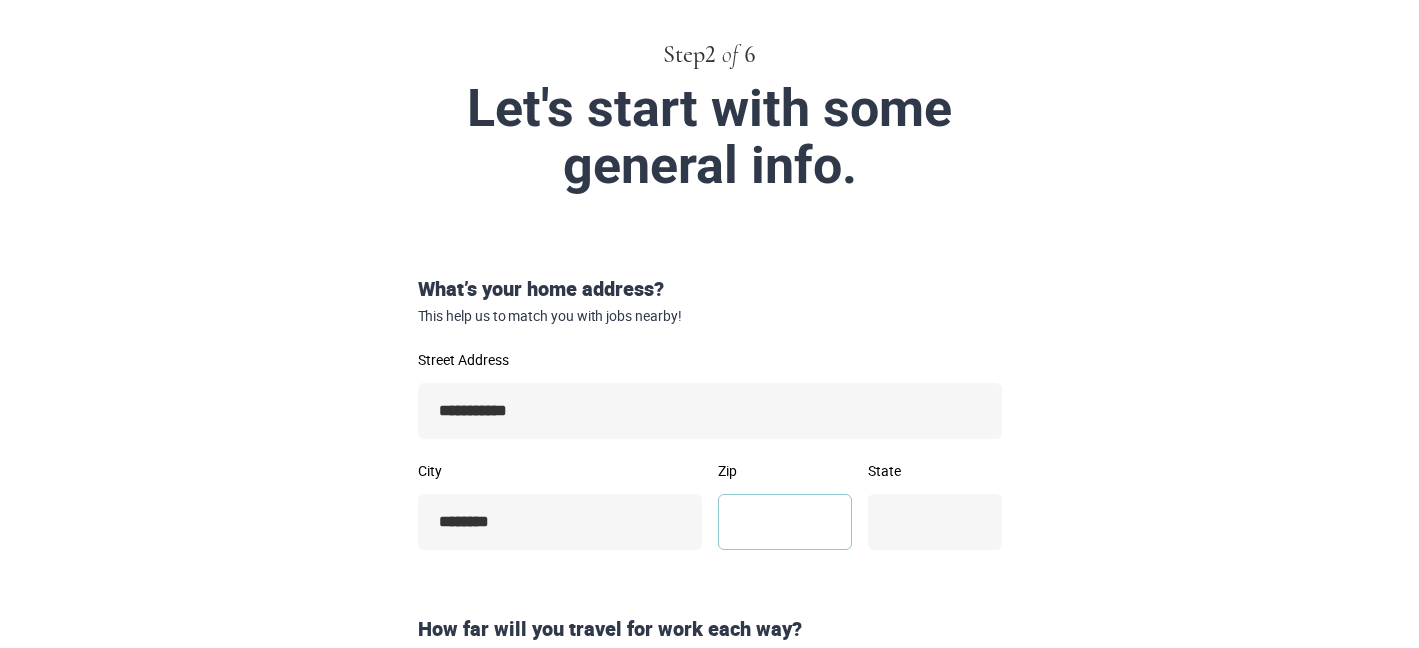 type on "*" 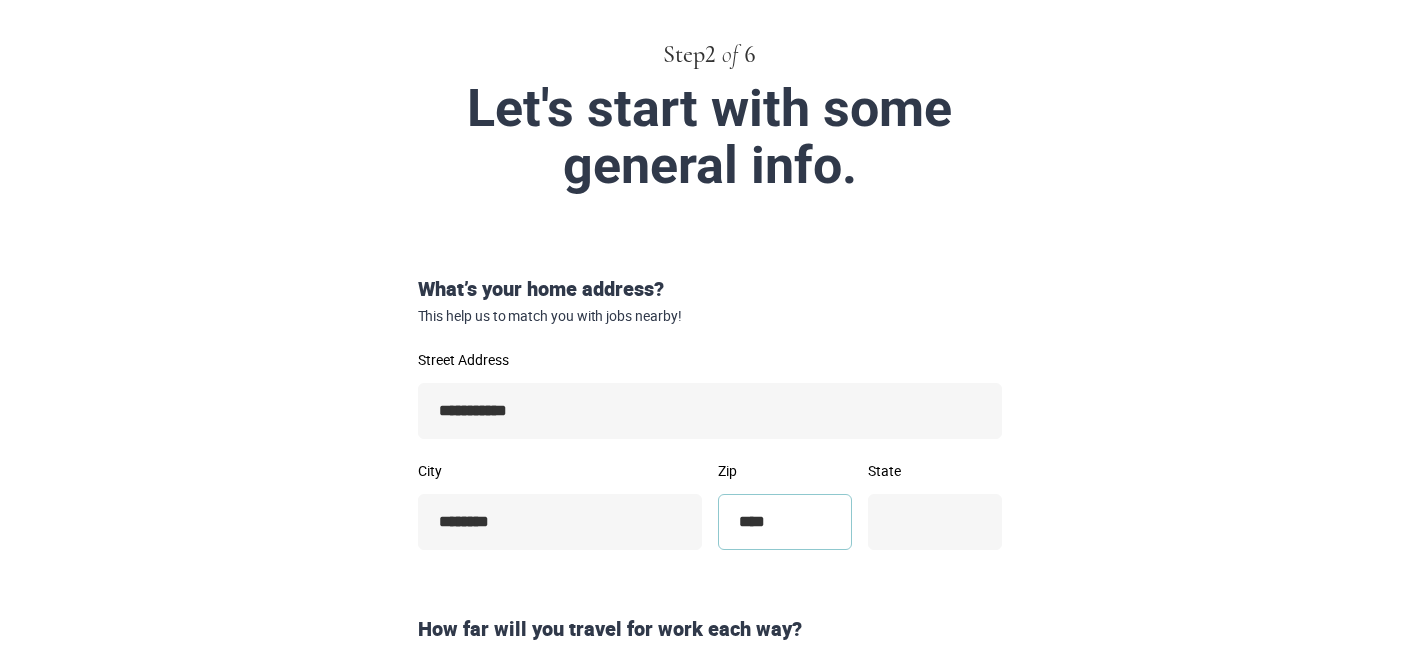 type on "*****" 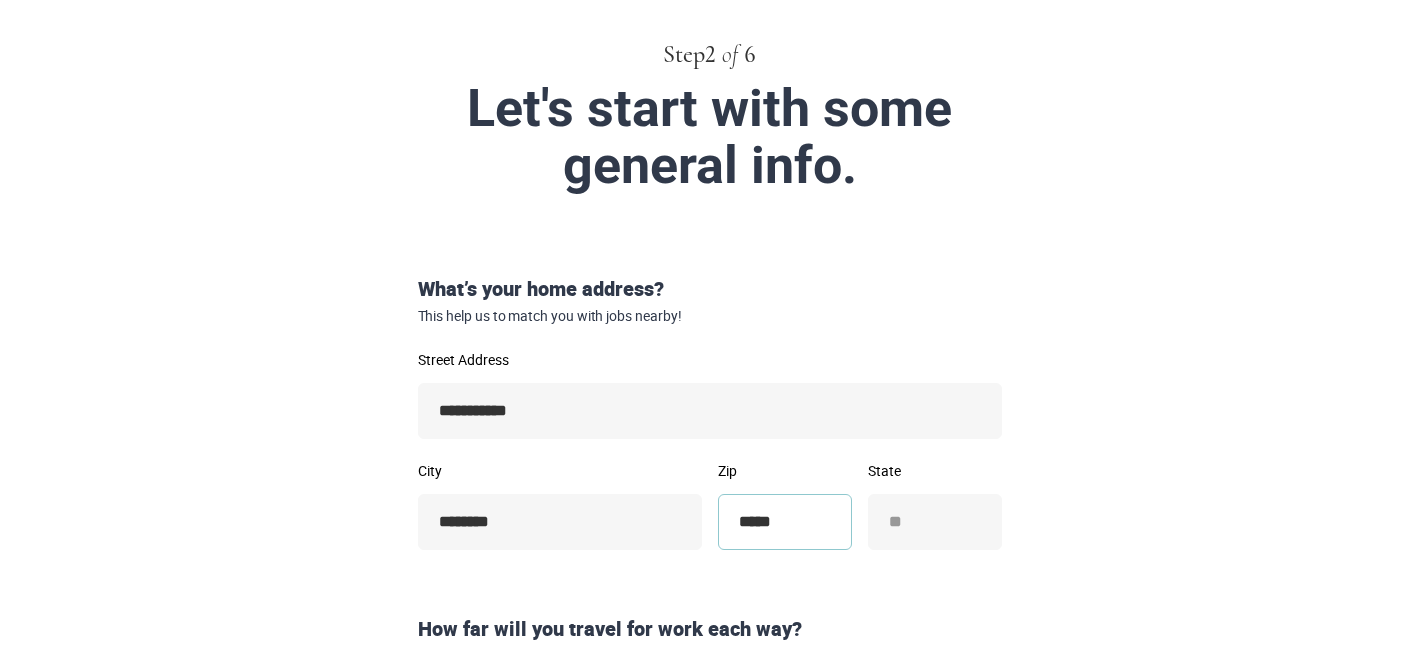 type on "*****" 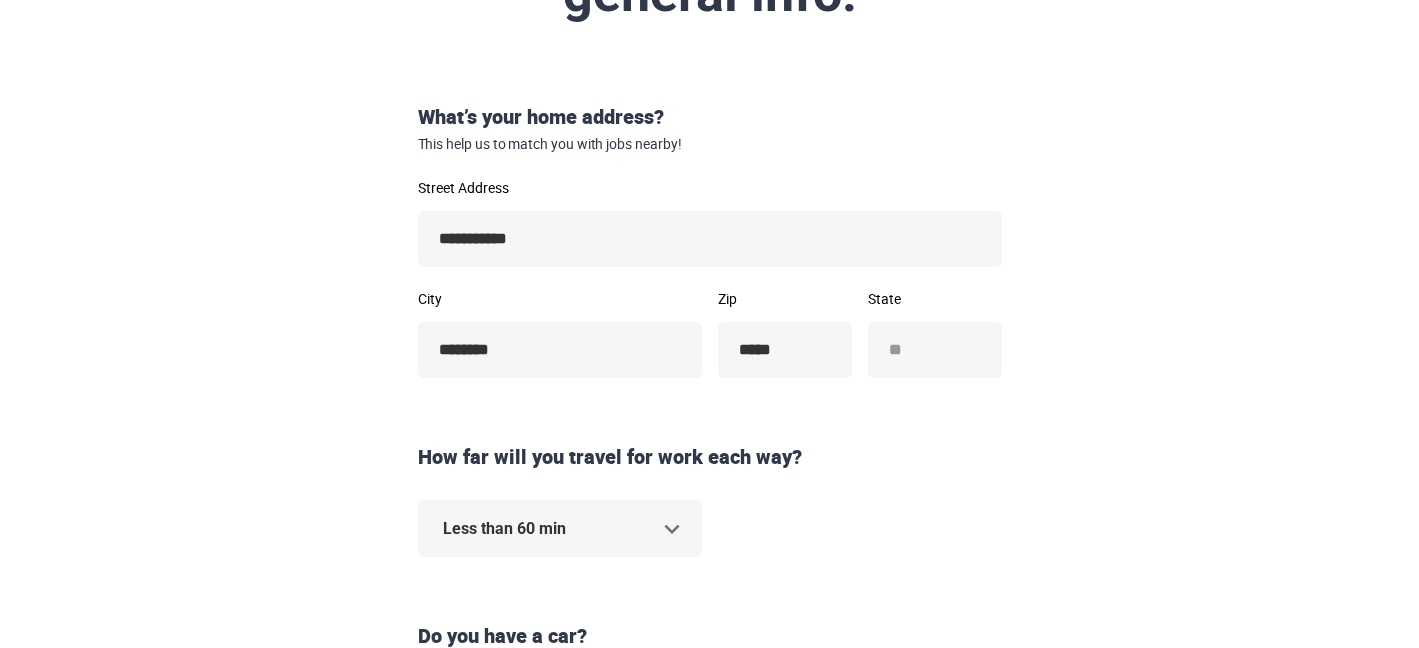 scroll, scrollTop: 286, scrollLeft: 0, axis: vertical 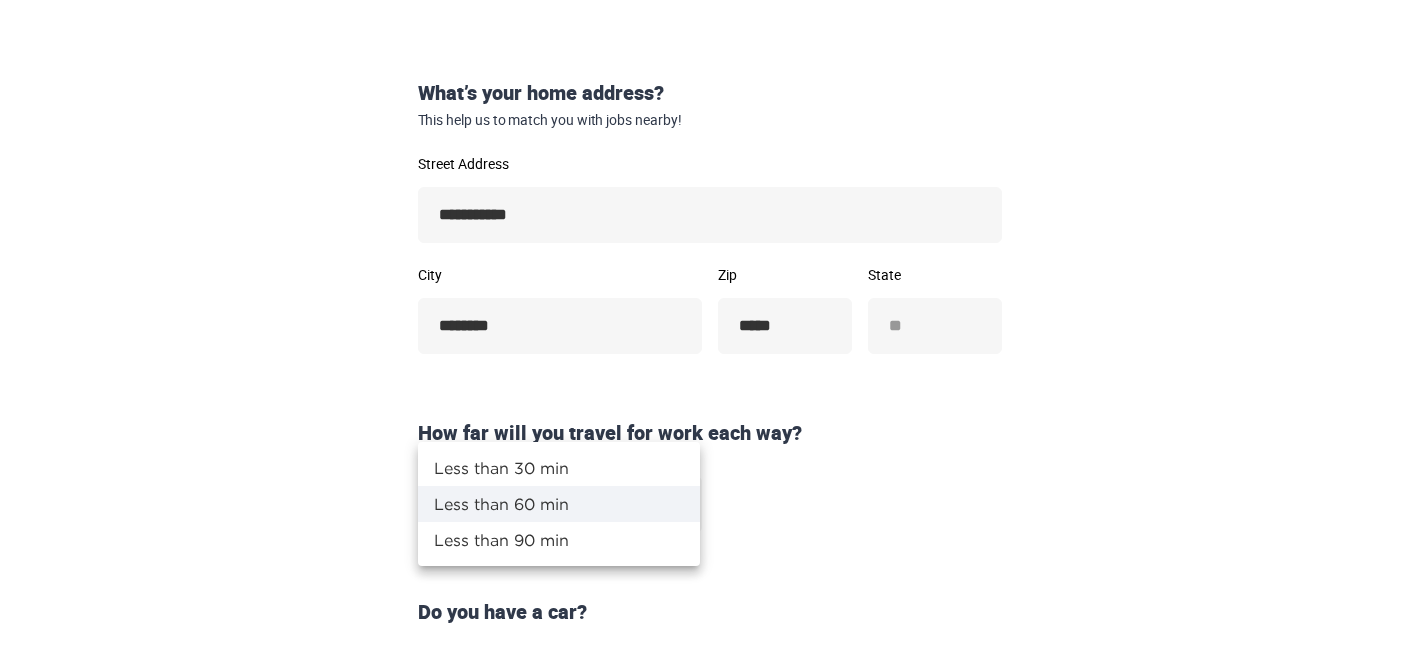 click on "**********" at bounding box center (709, 38) 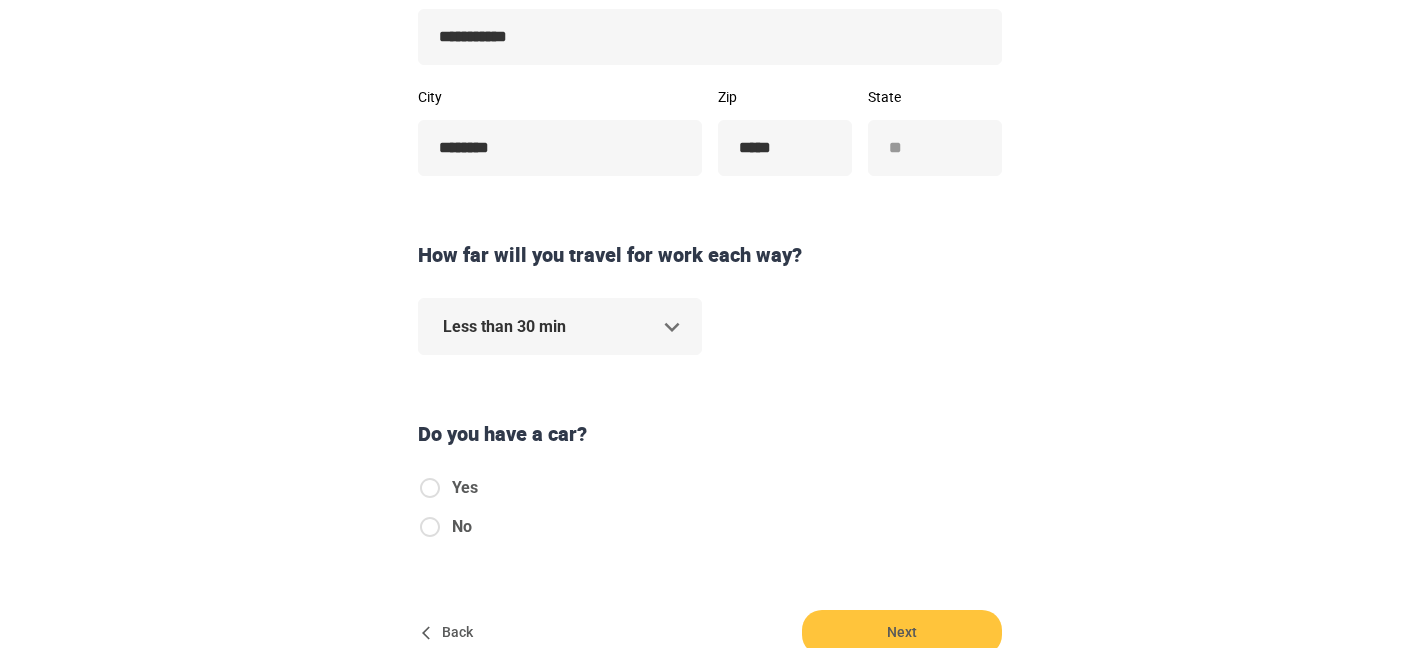 scroll, scrollTop: 498, scrollLeft: 0, axis: vertical 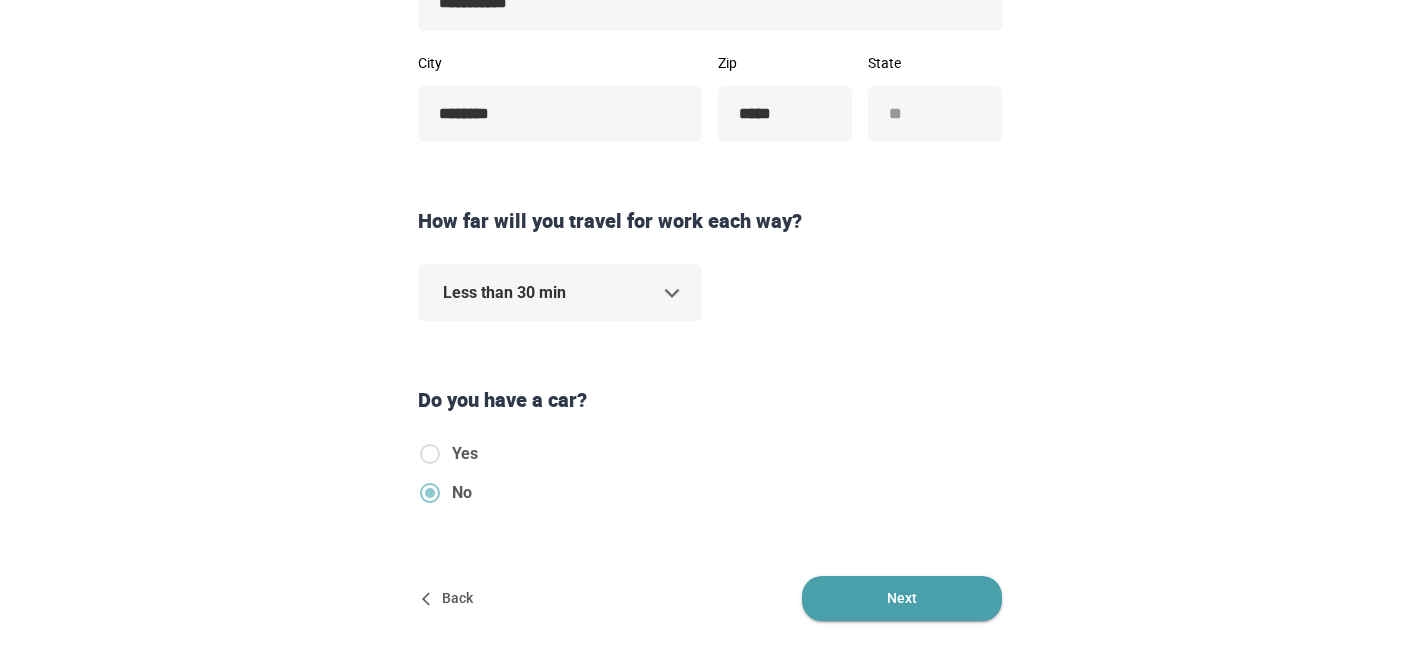 click on "Next" at bounding box center [902, 598] 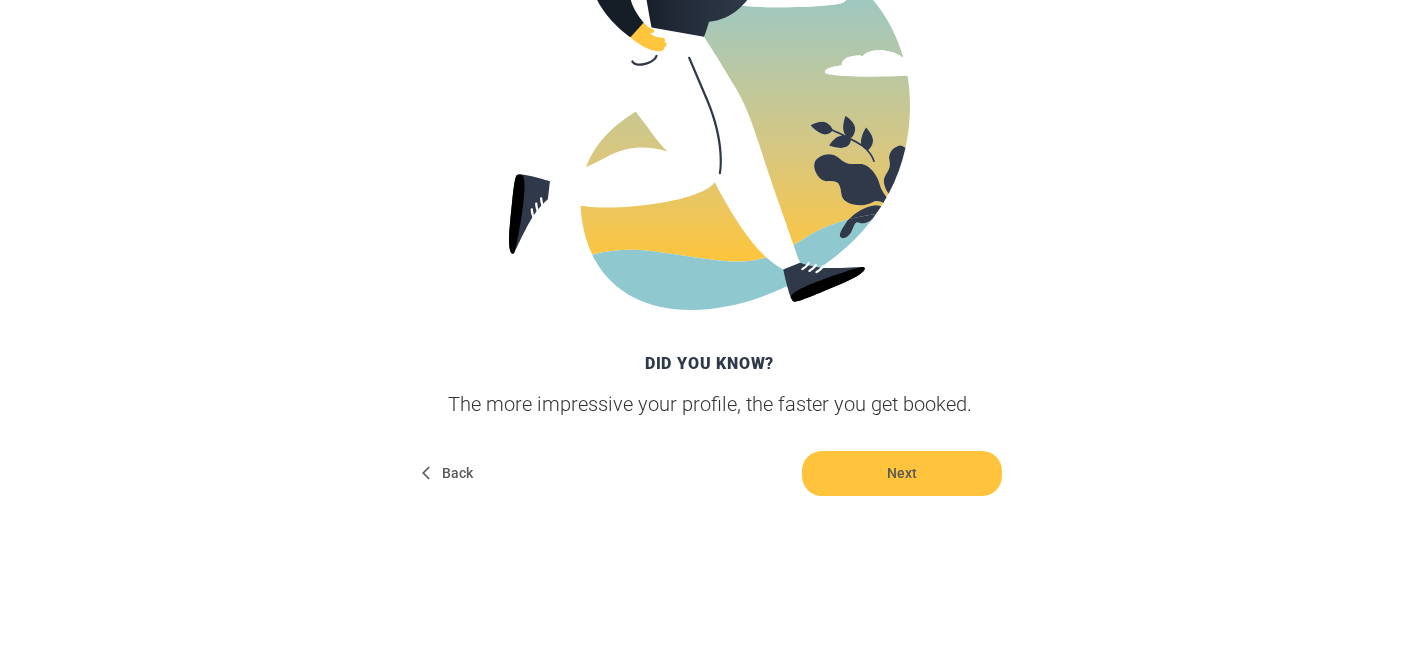 scroll, scrollTop: 511, scrollLeft: 0, axis: vertical 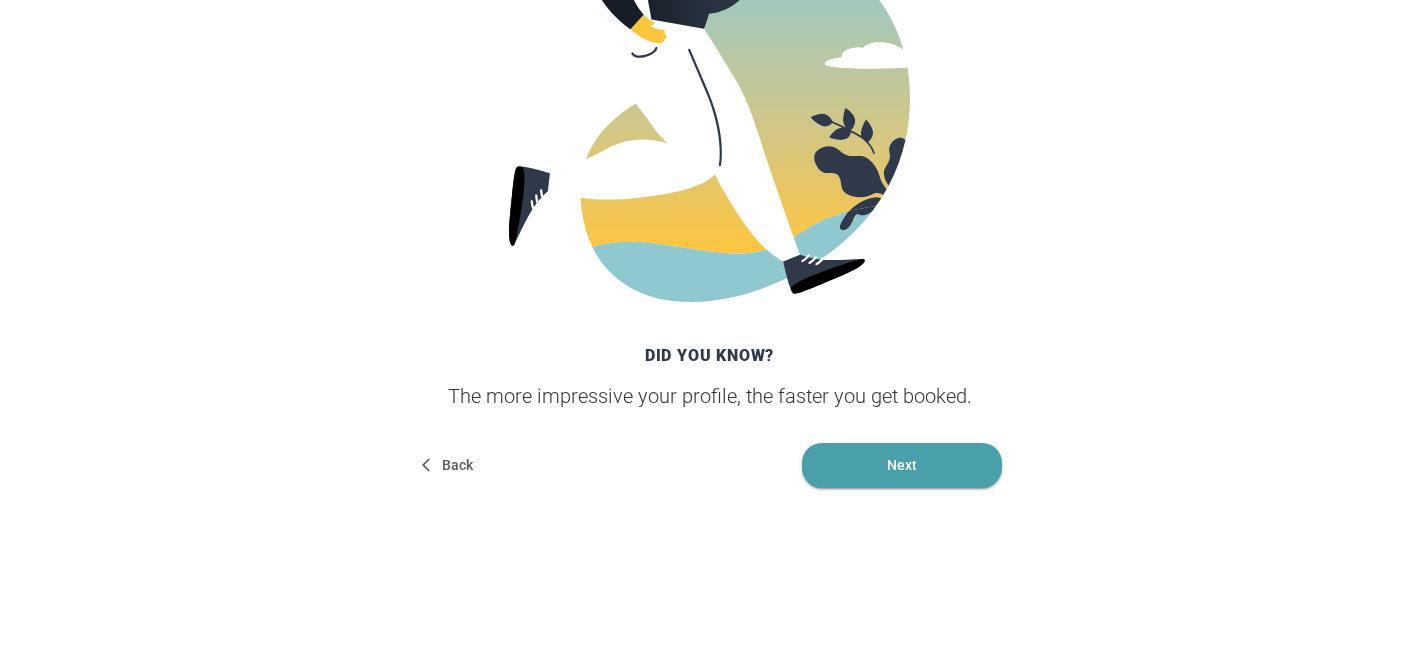 click on "Next" at bounding box center (902, 465) 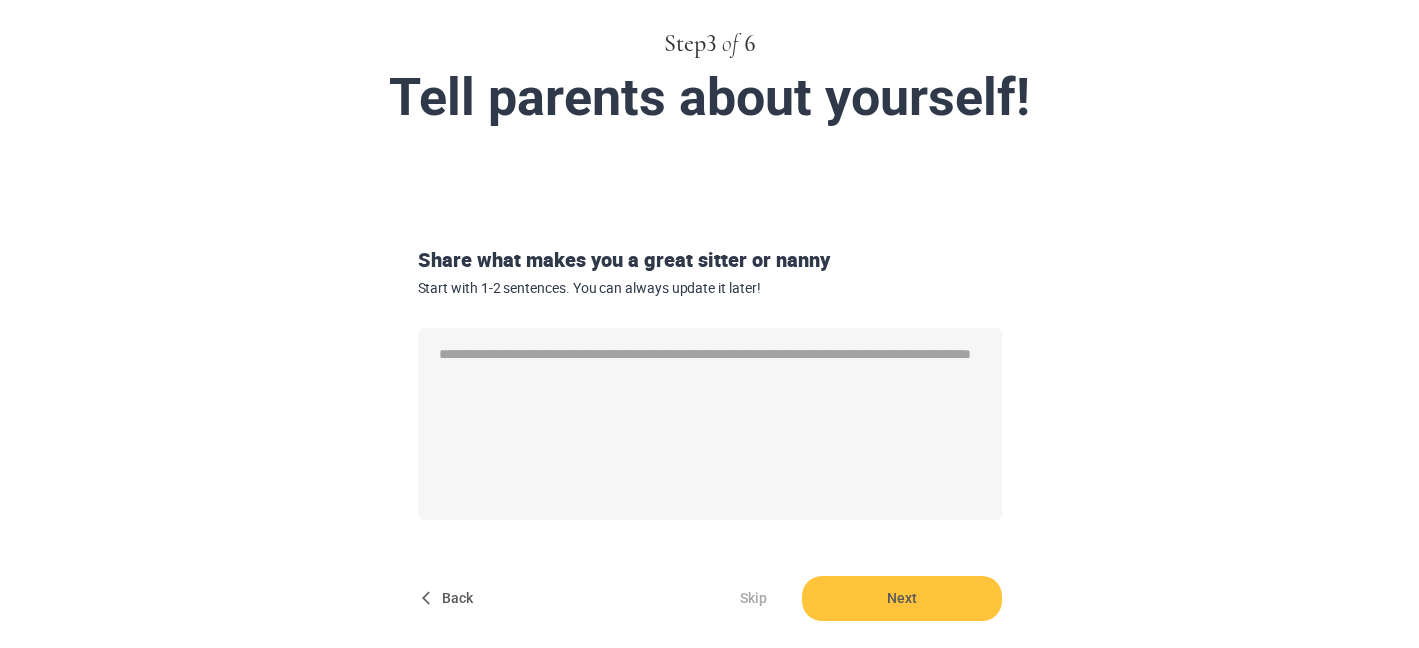 scroll, scrollTop: 190, scrollLeft: 0, axis: vertical 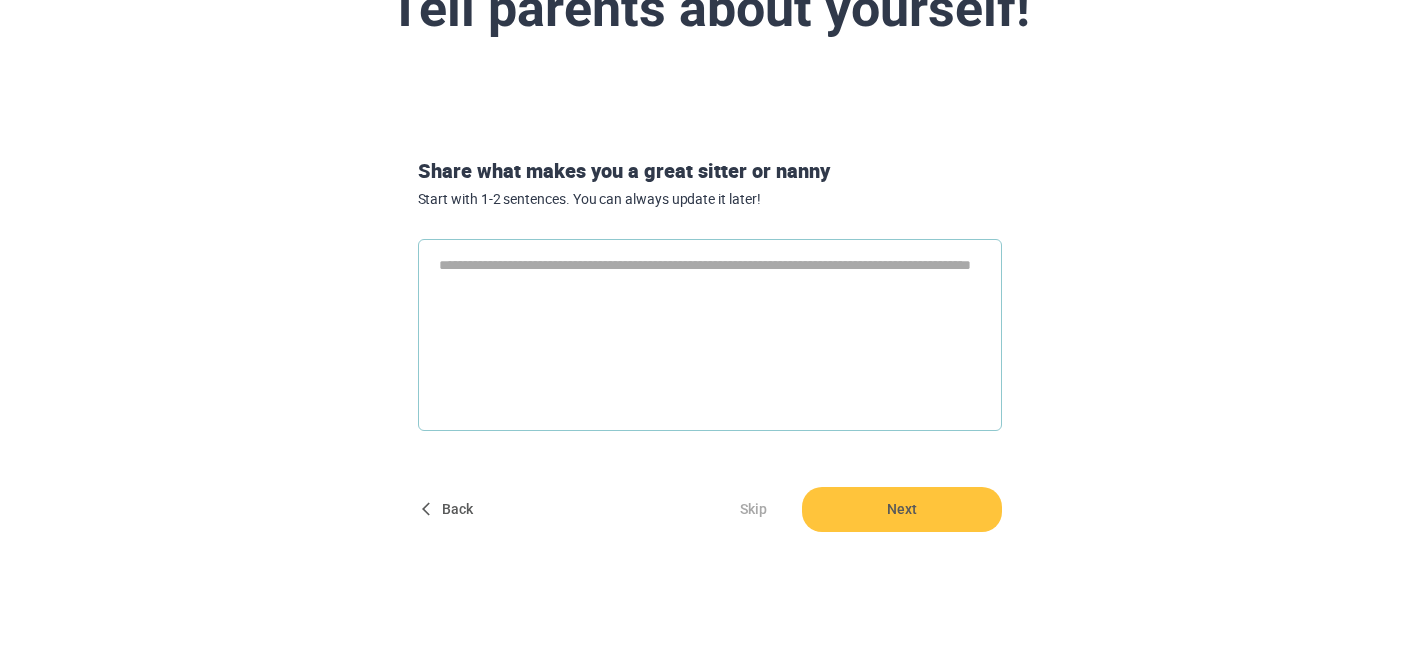 click at bounding box center [710, 335] 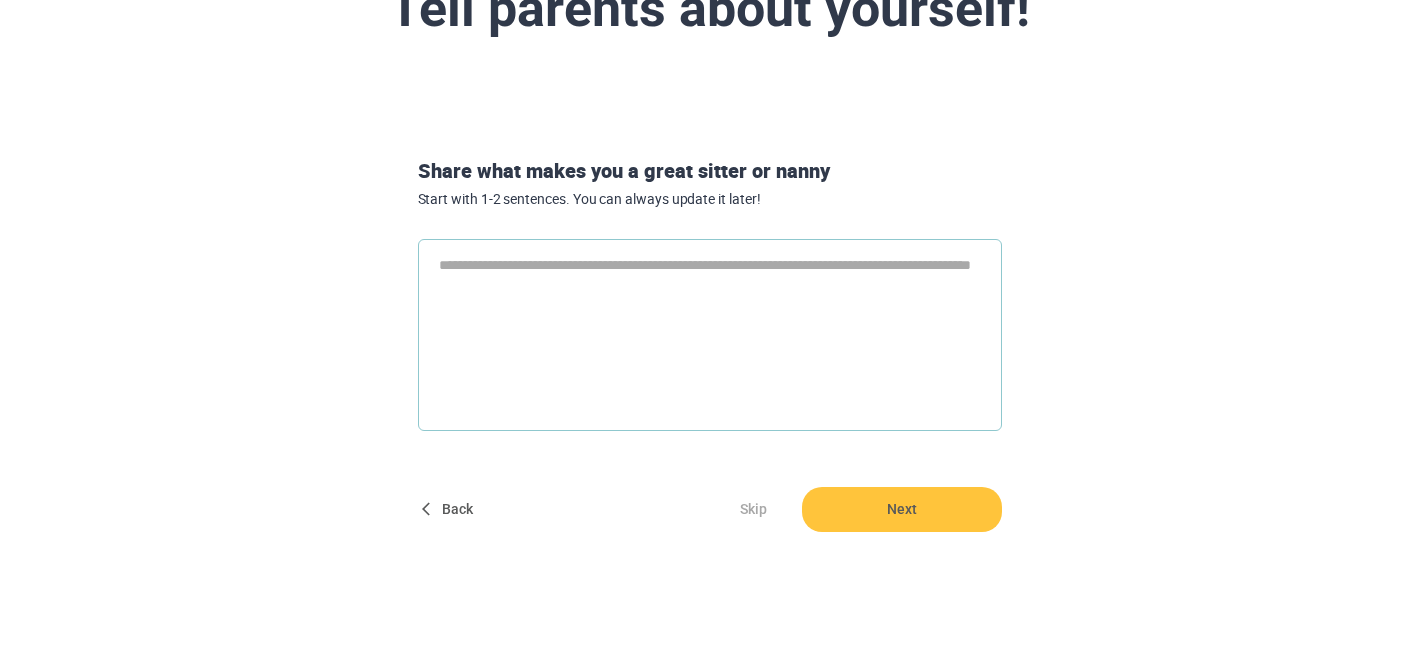 click at bounding box center [710, 335] 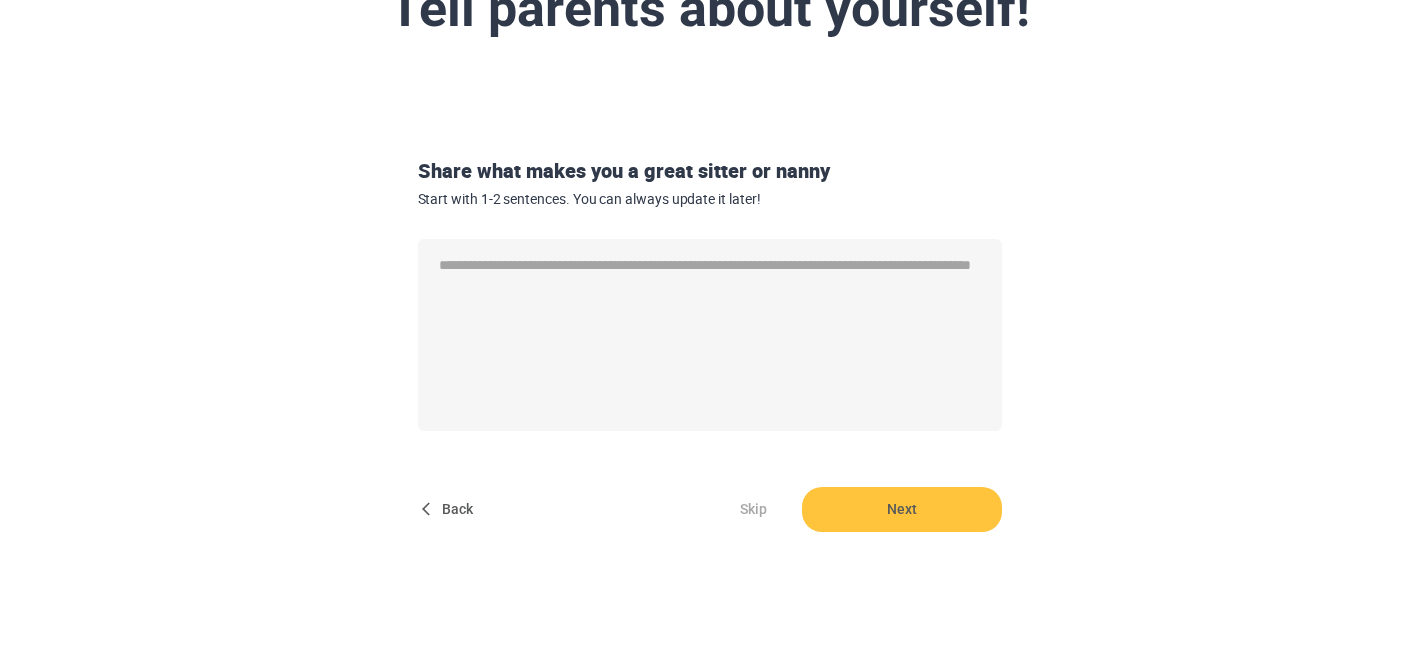 click on "Skip" at bounding box center (754, 509) 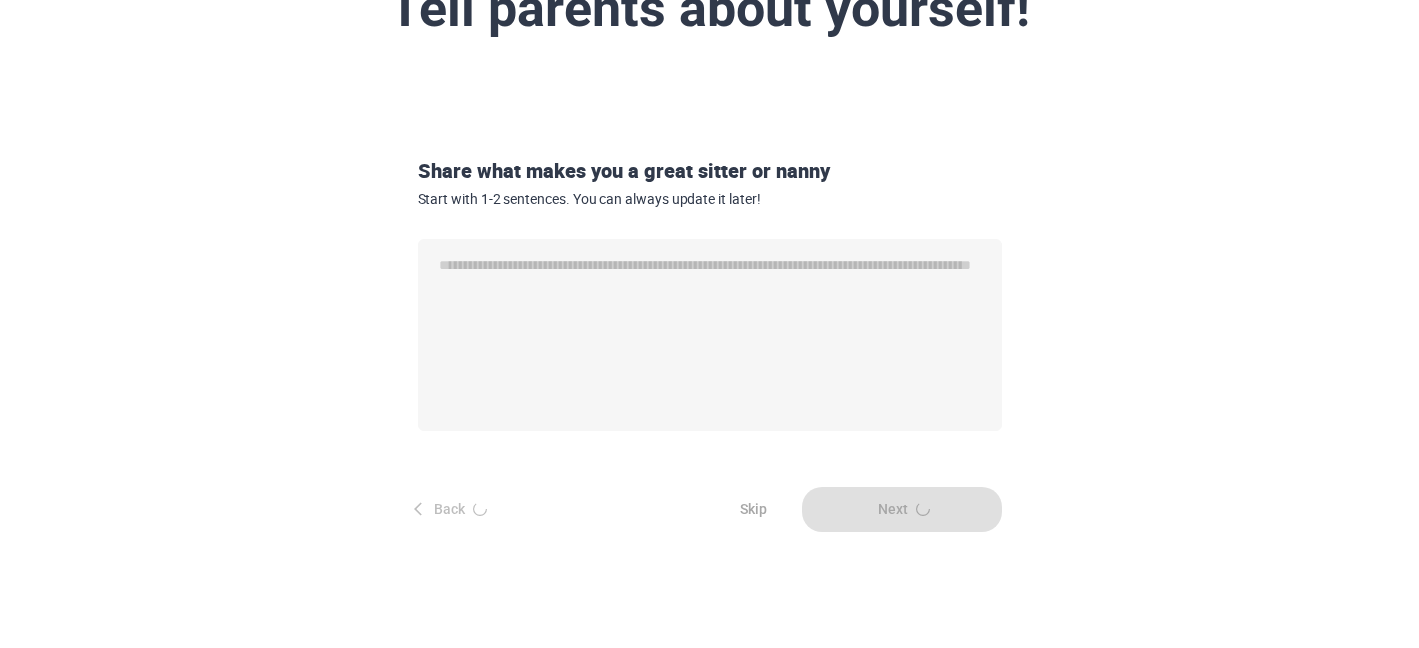 type on "*" 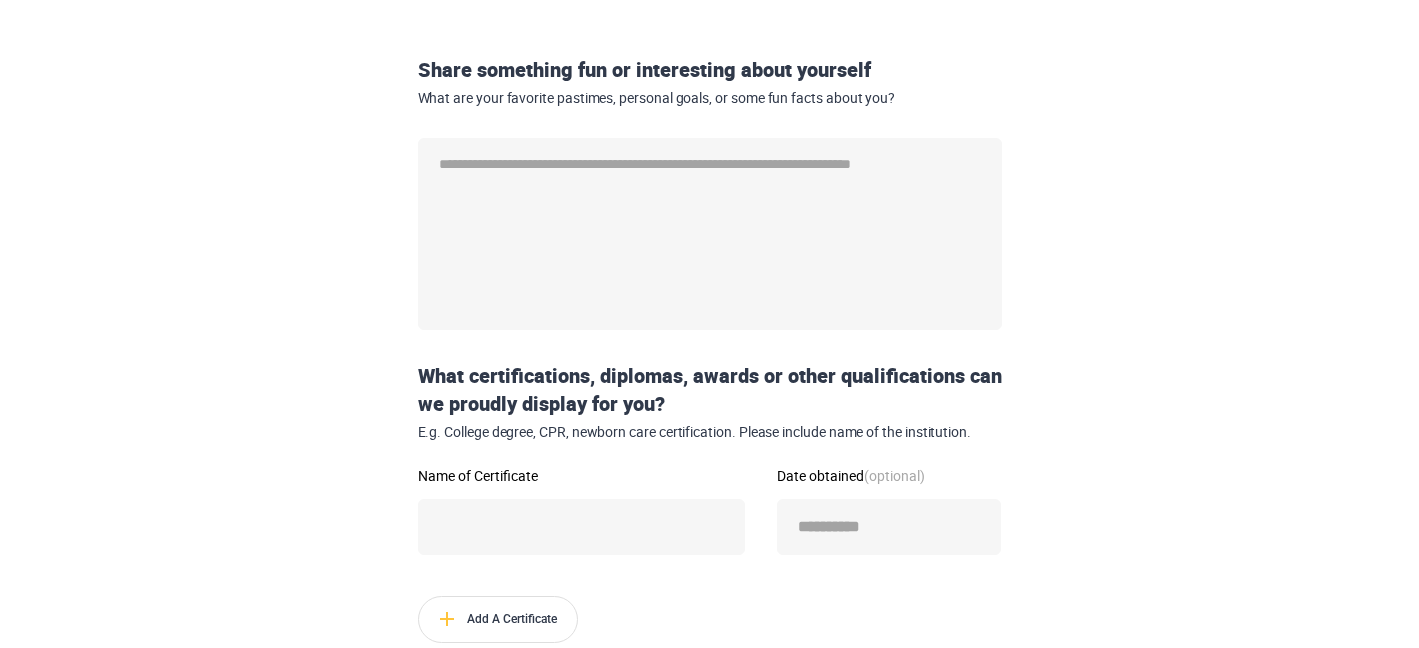scroll, scrollTop: 255, scrollLeft: 0, axis: vertical 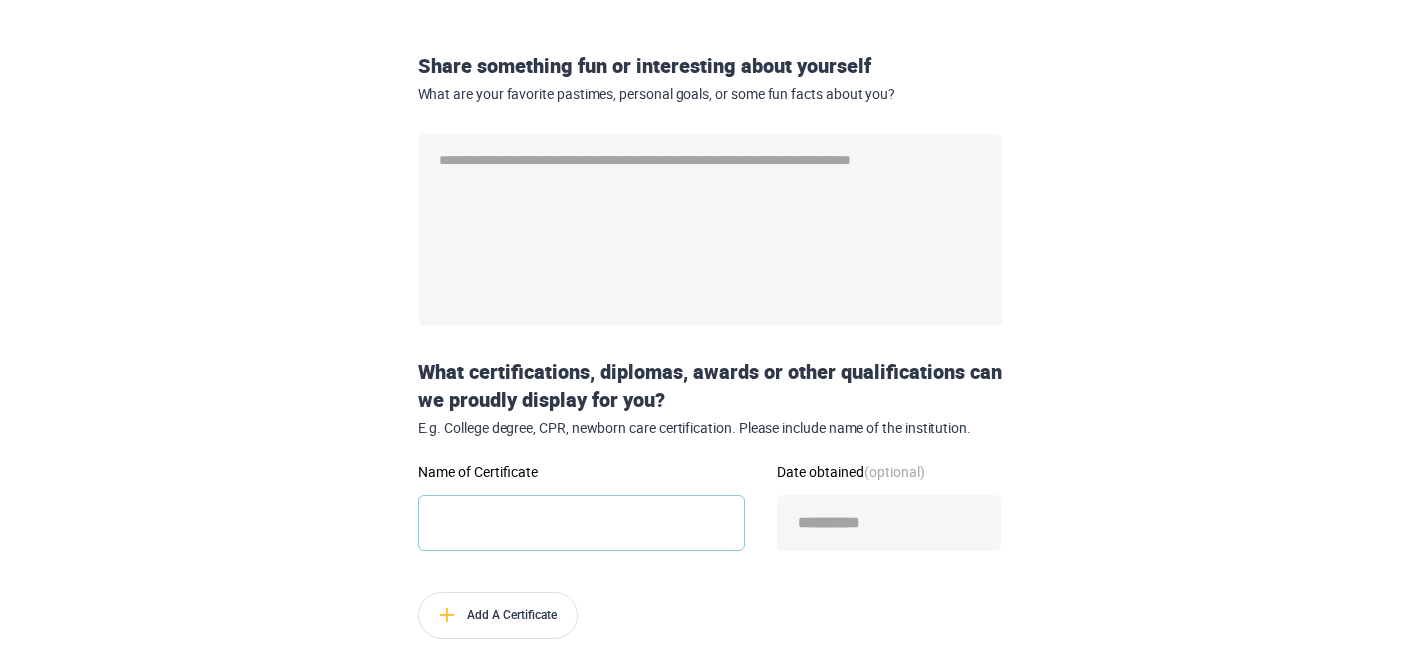 click on "Name of Certificate" at bounding box center (581, 523) 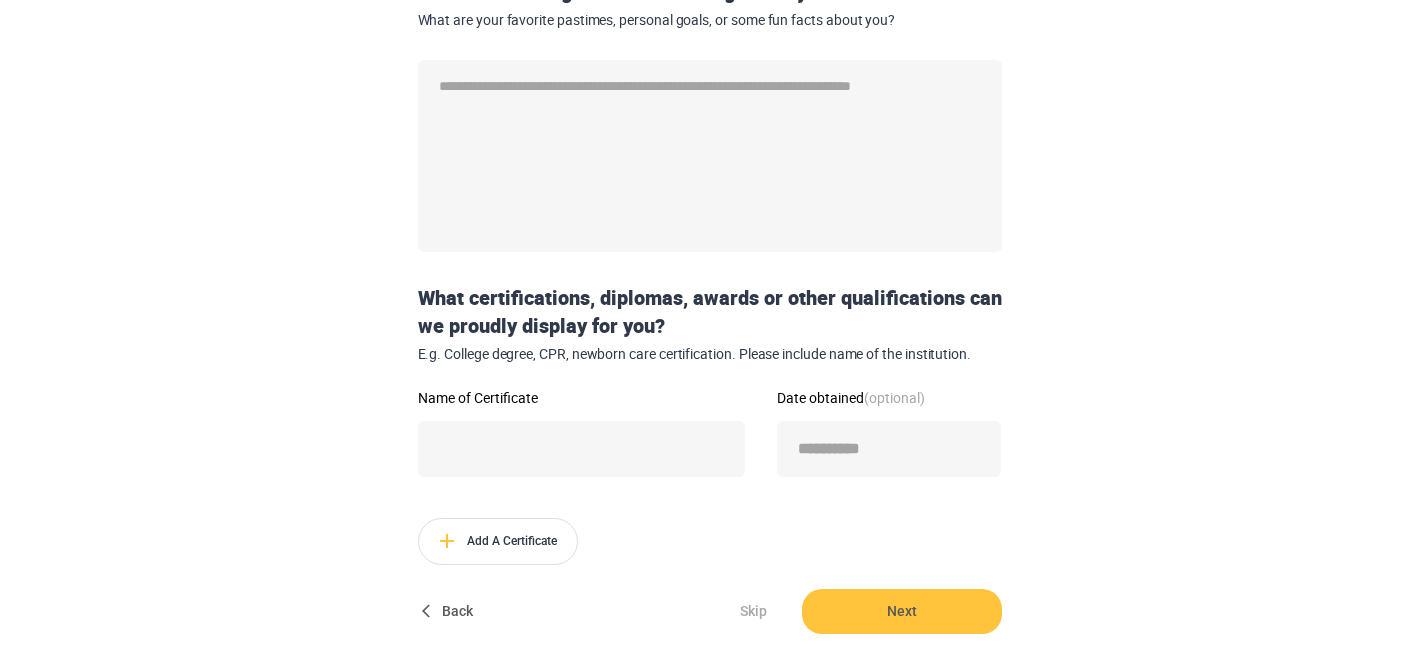 scroll, scrollTop: 306, scrollLeft: 0, axis: vertical 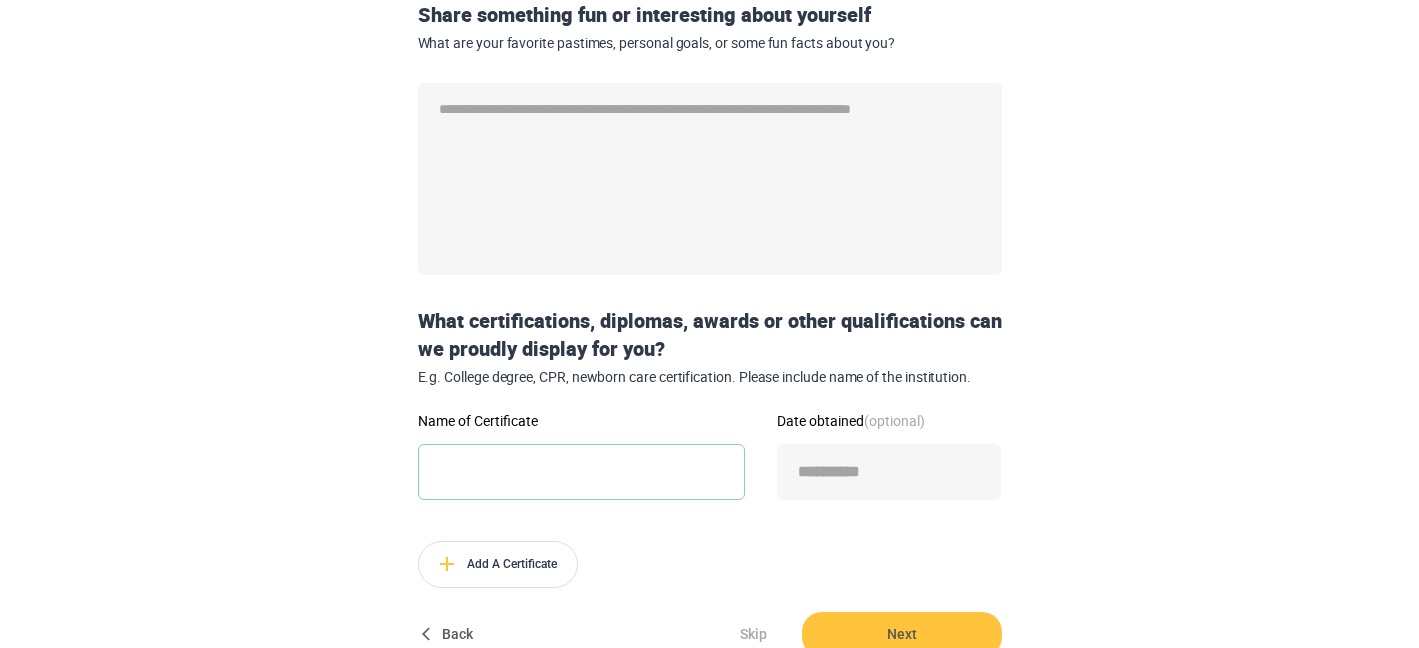click on "Name of Certificate" at bounding box center [581, 472] 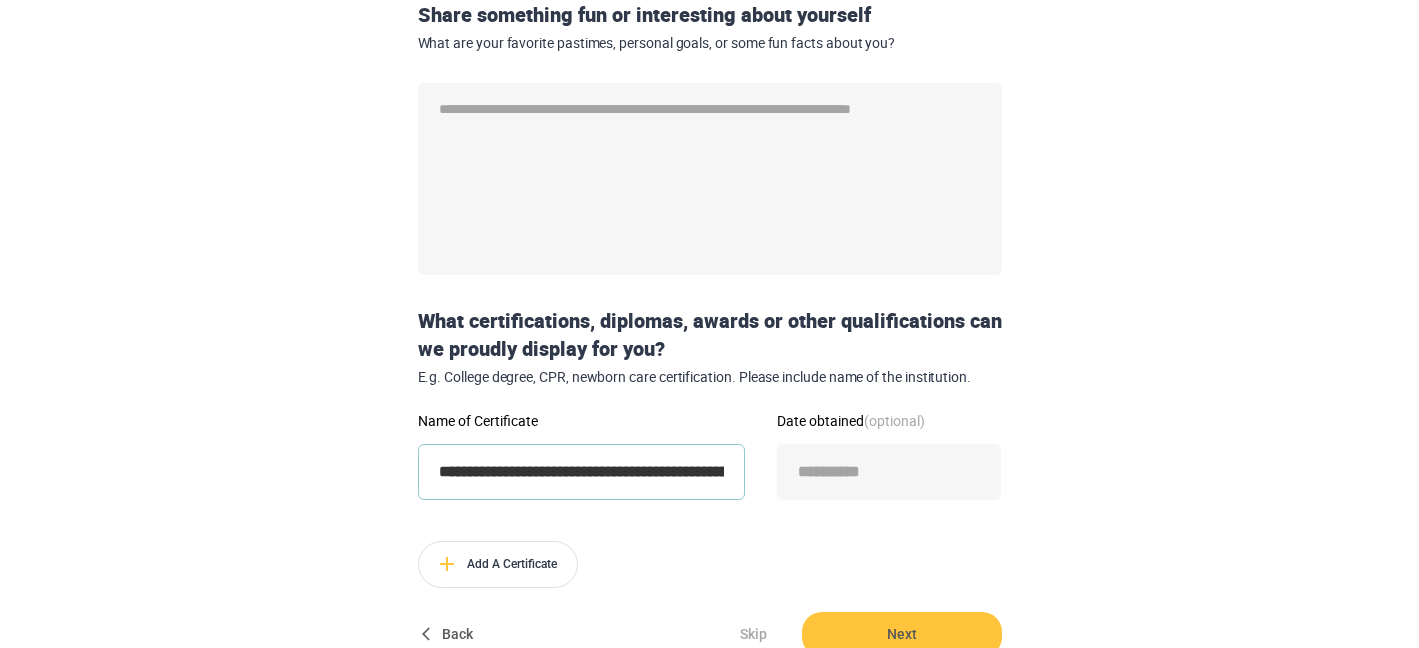 scroll, scrollTop: 0, scrollLeft: 482, axis: horizontal 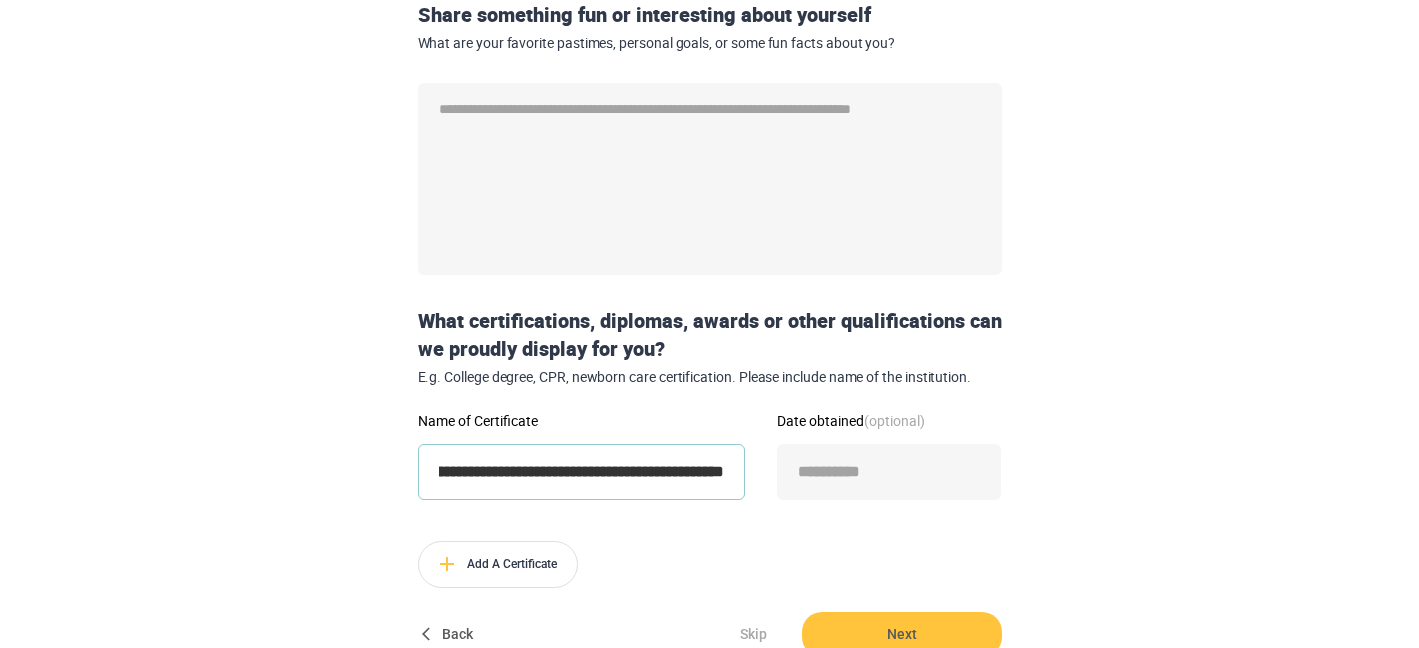 type on "**********" 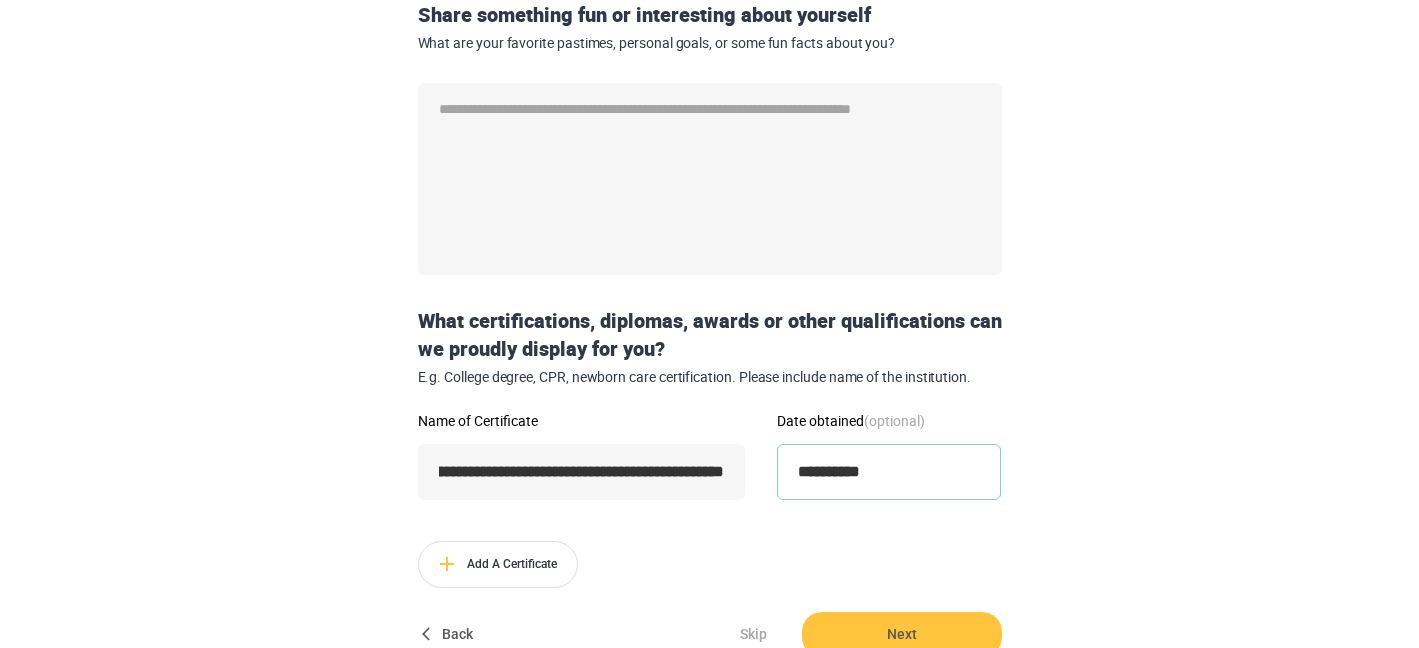 click on "**********" at bounding box center [889, 472] 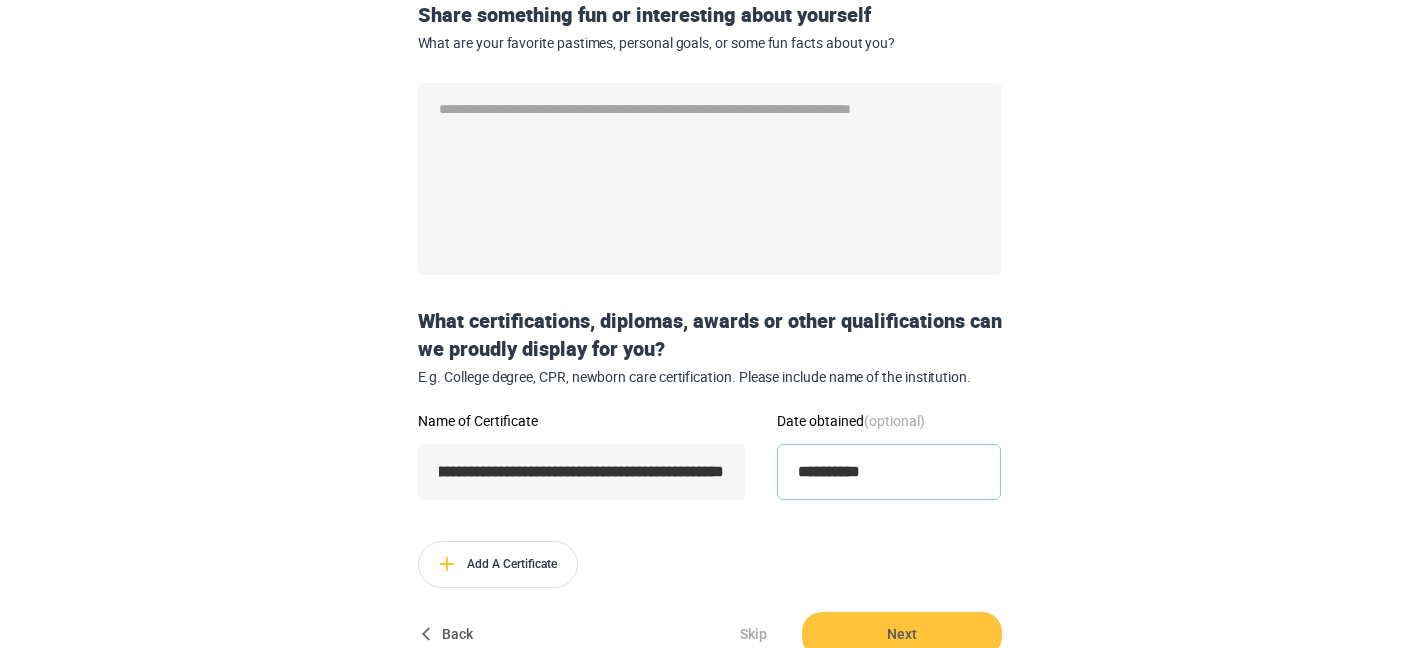 click on "**********" at bounding box center (889, 472) 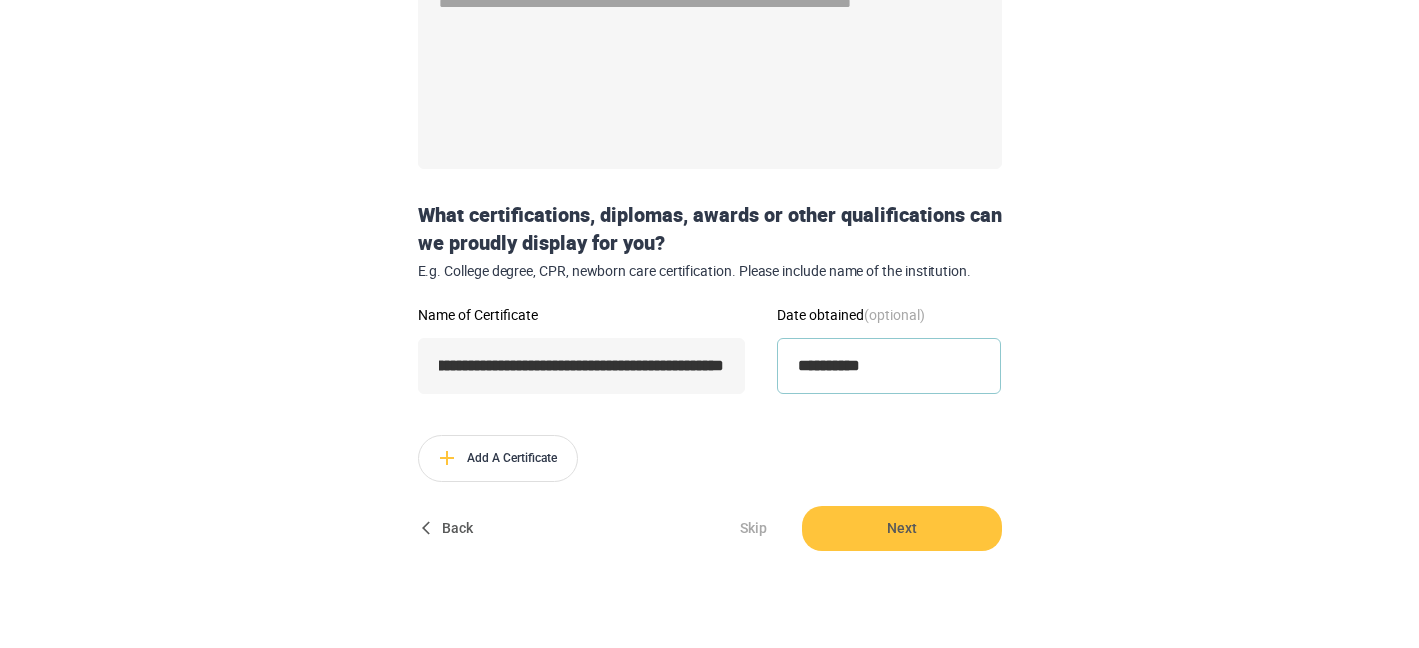 scroll, scrollTop: 477, scrollLeft: 0, axis: vertical 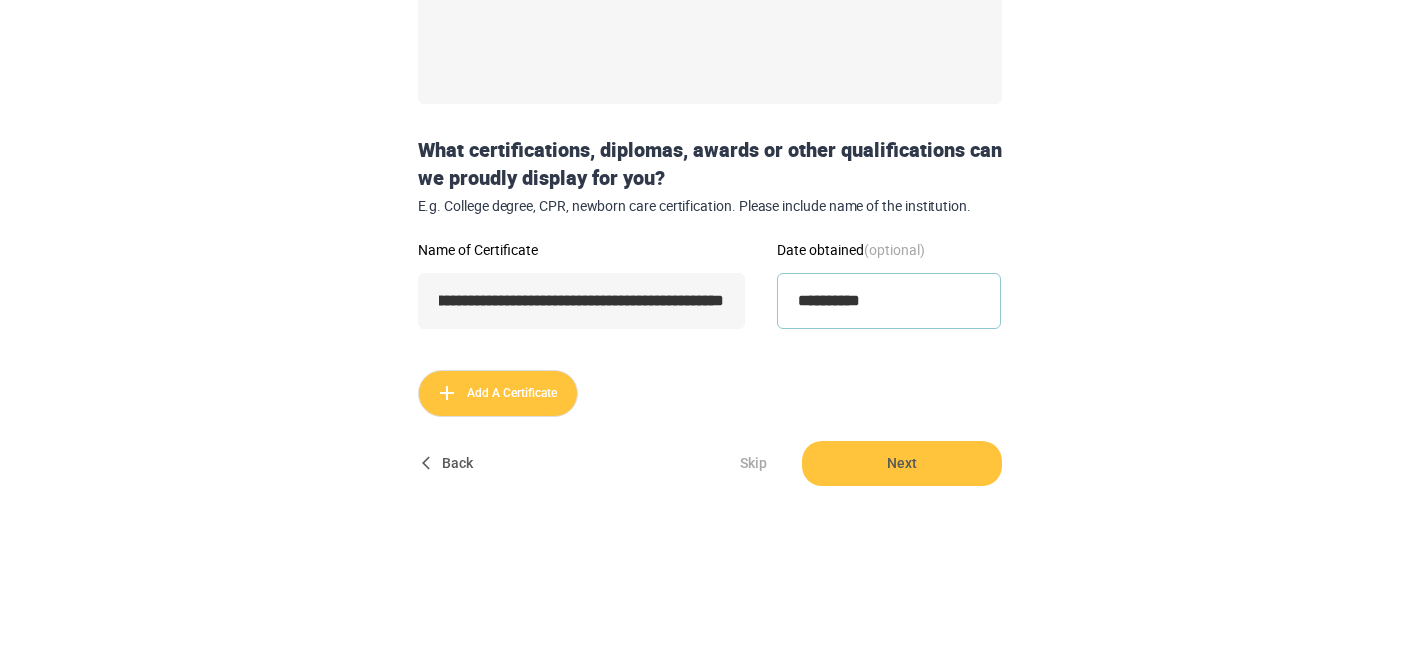 type on "**********" 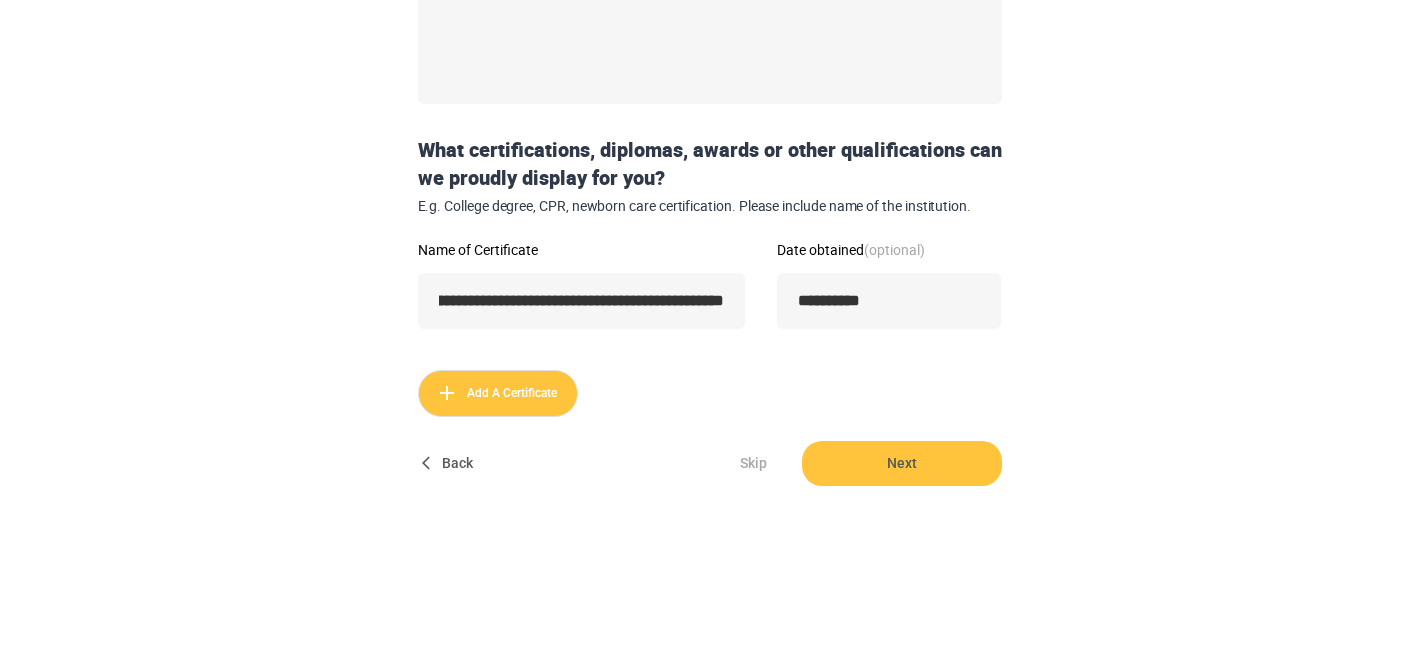click on "Add A Certificate" at bounding box center (498, 393) 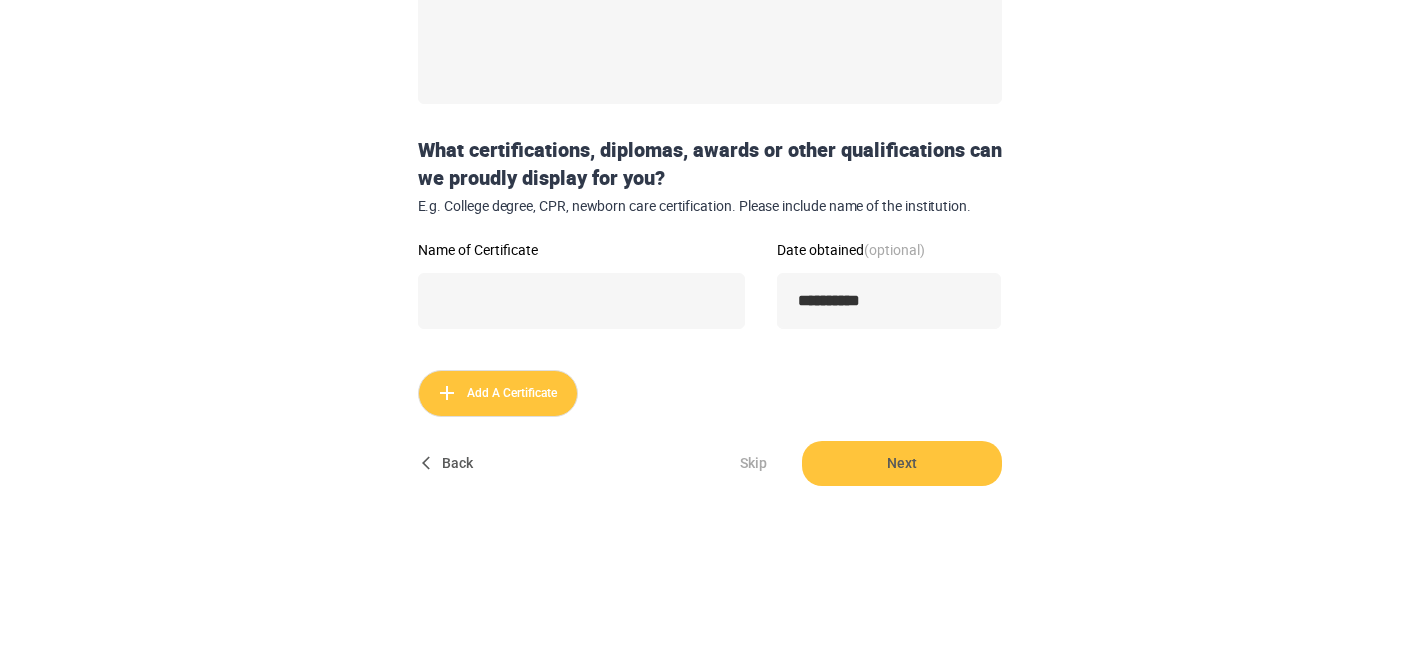 scroll, scrollTop: 0, scrollLeft: 0, axis: both 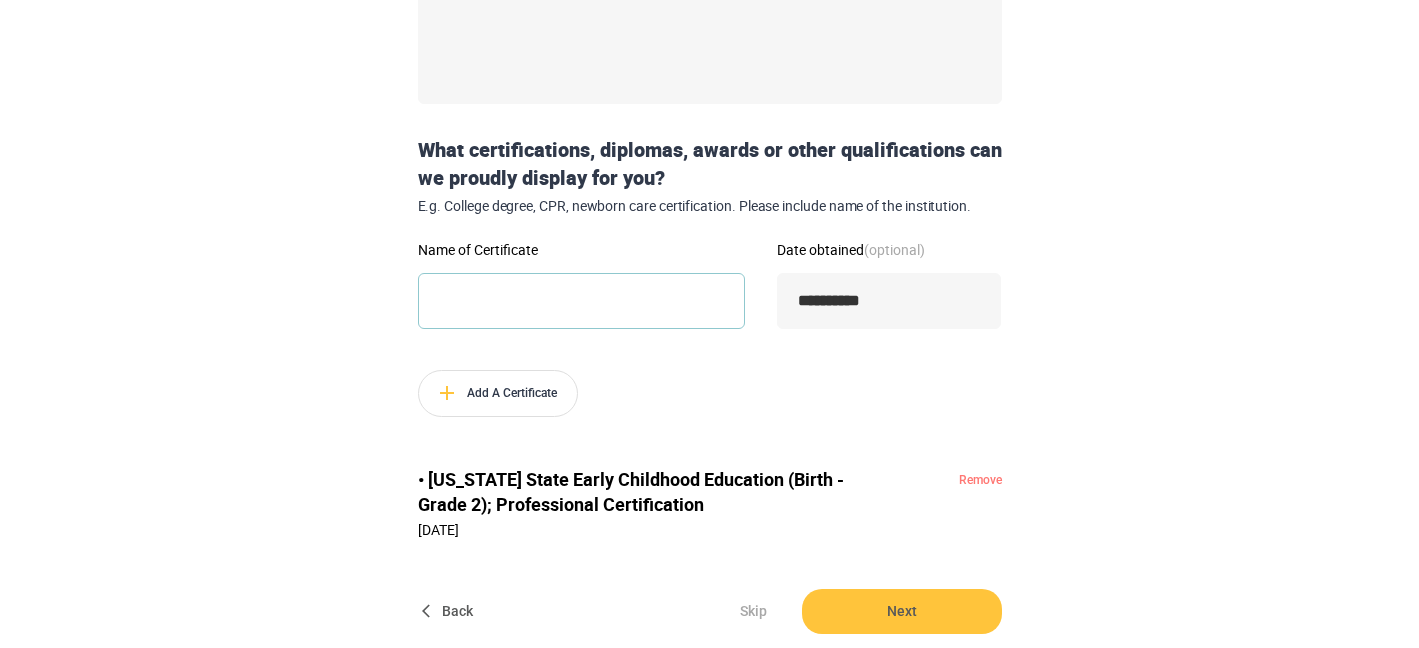 click on "Name of Certificate" at bounding box center (581, 301) 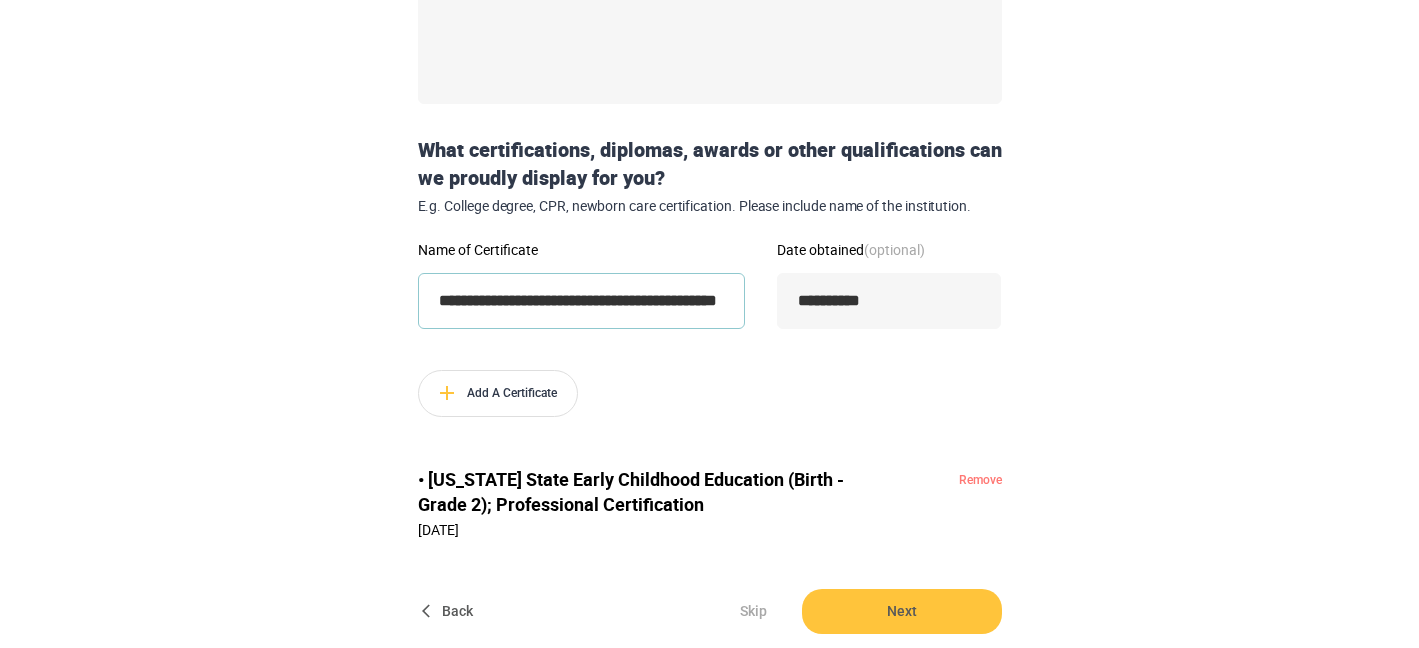 scroll, scrollTop: 0, scrollLeft: 128, axis: horizontal 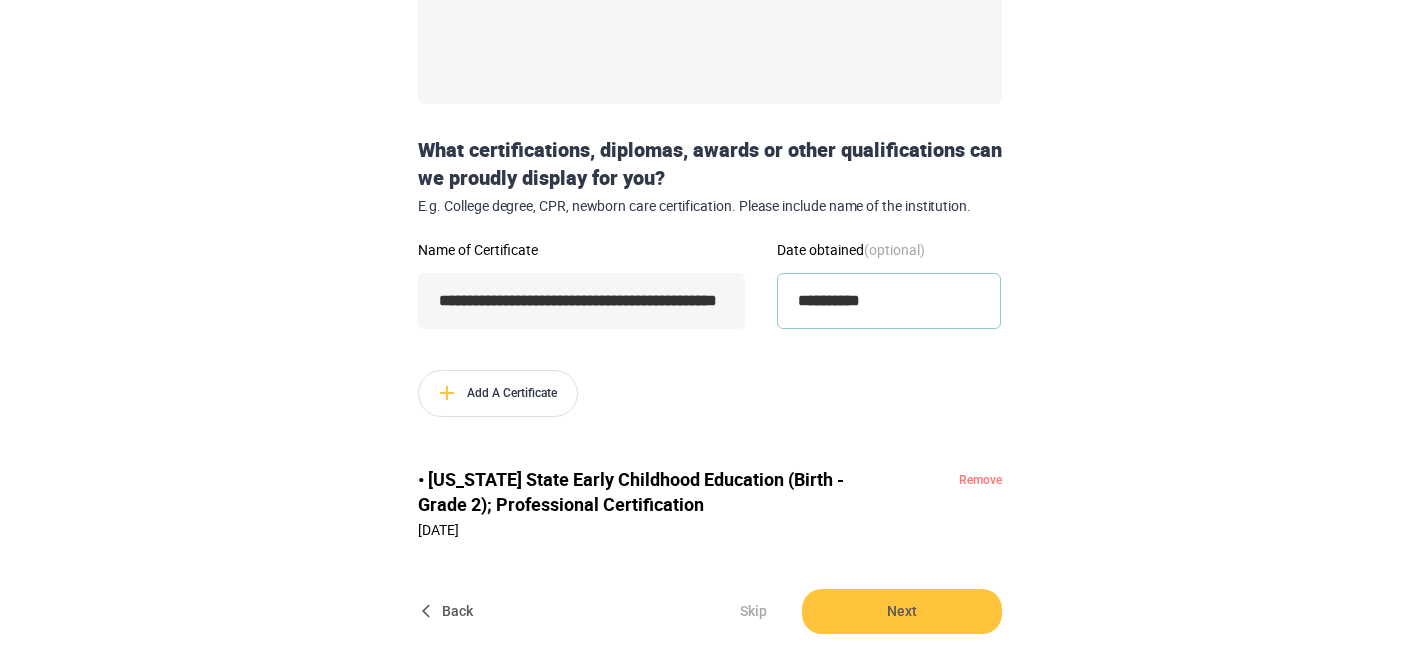 click on "**********" at bounding box center (889, 301) 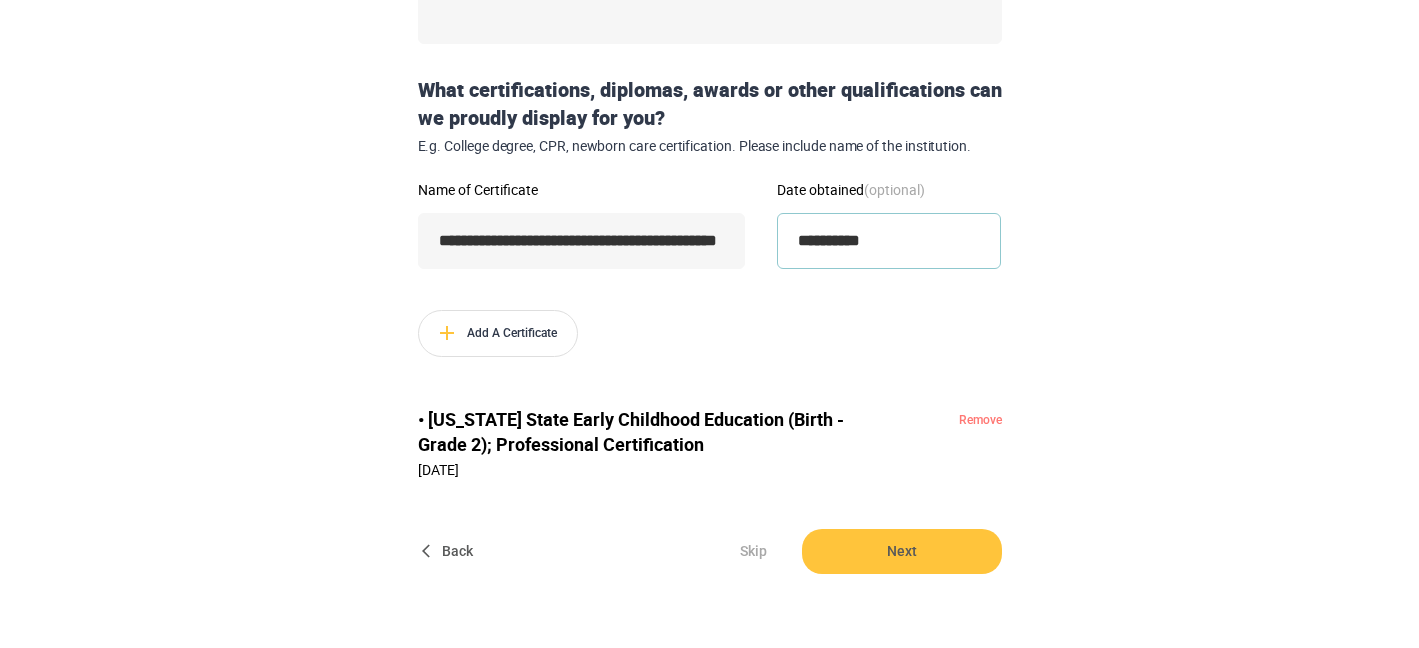 scroll, scrollTop: 558, scrollLeft: 0, axis: vertical 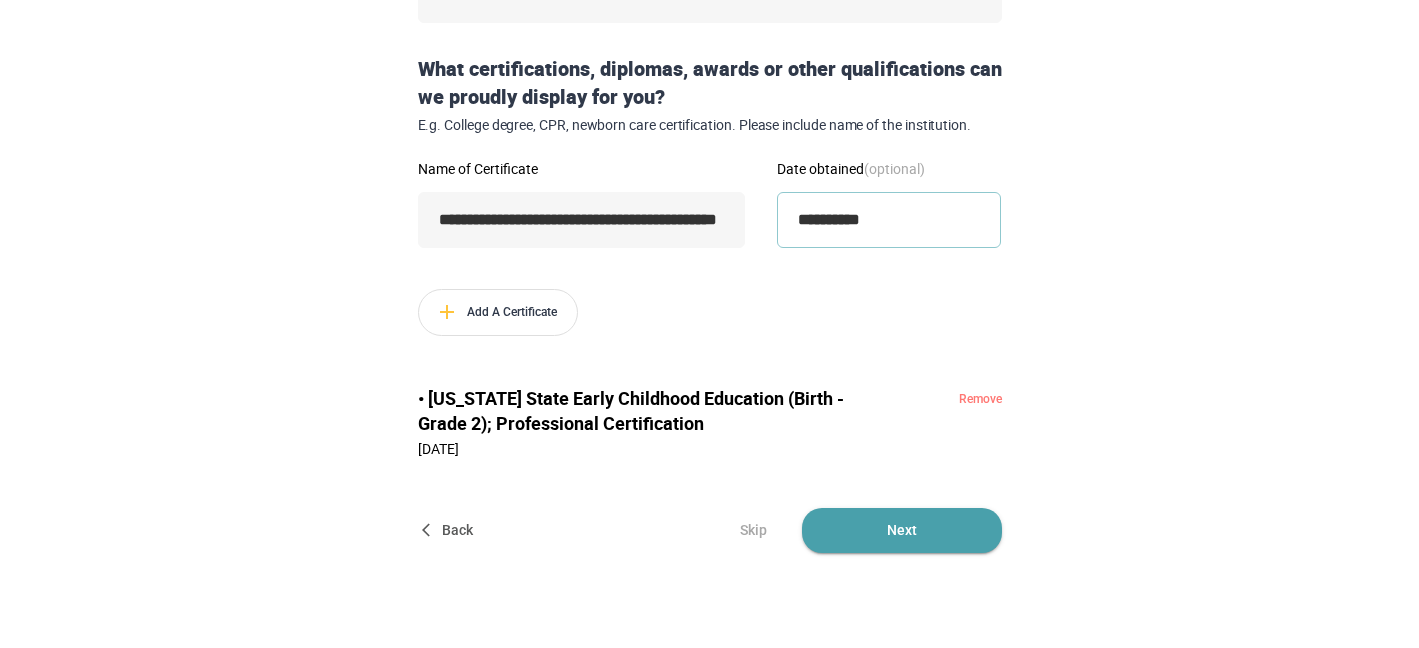 type on "**********" 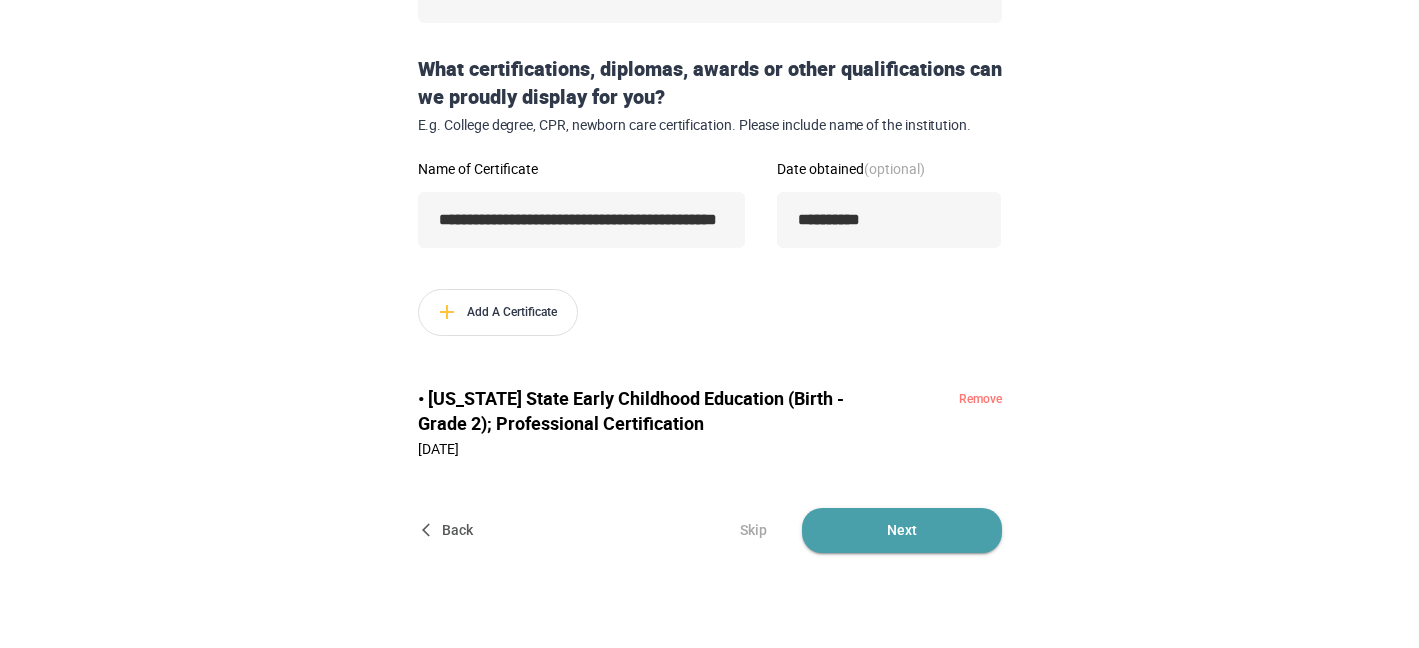 click on "Next" at bounding box center (902, 530) 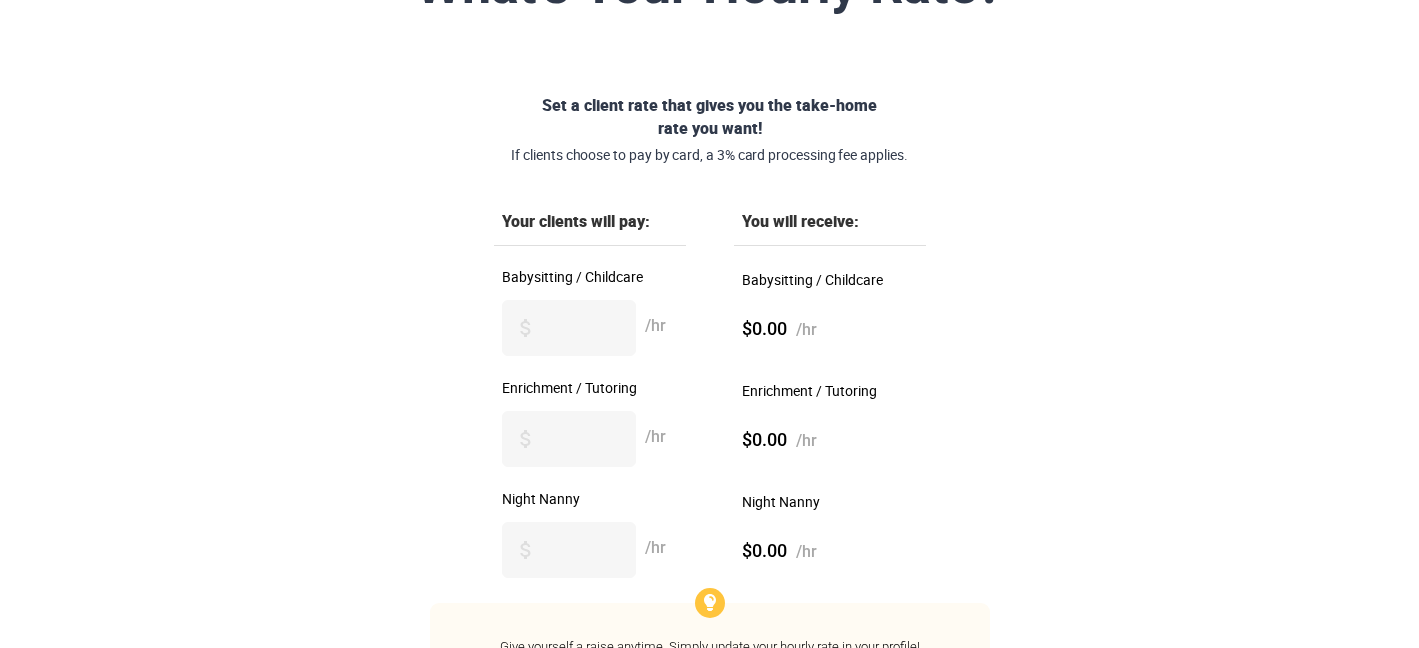 scroll, scrollTop: 215, scrollLeft: 0, axis: vertical 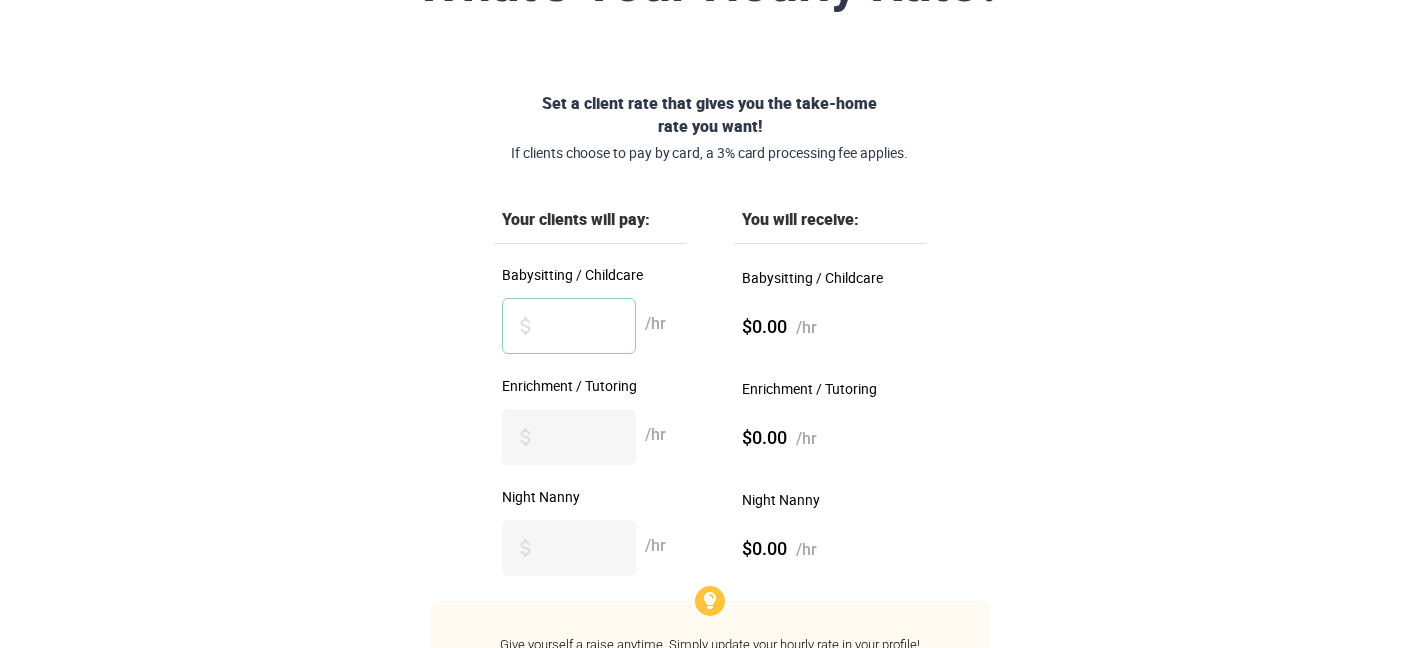 click on "Babysitting / Childcare" at bounding box center [569, 326] 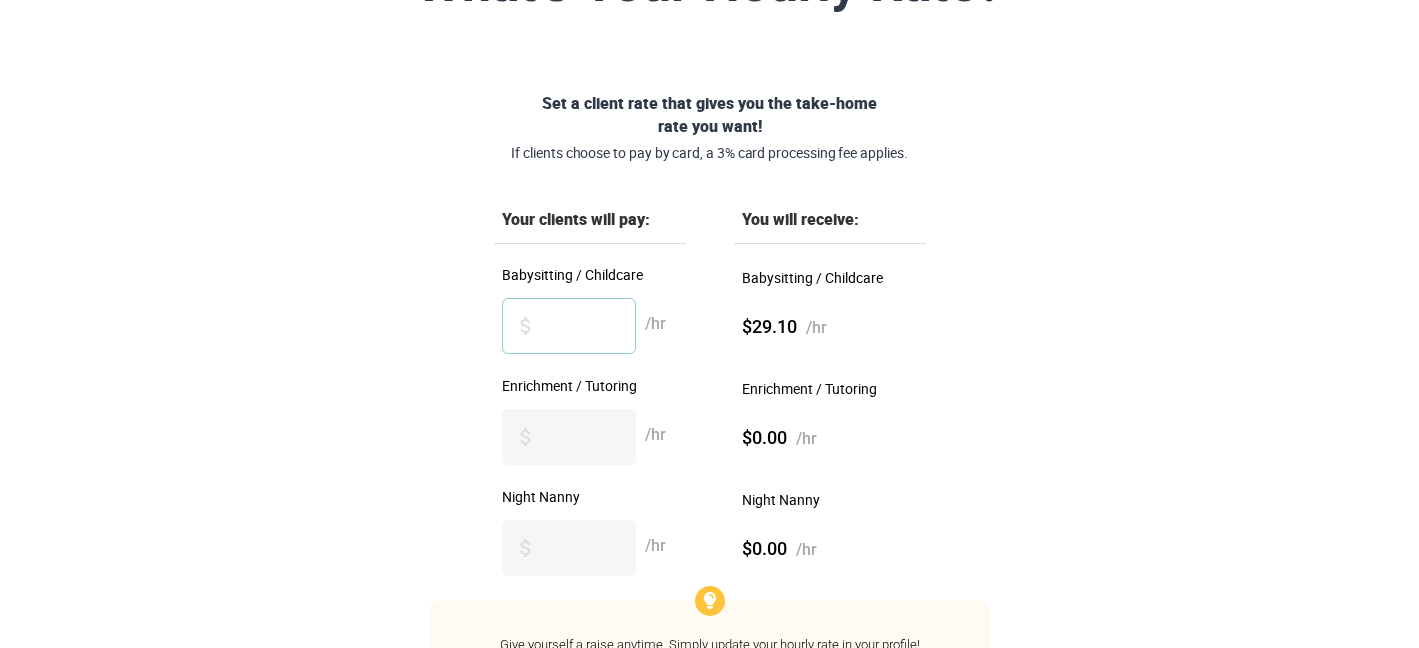 type on "**" 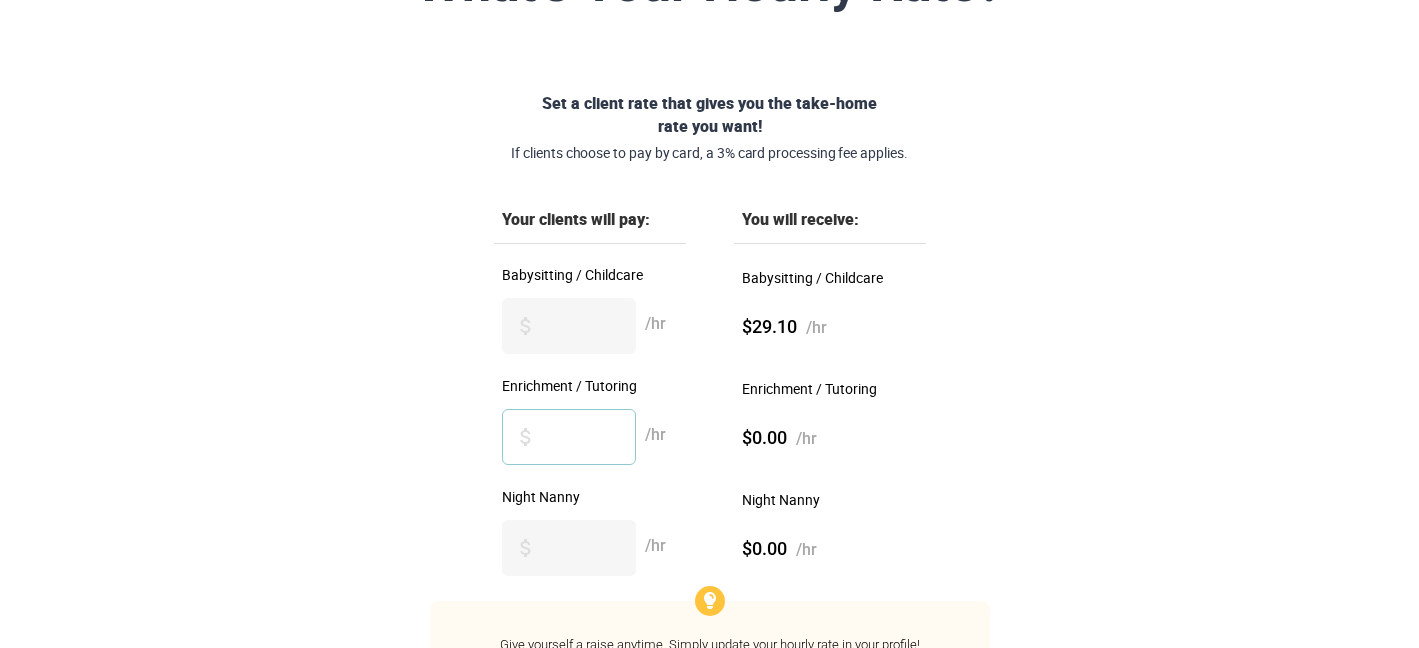 click on "Enrichment / Tutoring" at bounding box center (569, 437) 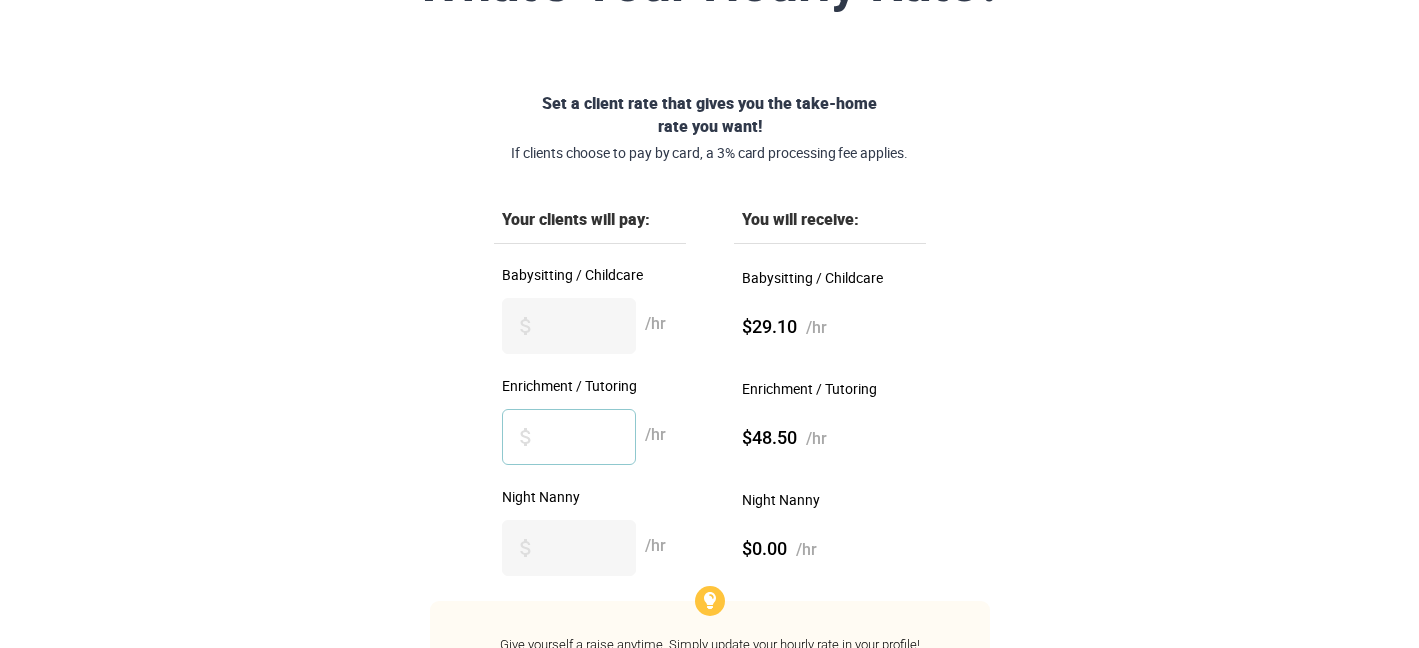 type on "**" 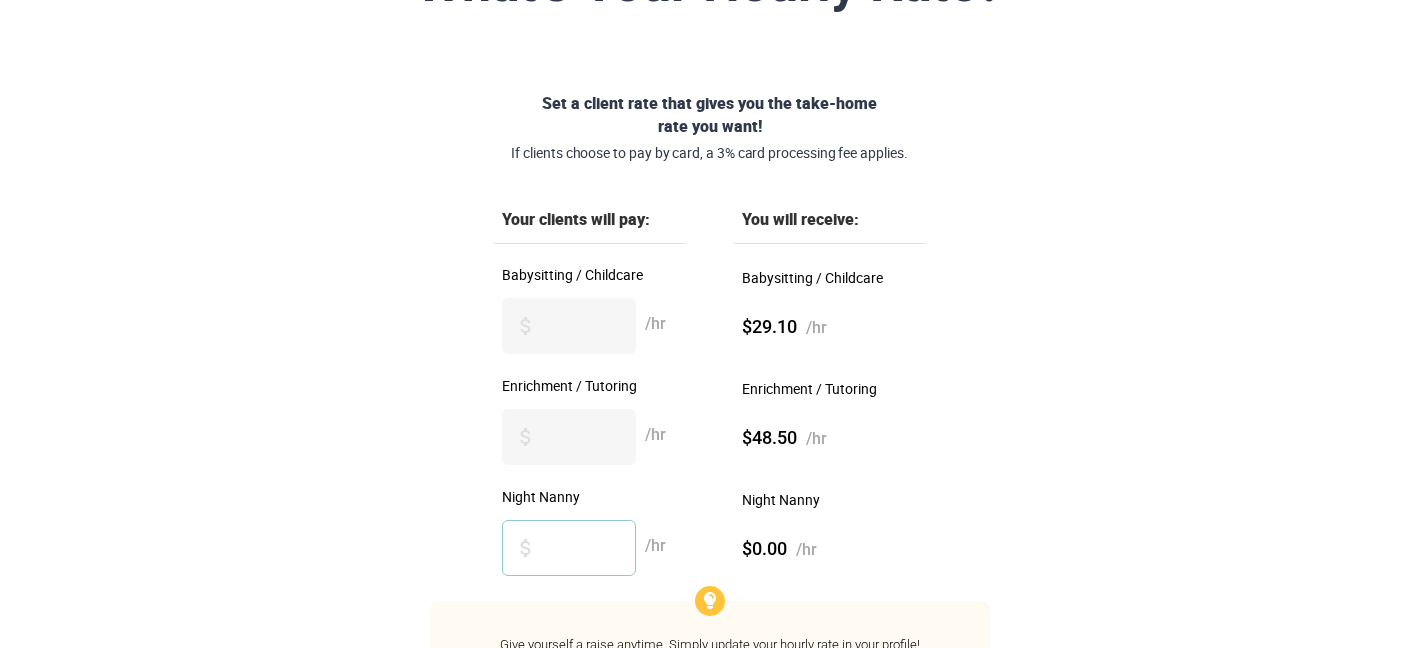 click on "Night Nanny" at bounding box center (569, 548) 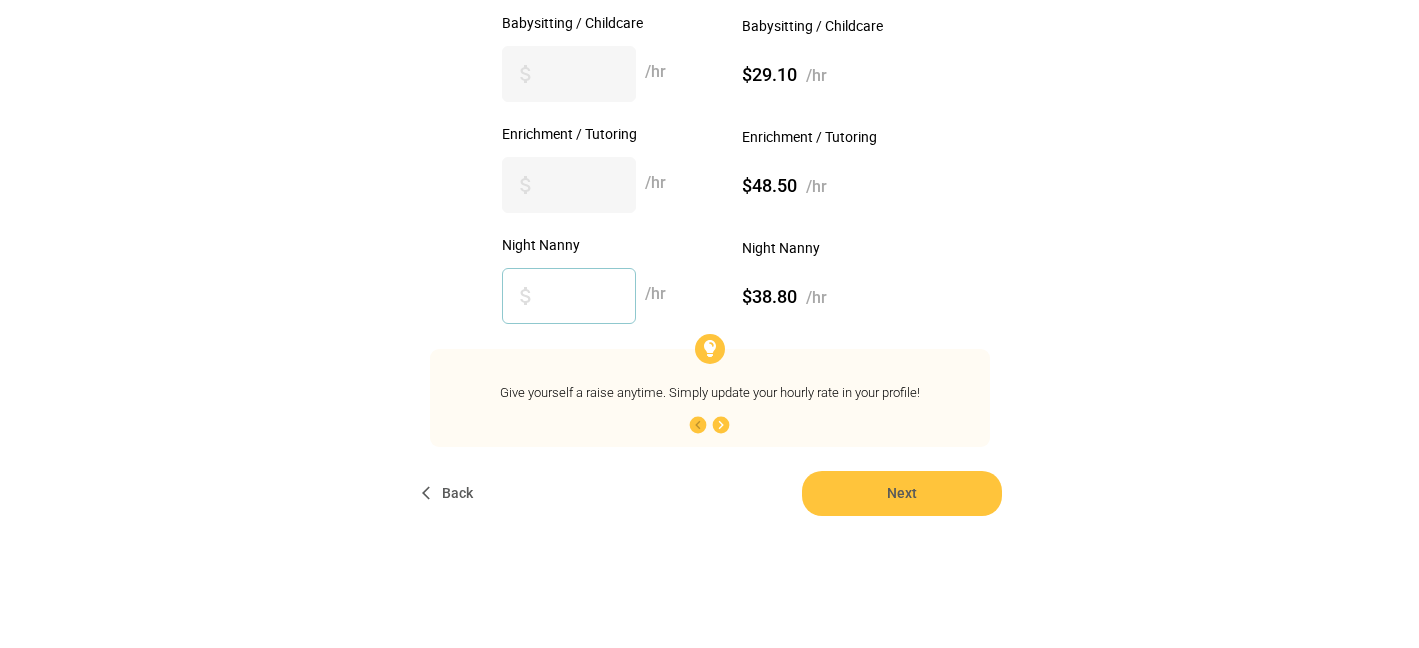 scroll, scrollTop: 468, scrollLeft: 0, axis: vertical 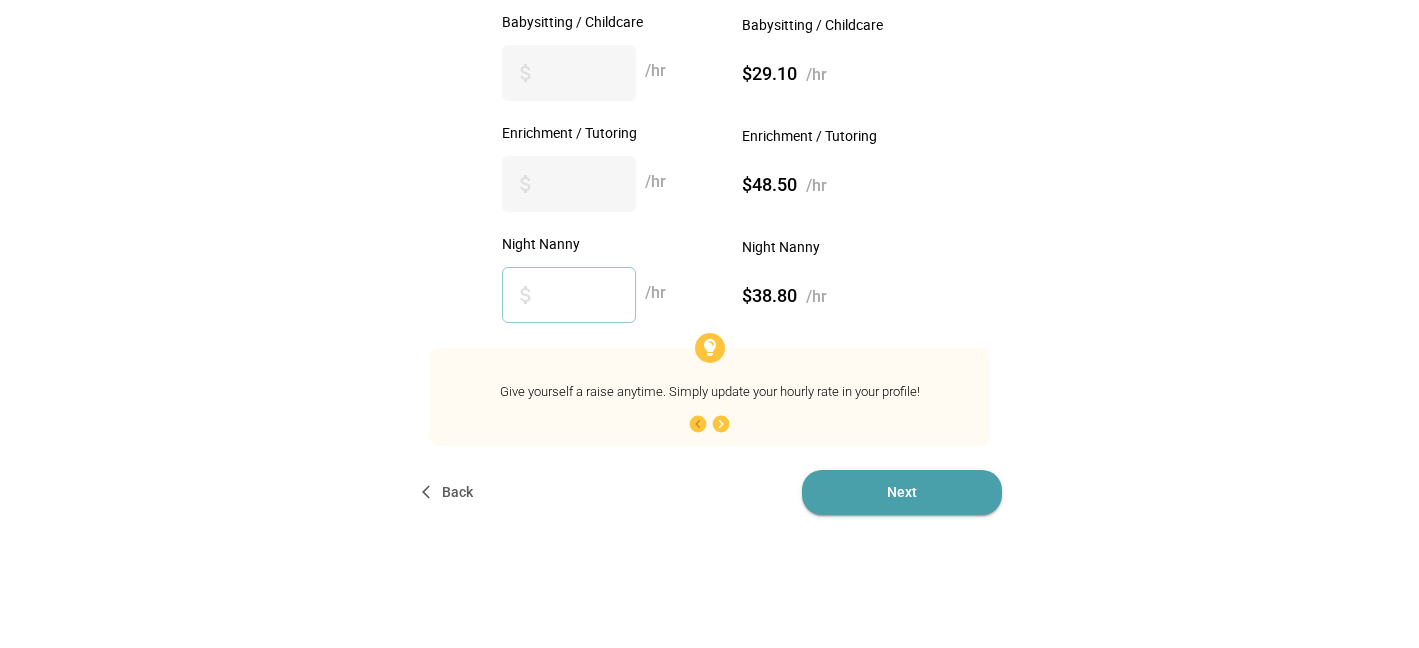 type on "**" 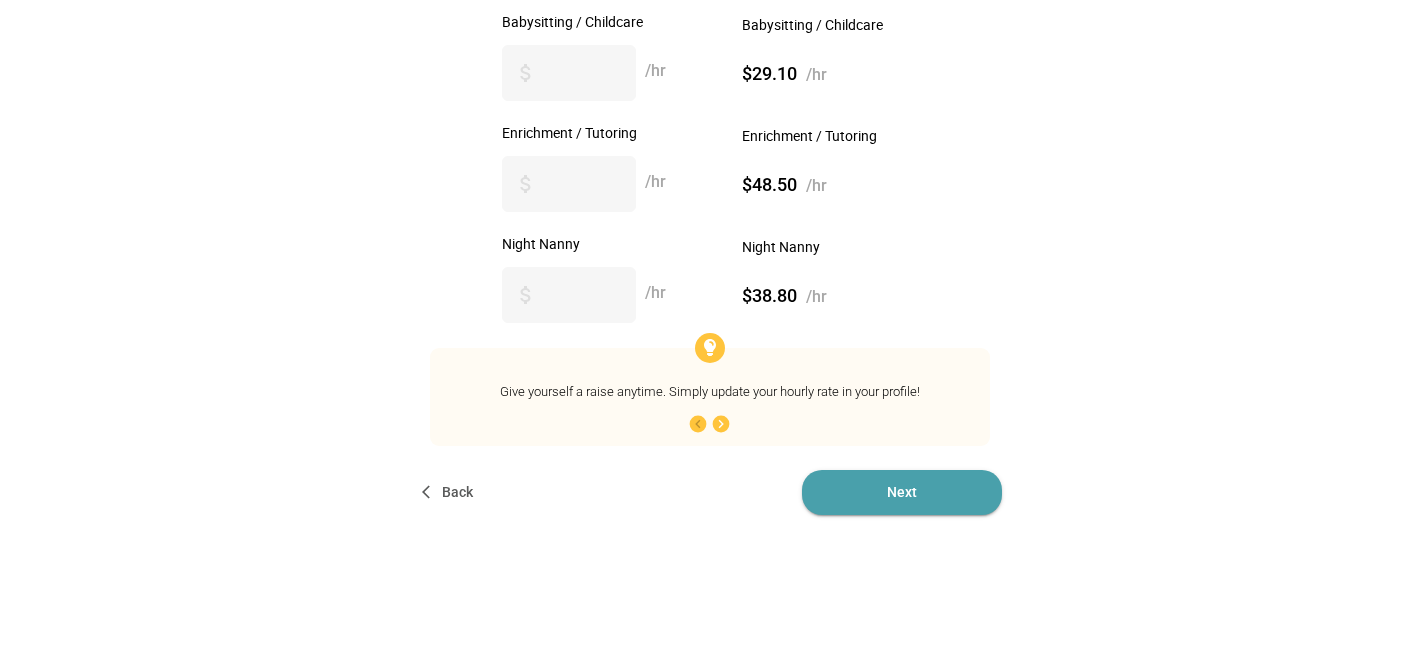 click on "Next" at bounding box center (902, 492) 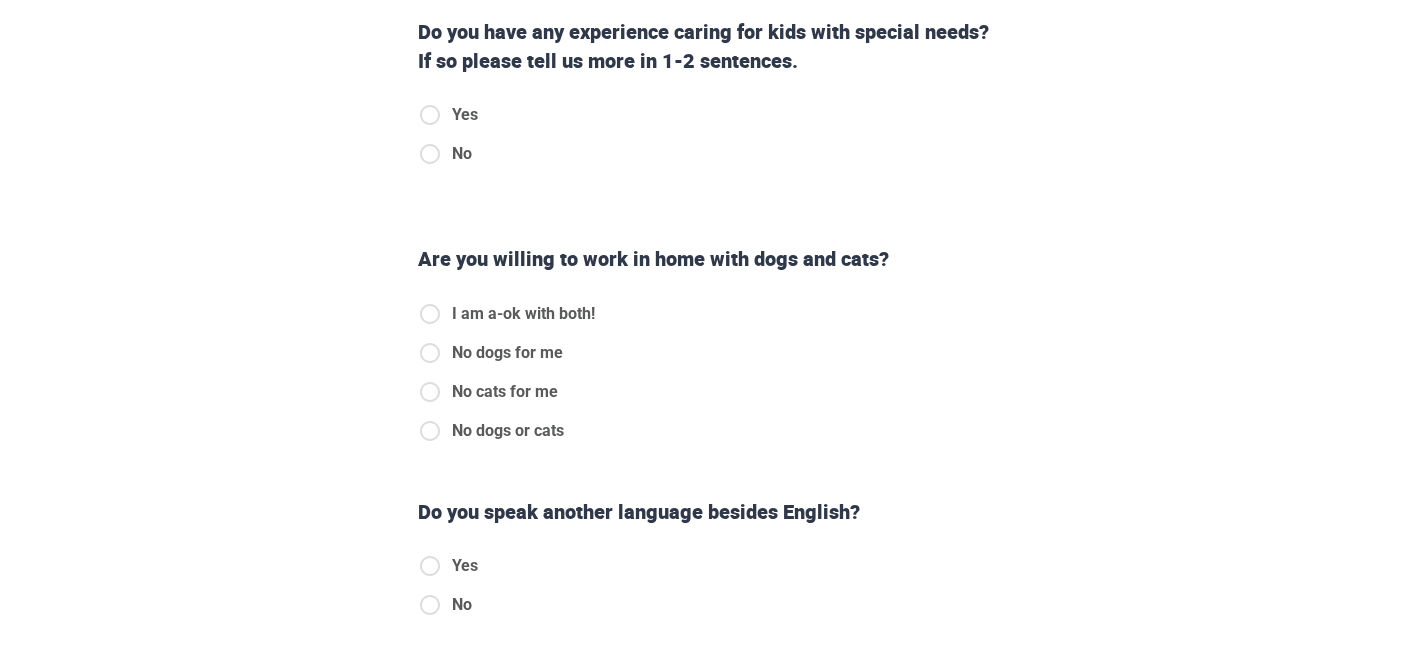 scroll, scrollTop: 0, scrollLeft: 0, axis: both 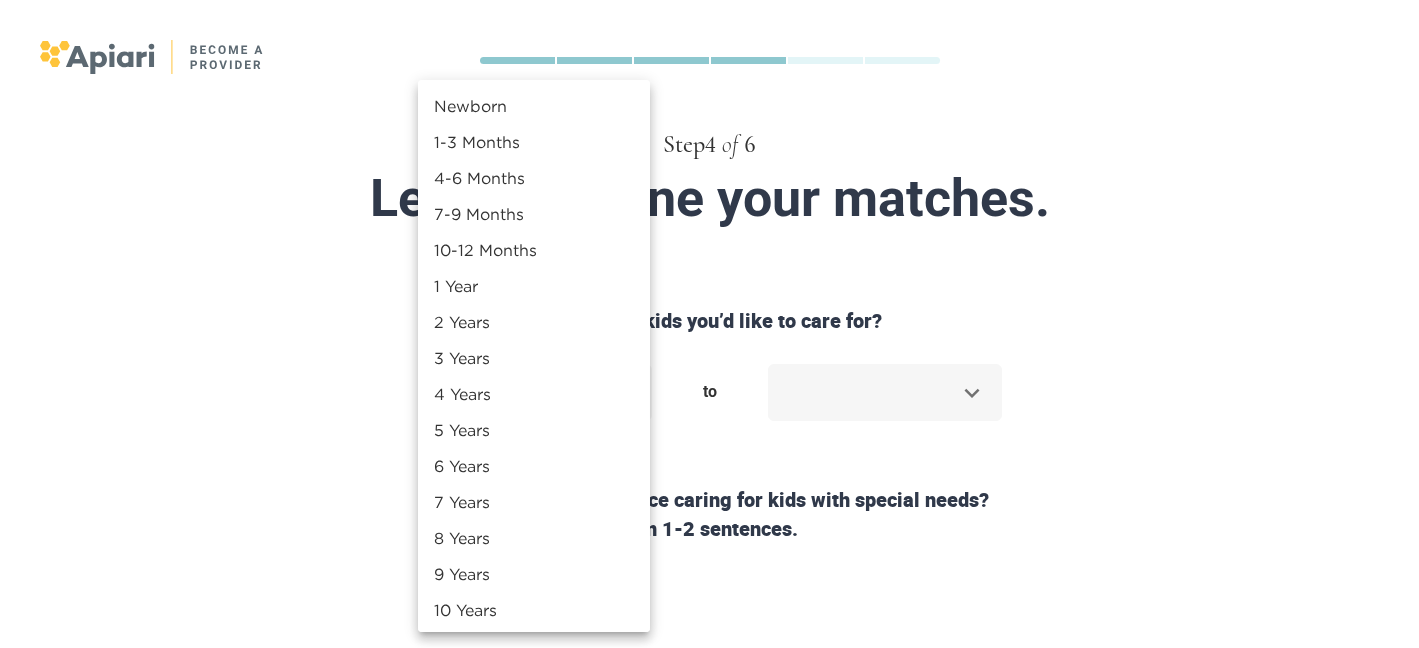 click on "Step  4   of   6 Let’s fine-tune your matches. What is the age range of kids you’d like to care for? ​ to ​ Do you have any experience caring for kids with special needs? If so please tell us more in 1-2 sentences. Yes No Are you willing to work in home with dogs and cats? I am a-ok with both! No dogs for me No cats for me No dogs or cats Do you speak another language besides English? Yes No Back Next Copyright  2025 [EMAIL_ADDRESS][DOMAIN_NAME] [PHONE_NUMBER] Jobs Signup Terms of service Privacy The Sweet Life Newborn 1-3 Months 4-6 Months 7-9 Months 10-12 Months 1 Year 2 Years 3 Years 4 Years 5 Years 6 Years 7 Years 8 Years 9 Years 10 Years 11 Years 12 Years 13 Years 14 Years 15 Years 16 Years 17 Years 18 Years" at bounding box center (709, 324) 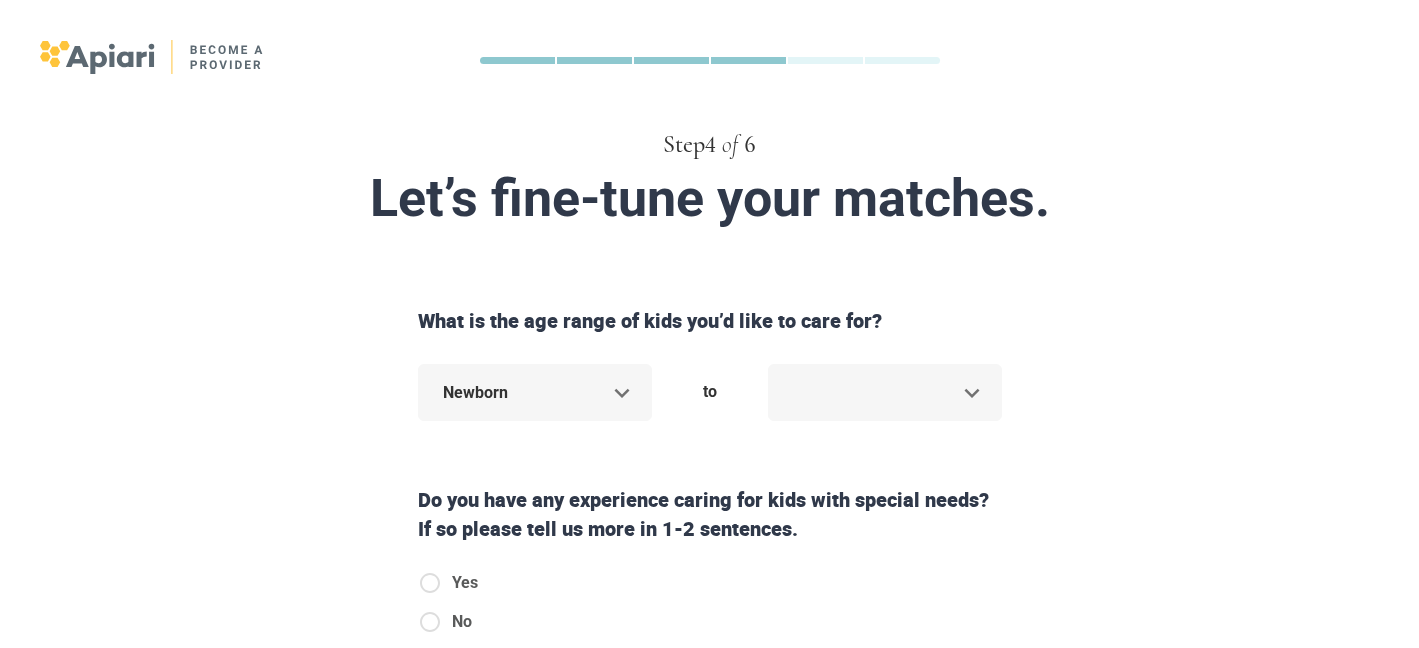 click on "Step  4   of   6 Let’s fine-tune your matches. What is the age range of kids you’d like to care for? Newborn * to ​ Do you have any experience caring for kids with special needs? If so please tell us more in 1-2 sentences. Yes No Are you willing to work in home with dogs and cats? I am a-ok with both! No dogs for me No cats for me No dogs or cats Do you speak another language besides English? Yes No Back Next Copyright  2025 [EMAIL_ADDRESS][DOMAIN_NAME] [PHONE_NUMBER] Jobs Signup Terms of service Privacy The Sweet Life" at bounding box center (709, 324) 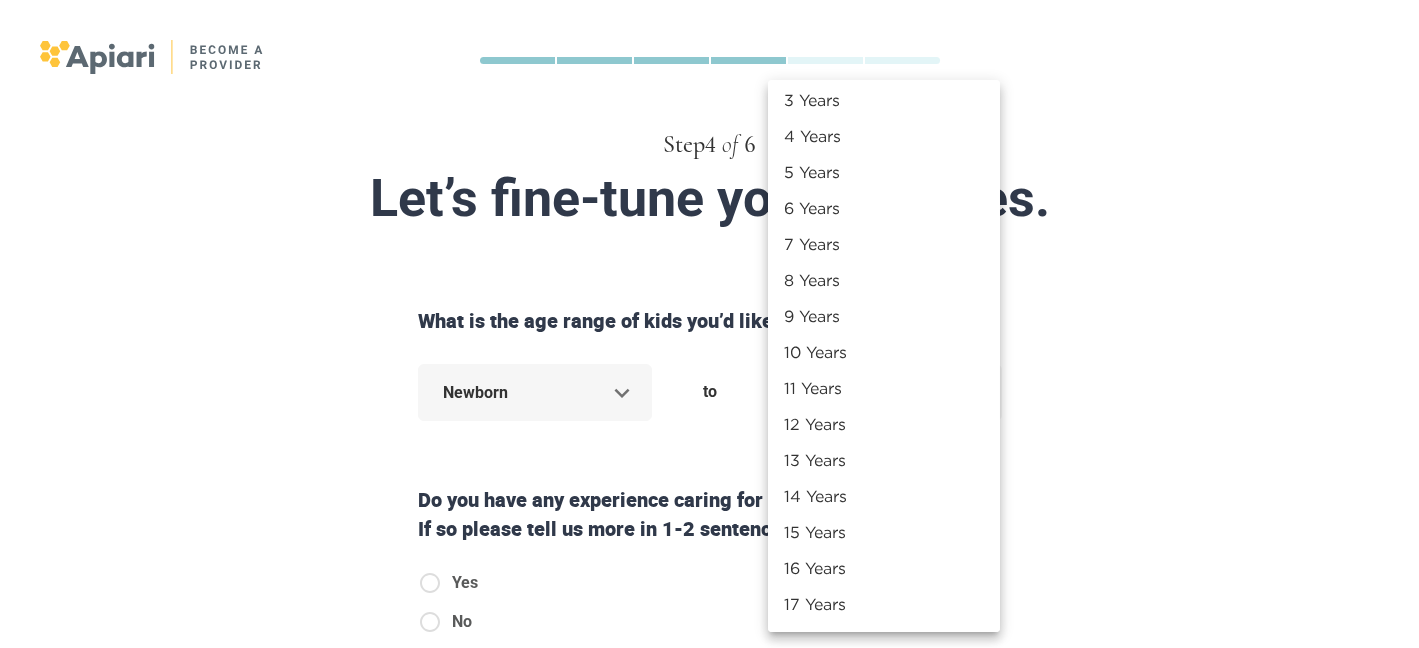 scroll, scrollTop: 292, scrollLeft: 0, axis: vertical 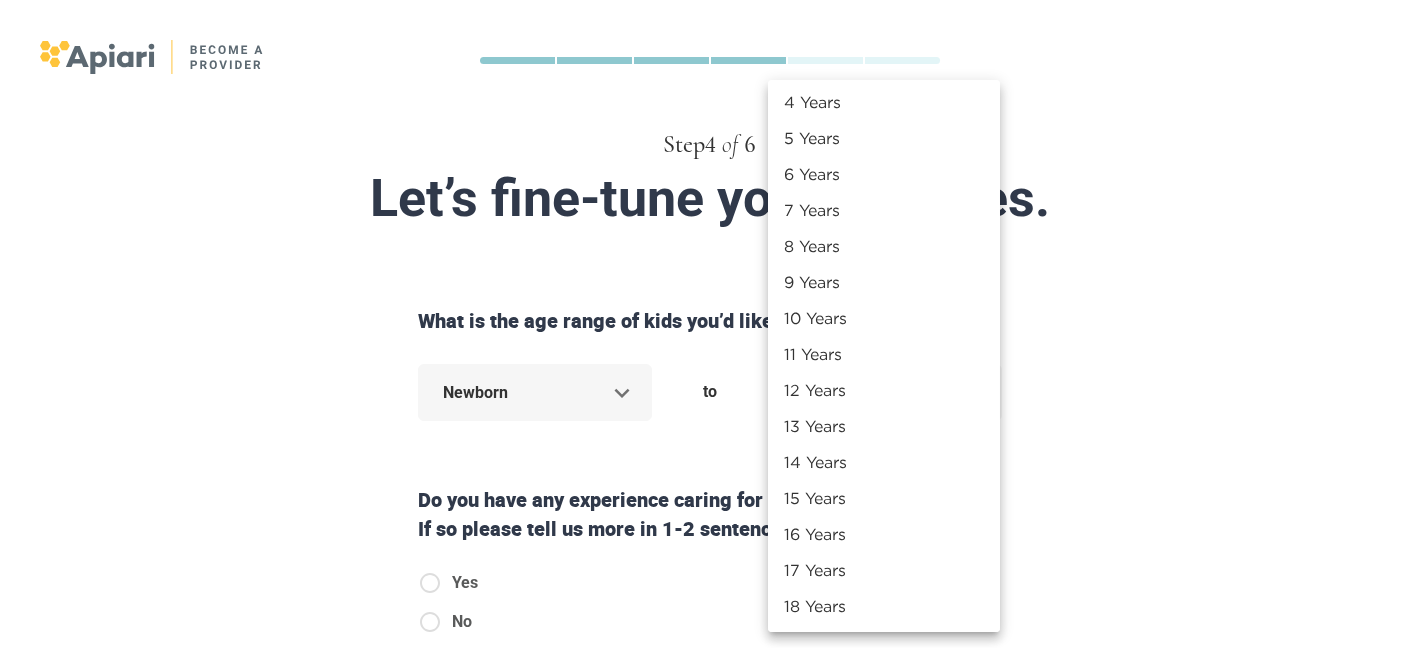 click on "18 Years" at bounding box center [884, 606] 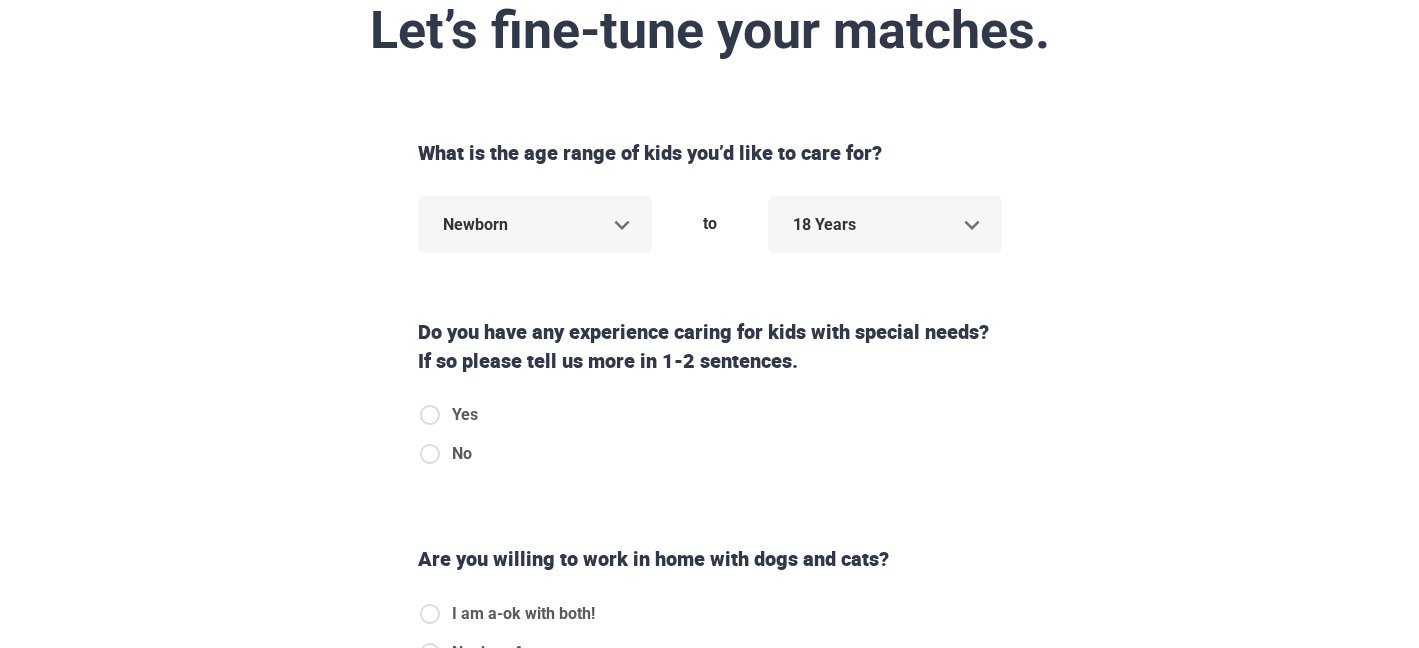 scroll, scrollTop: 178, scrollLeft: 0, axis: vertical 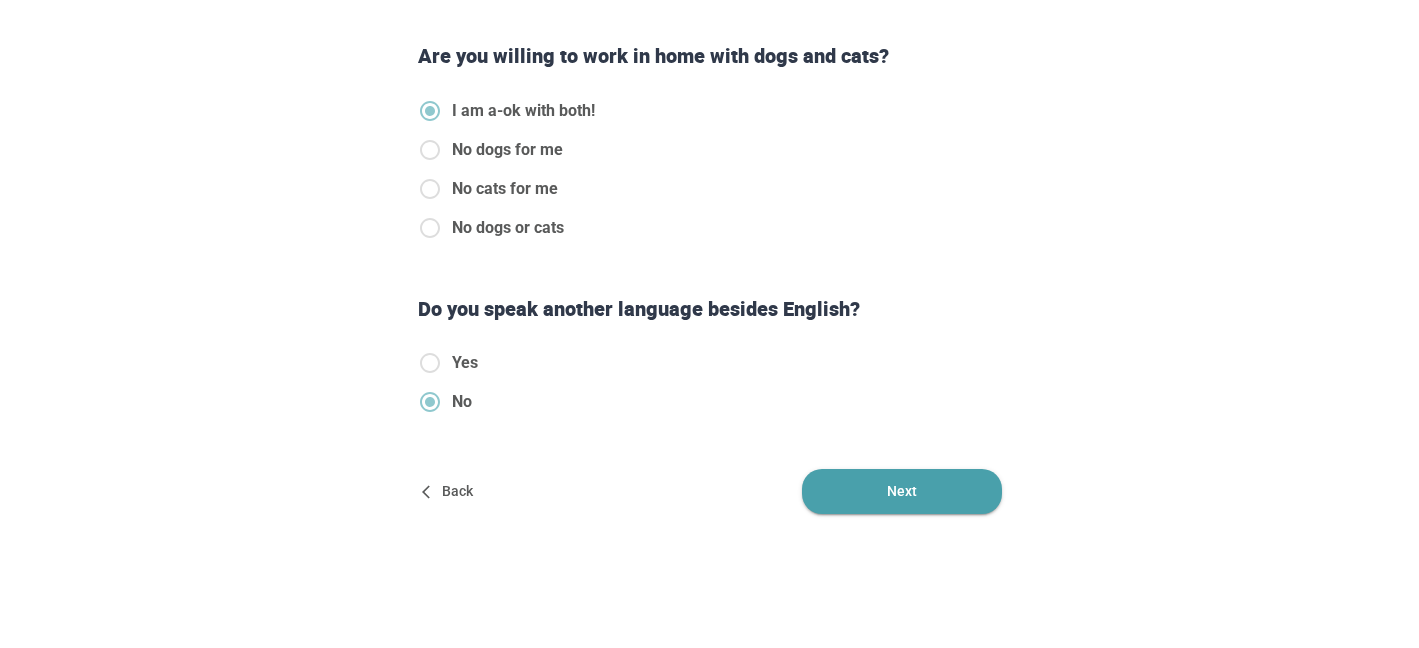 click on "Next" at bounding box center [902, 491] 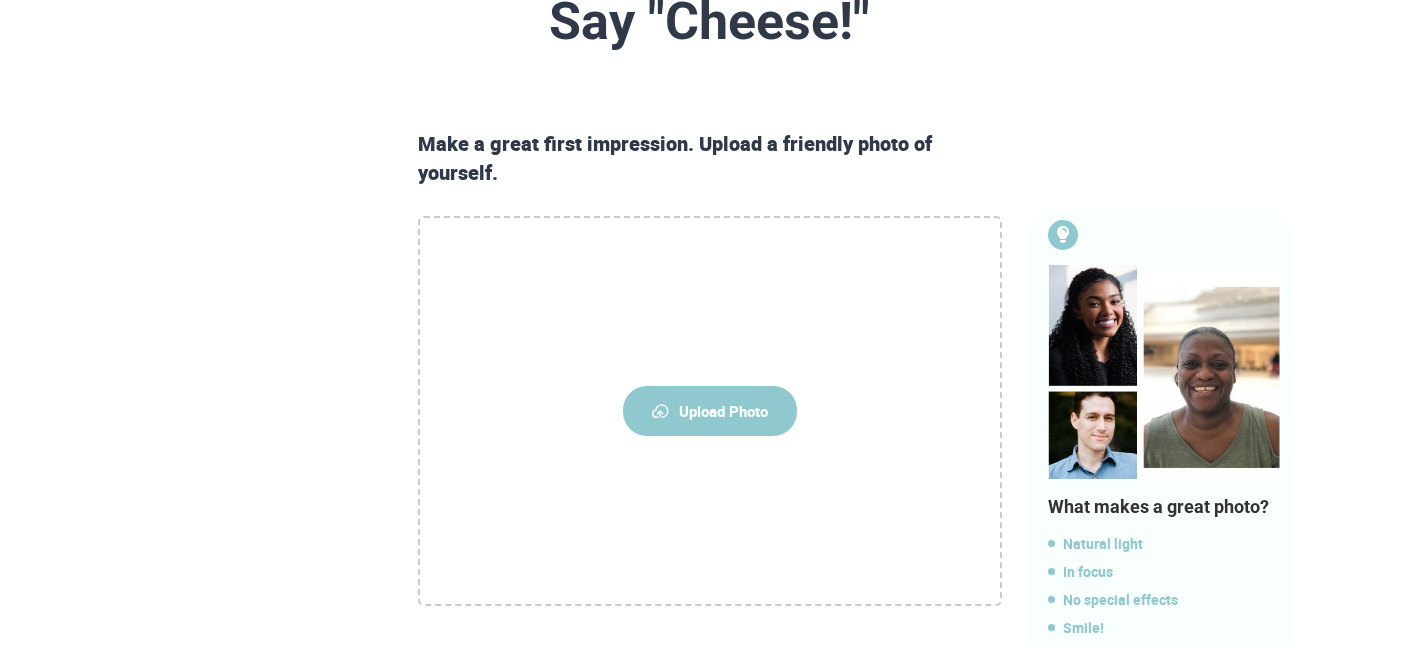 scroll, scrollTop: 179, scrollLeft: 0, axis: vertical 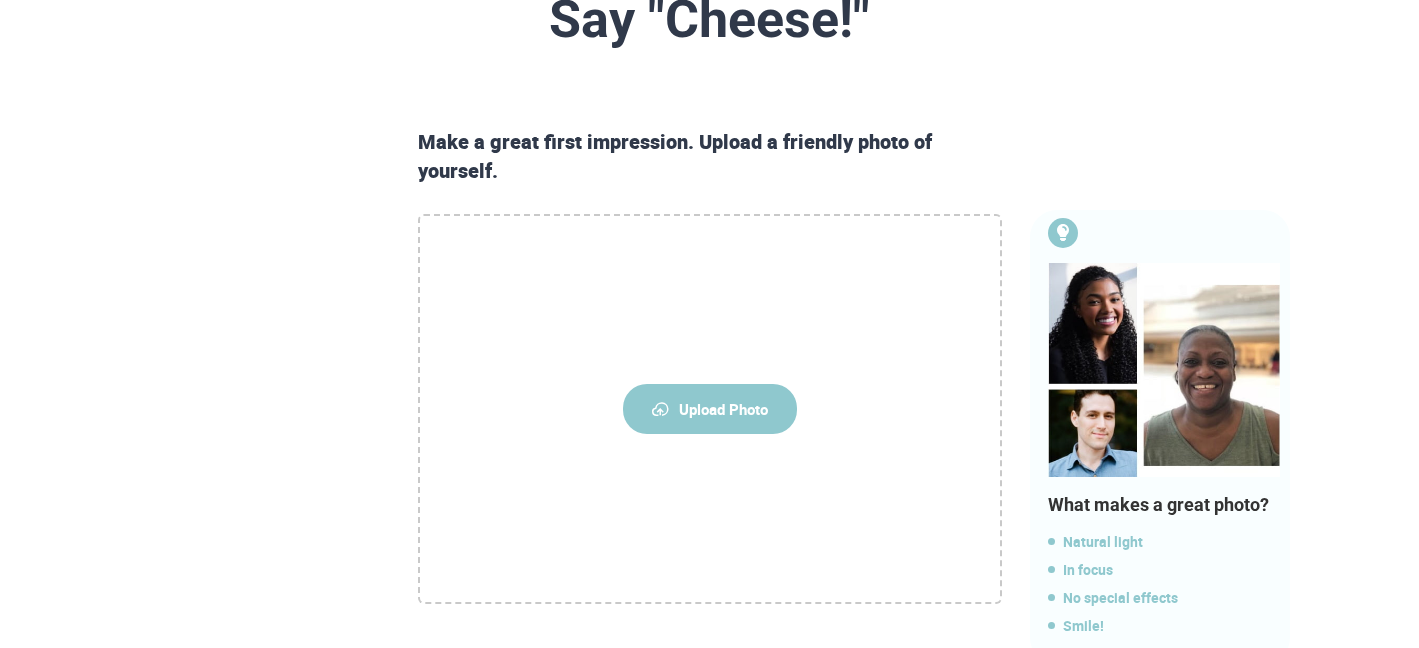 click on "Upload Photo" at bounding box center [710, 409] 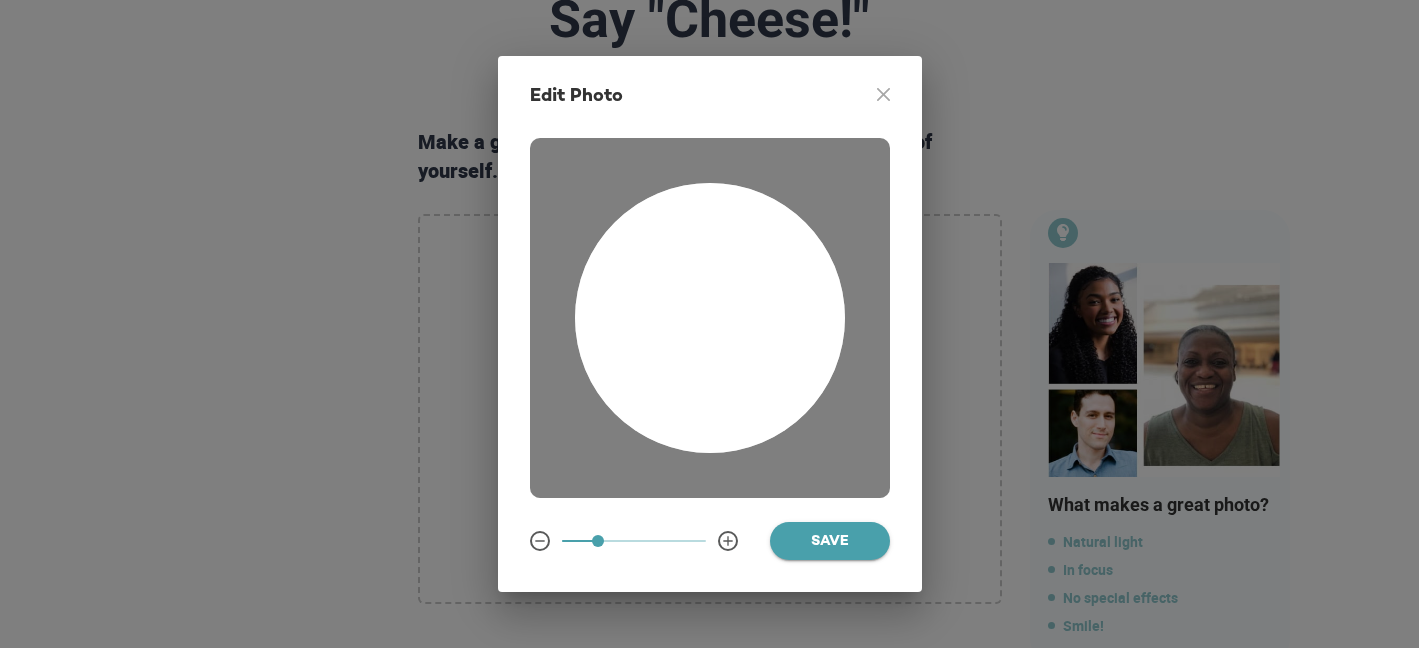 drag, startPoint x: 711, startPoint y: 371, endPoint x: 790, endPoint y: 524, distance: 172.19176 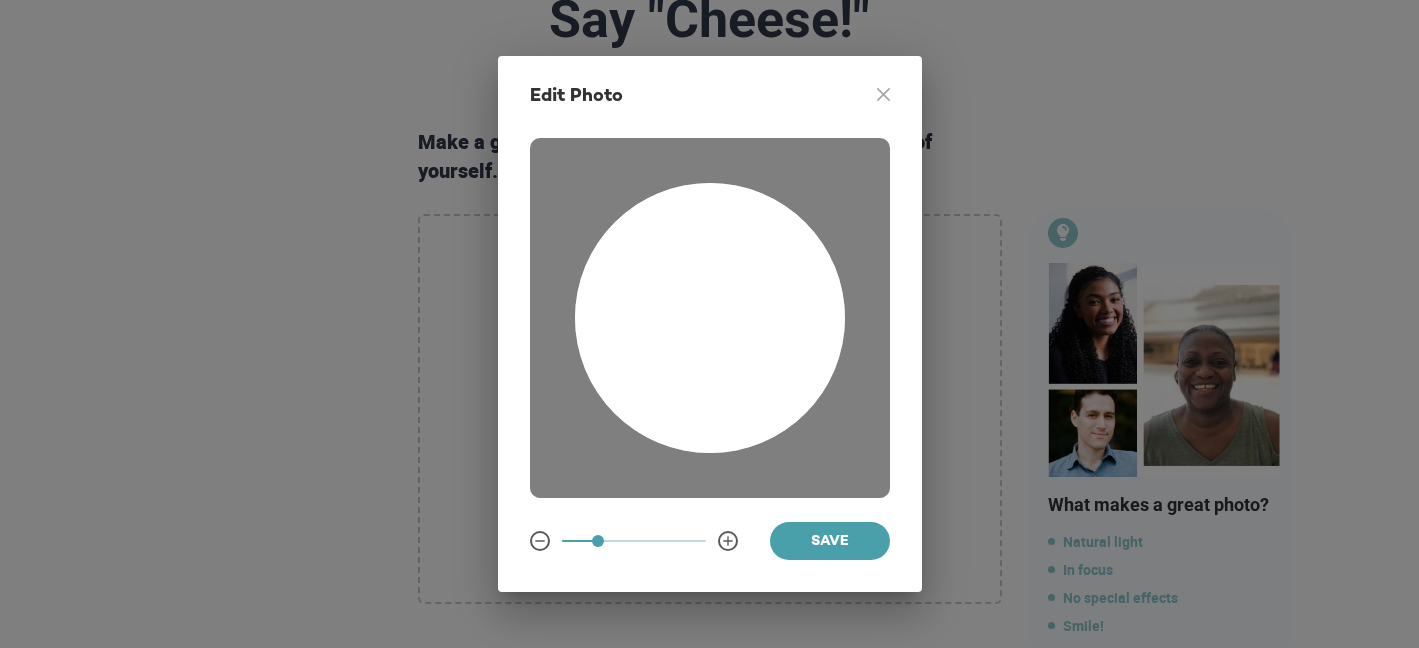 drag, startPoint x: 702, startPoint y: 421, endPoint x: 719, endPoint y: 422, distance: 17.029387 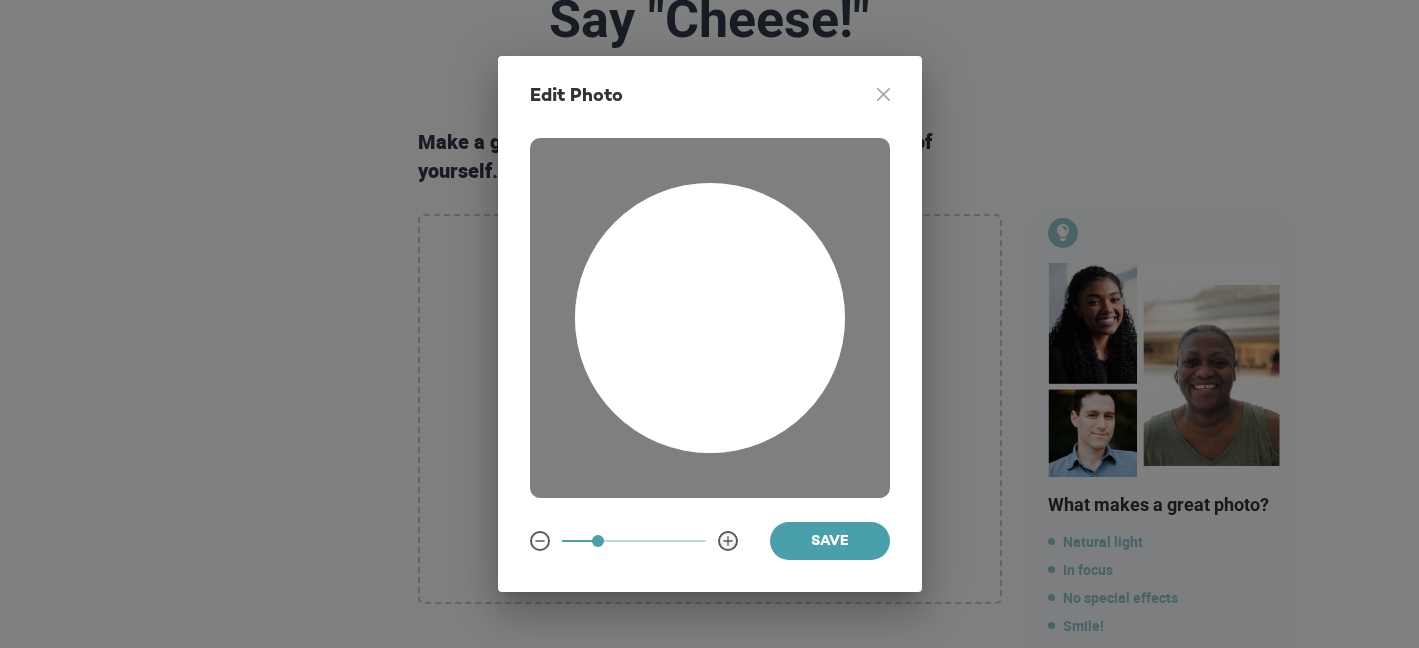 click 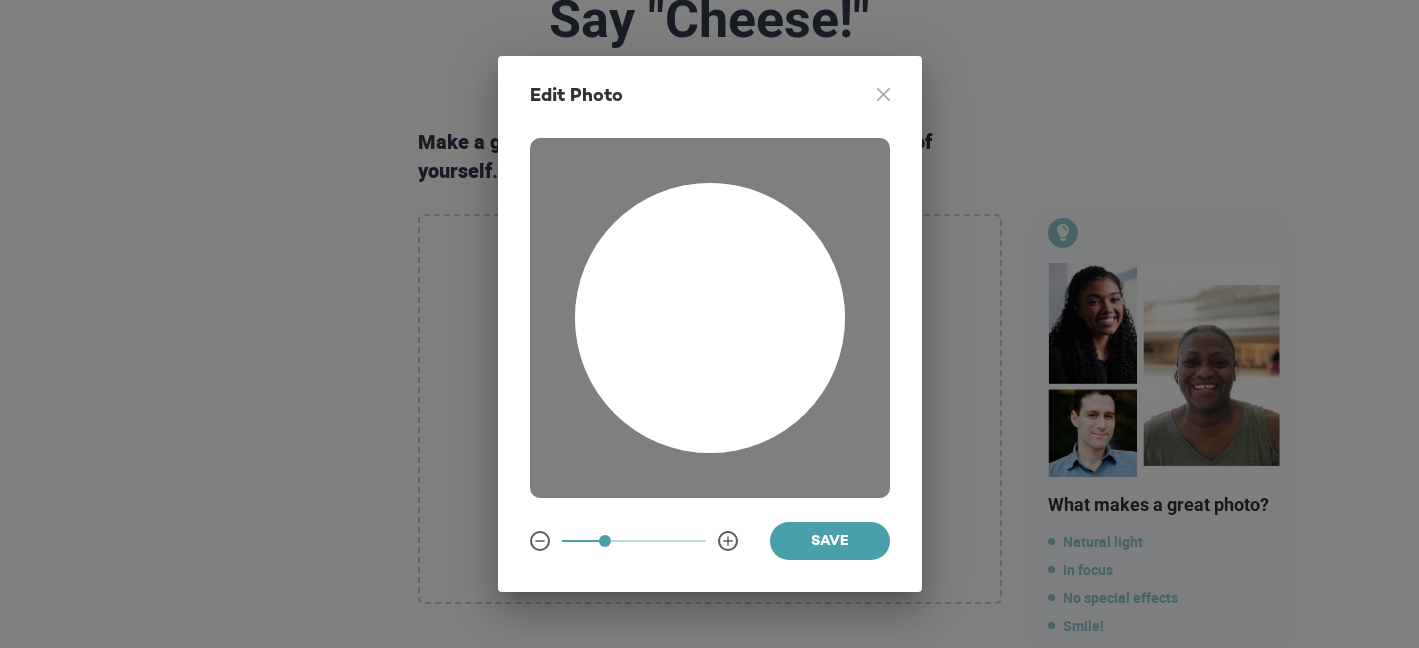 drag, startPoint x: 708, startPoint y: 346, endPoint x: 727, endPoint y: 358, distance: 22.472204 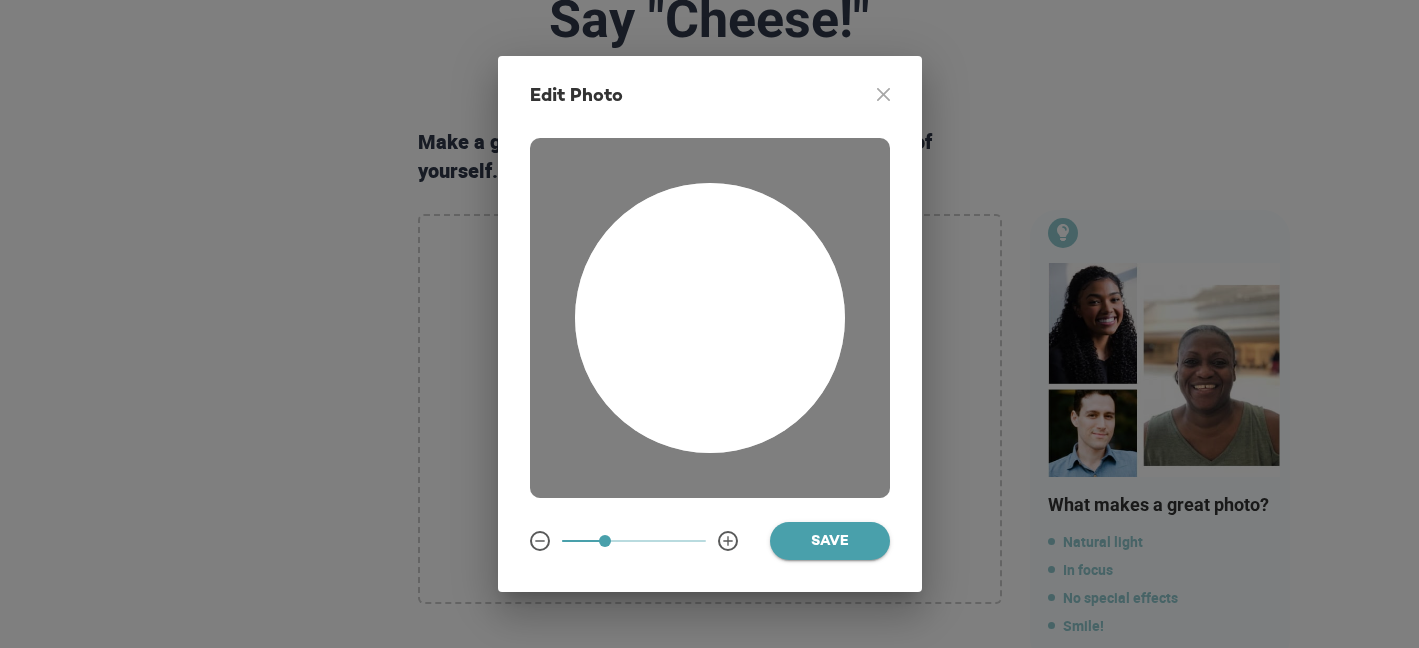 click on "Save" at bounding box center (830, 542) 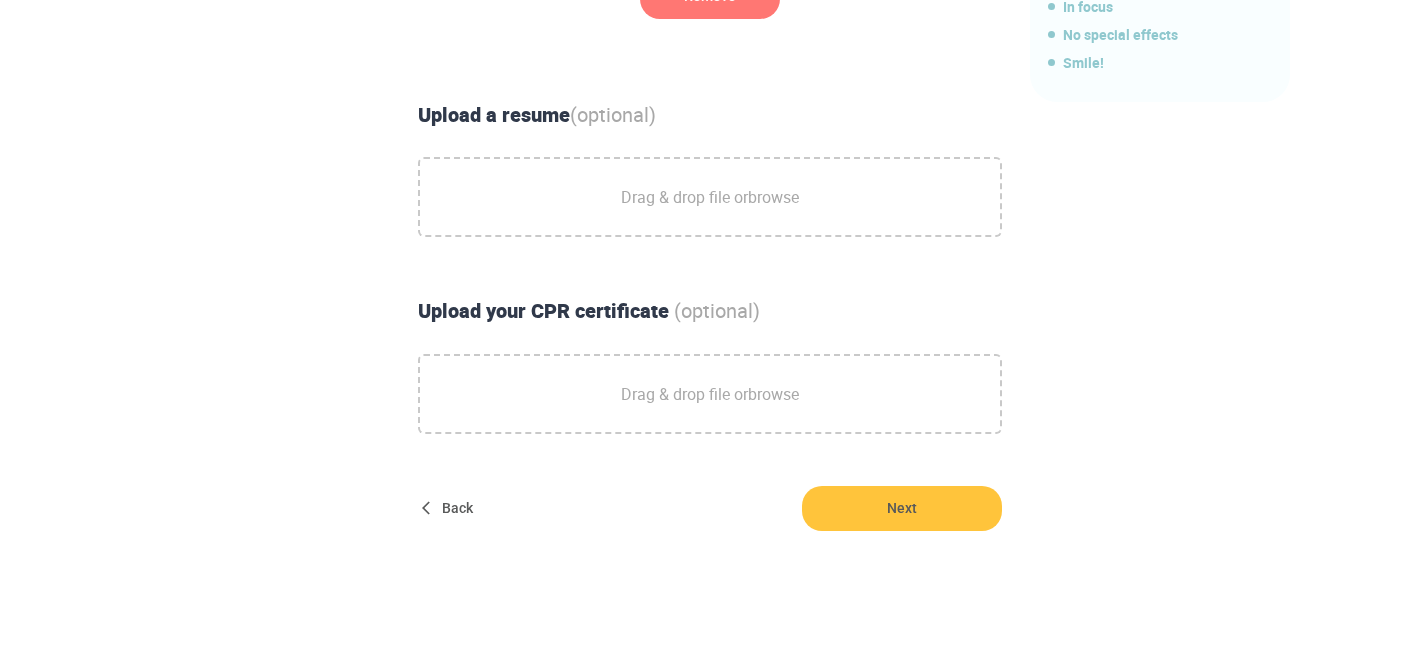 scroll, scrollTop: 780, scrollLeft: 0, axis: vertical 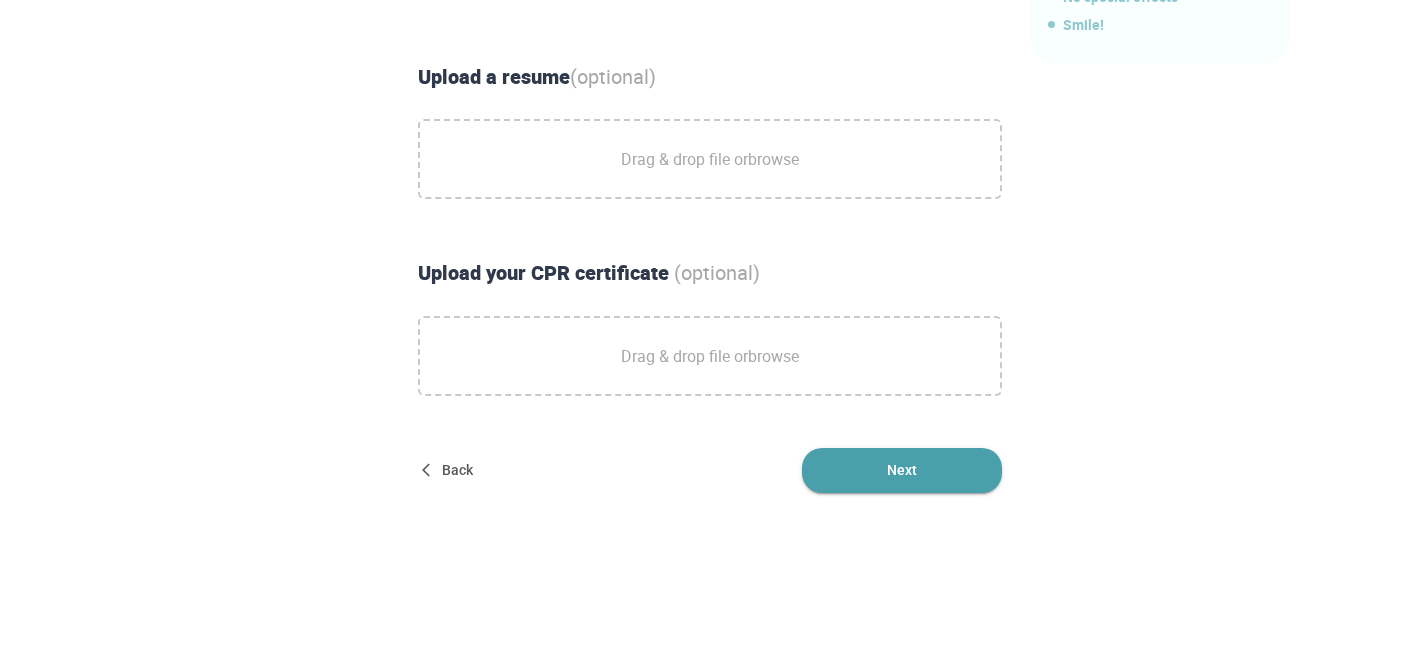 click on "Next" at bounding box center (902, 470) 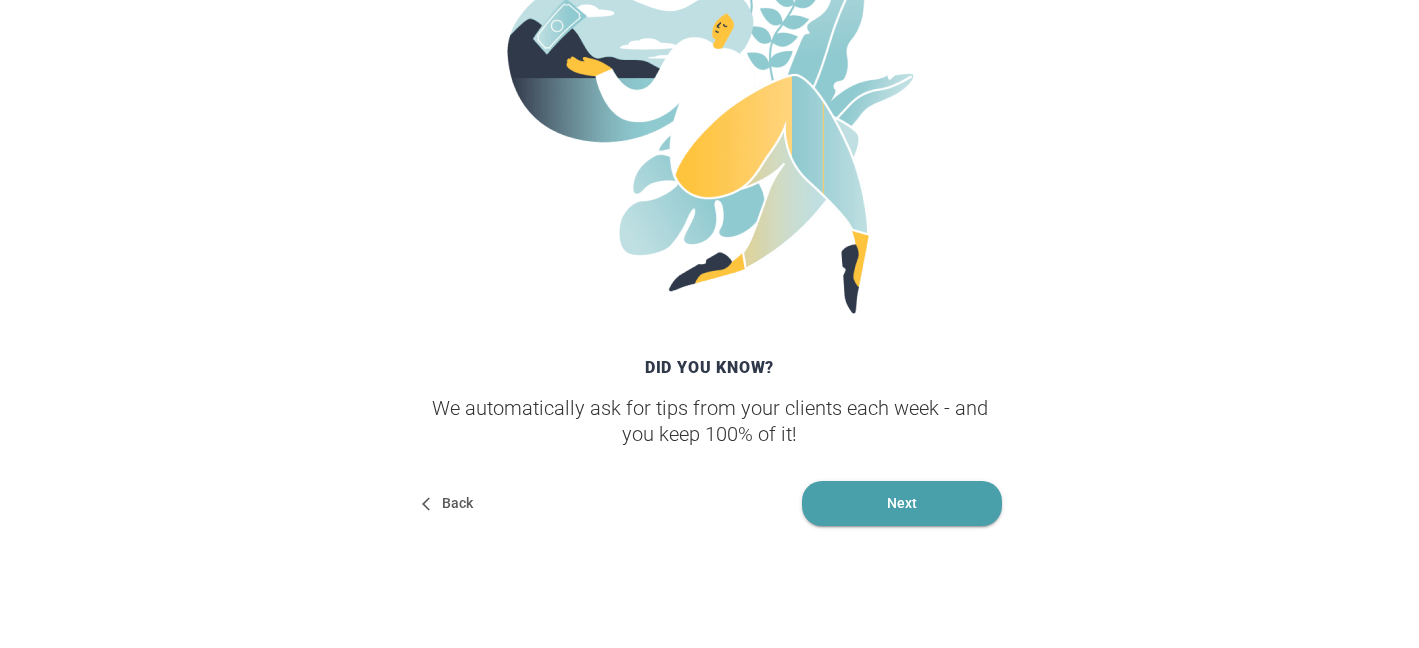 scroll, scrollTop: 394, scrollLeft: 0, axis: vertical 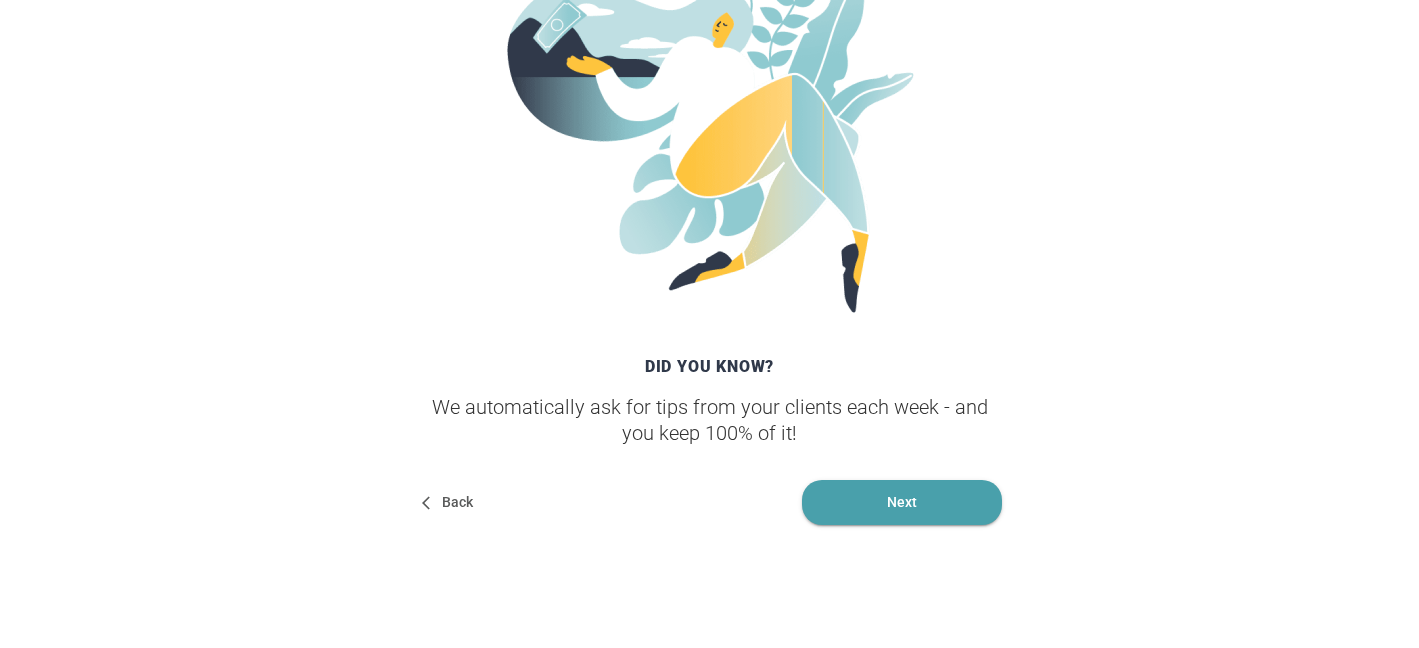 click on "Next" at bounding box center (902, 502) 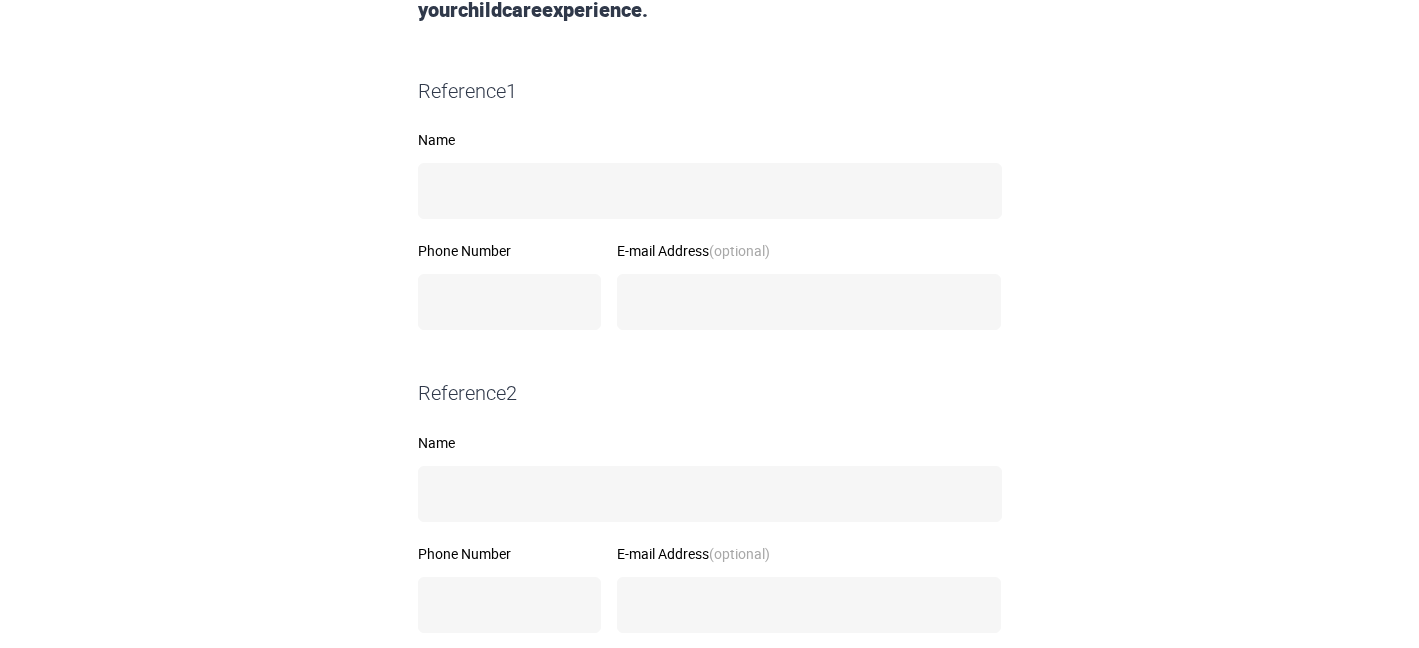 scroll, scrollTop: 357, scrollLeft: 0, axis: vertical 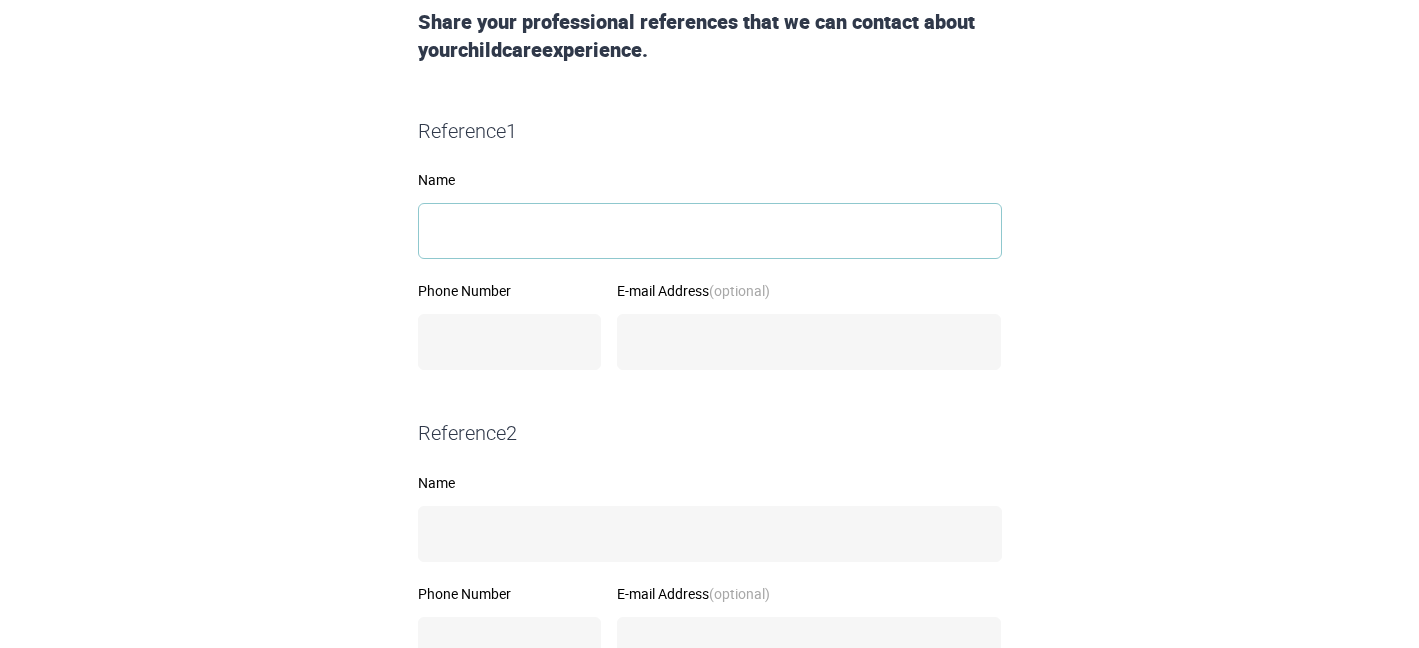 click on "Name" at bounding box center (710, 231) 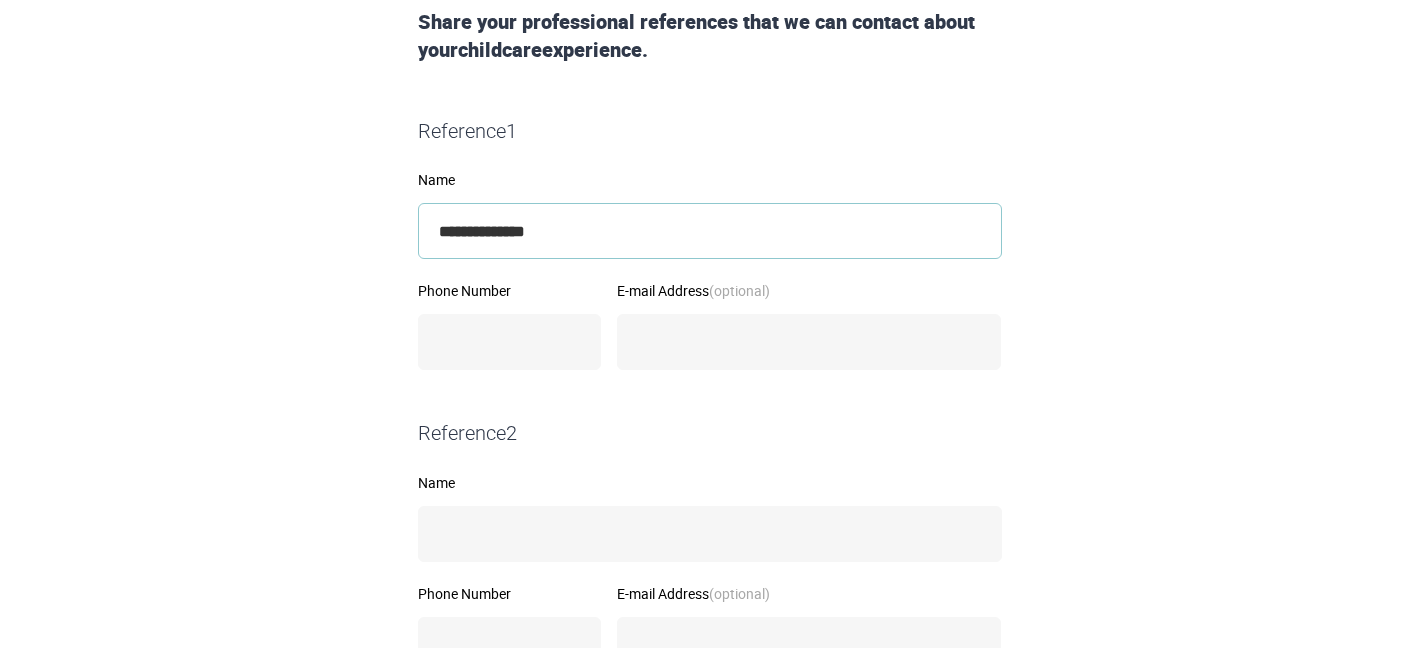 type on "**********" 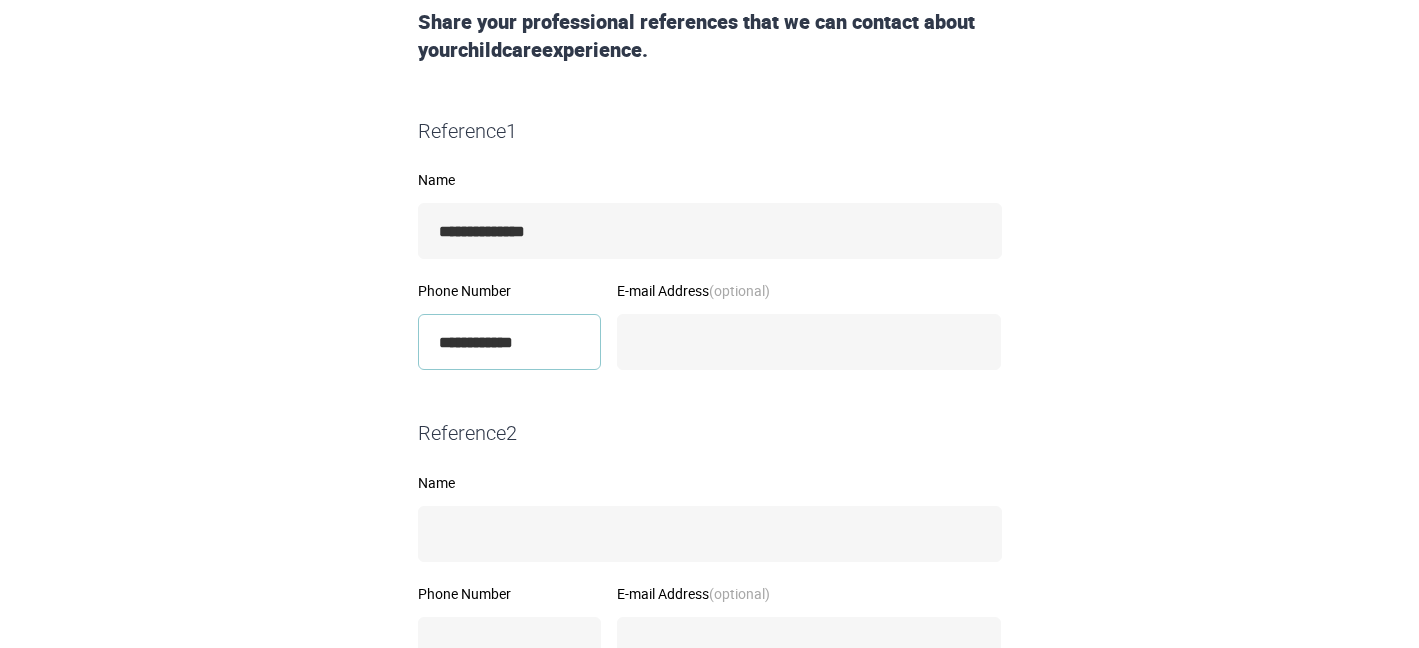 type on "**********" 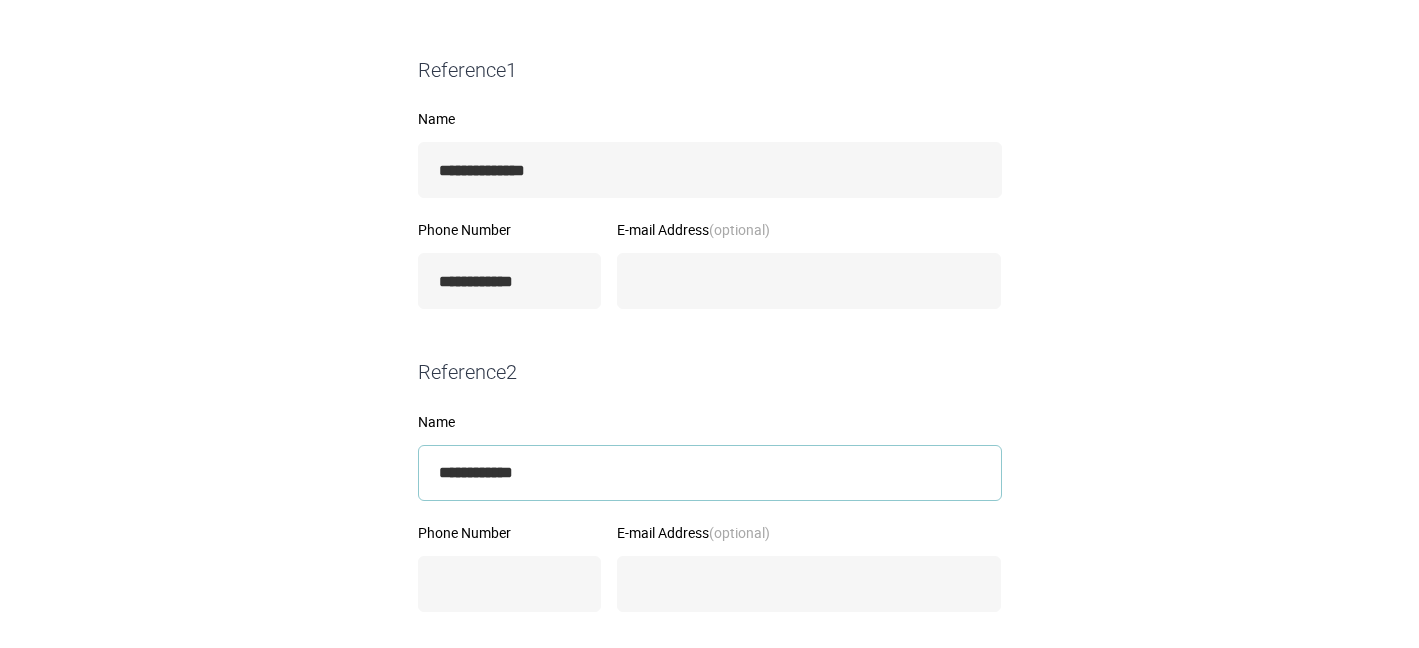scroll, scrollTop: 432, scrollLeft: 0, axis: vertical 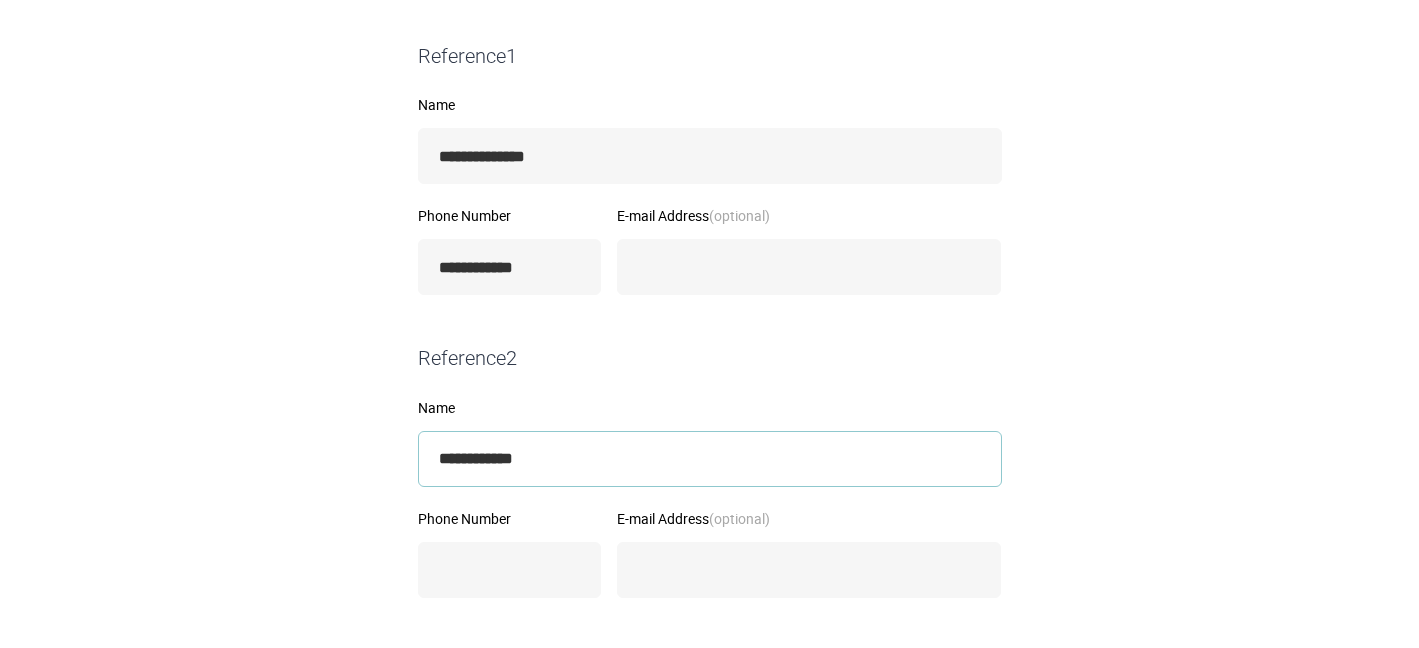 type on "**********" 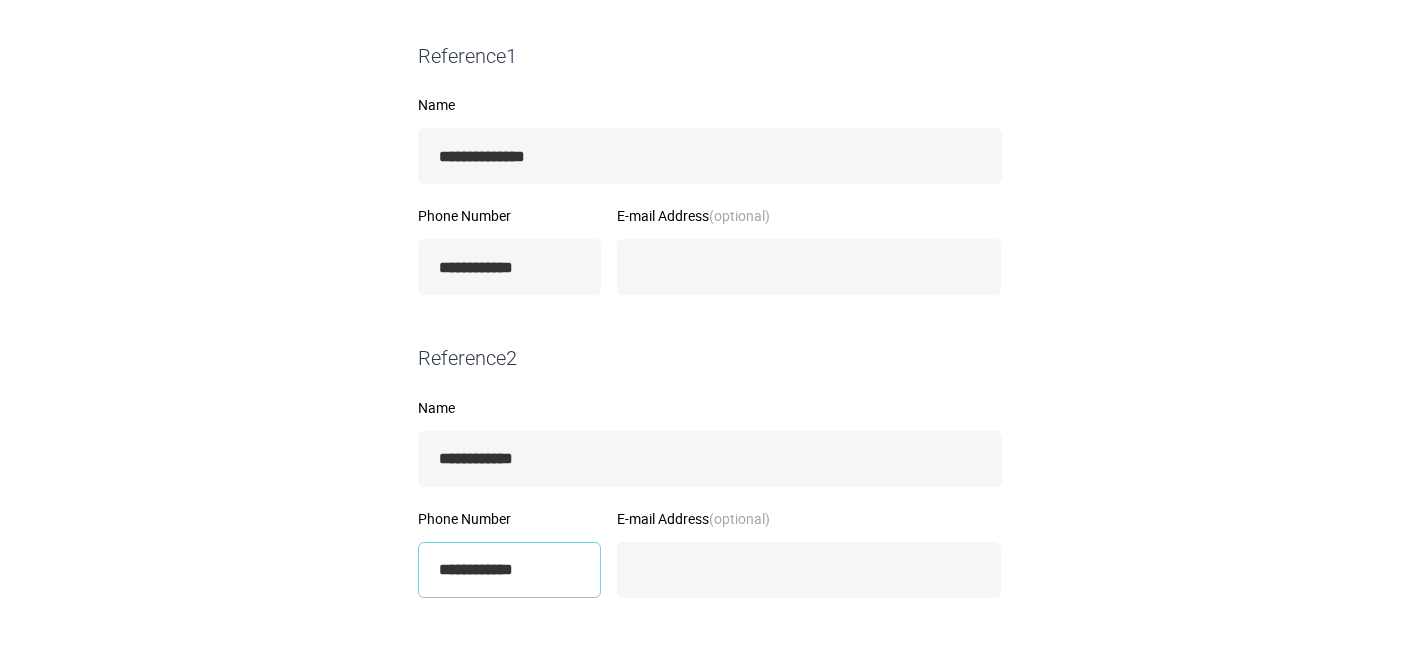click on "**********" at bounding box center (510, 570) 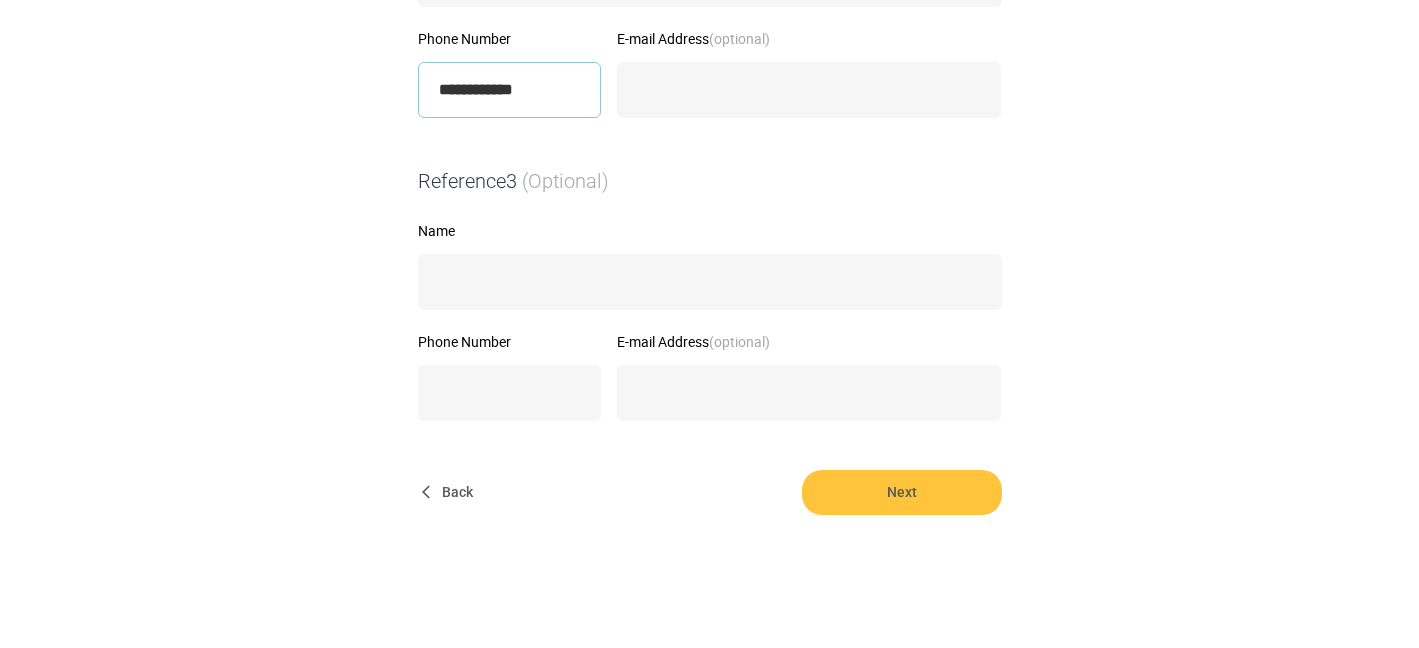 scroll, scrollTop: 941, scrollLeft: 0, axis: vertical 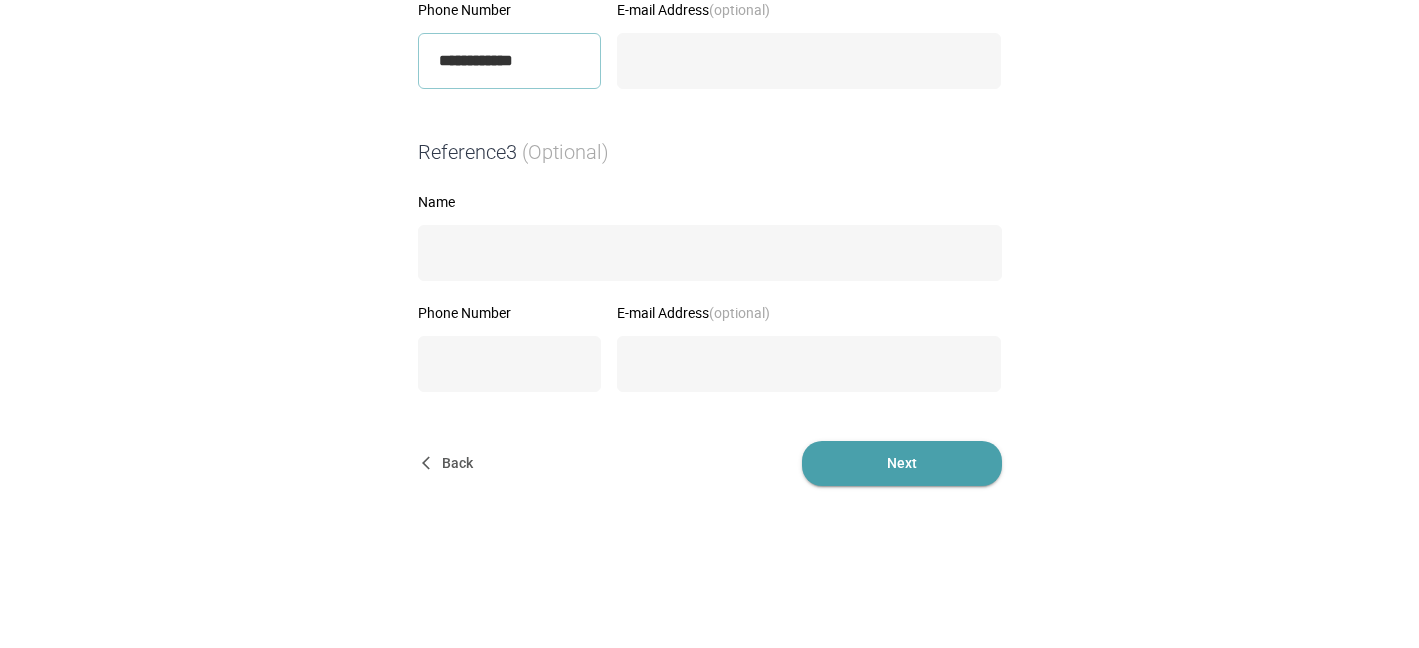 type on "**********" 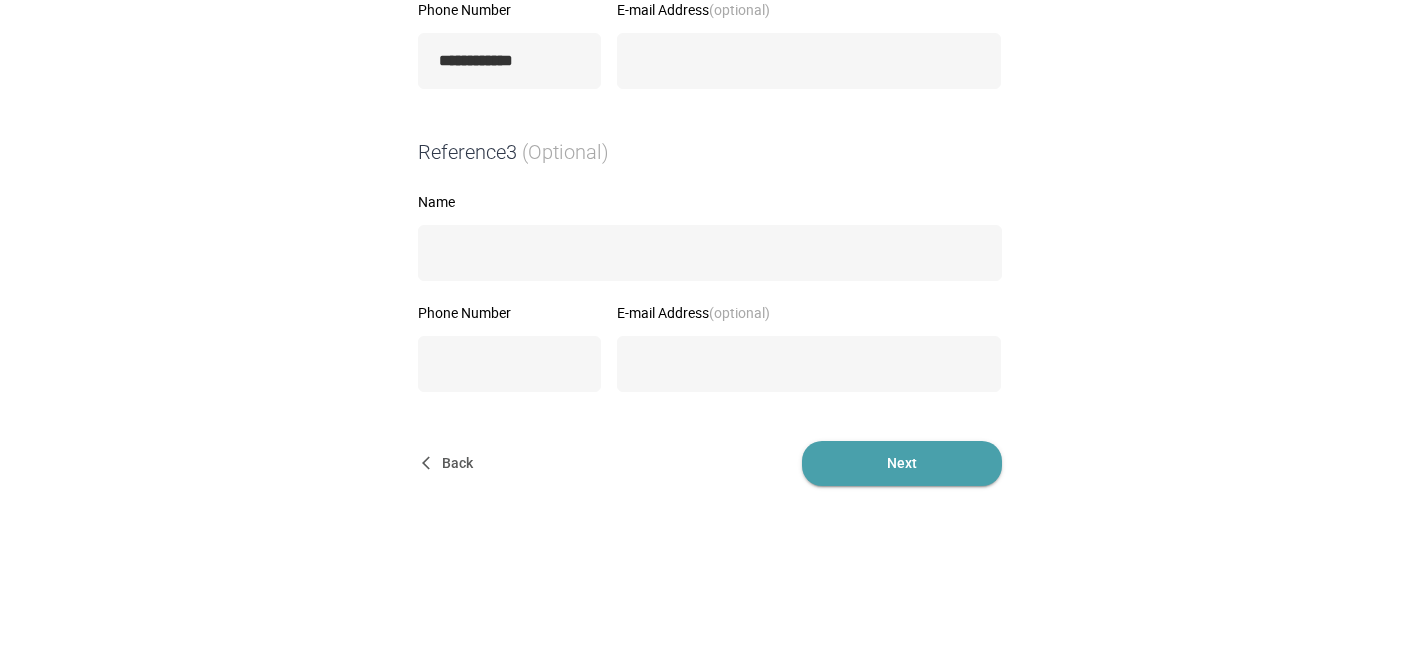 click on "Next" at bounding box center (902, 463) 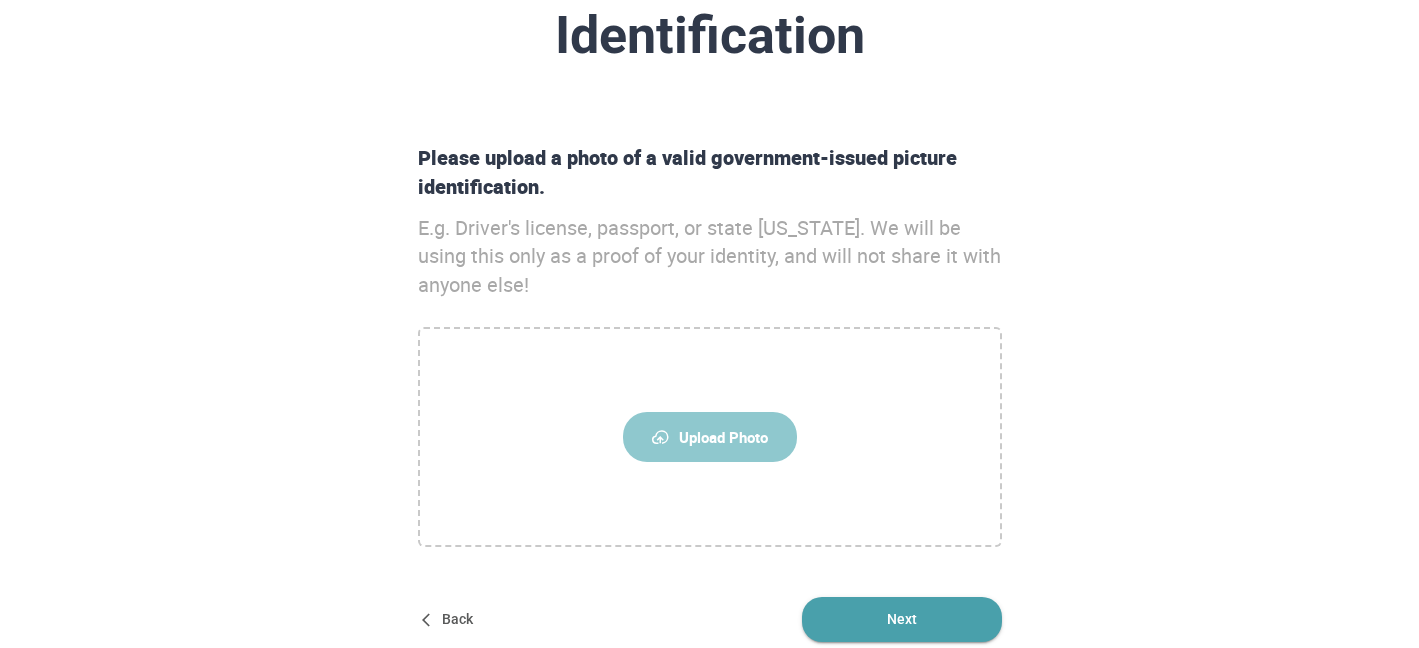 scroll, scrollTop: 198, scrollLeft: 0, axis: vertical 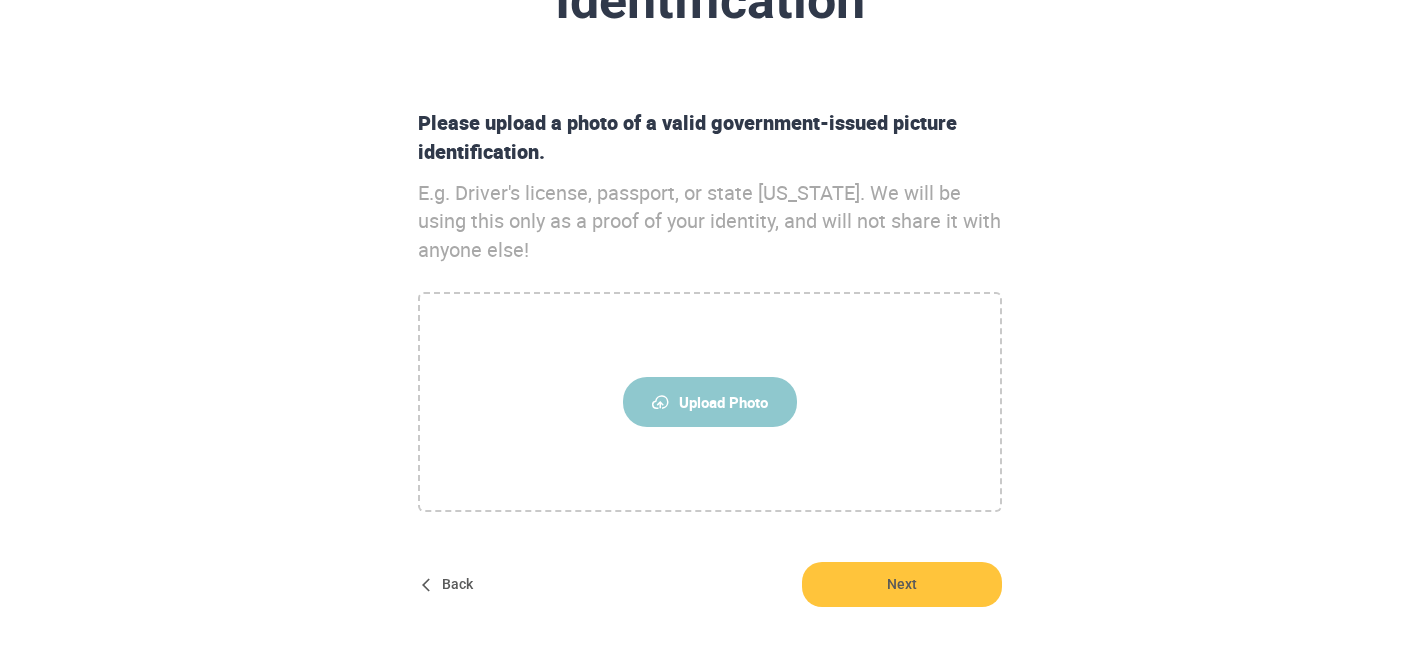 click on "Upload Photo" at bounding box center [710, 402] 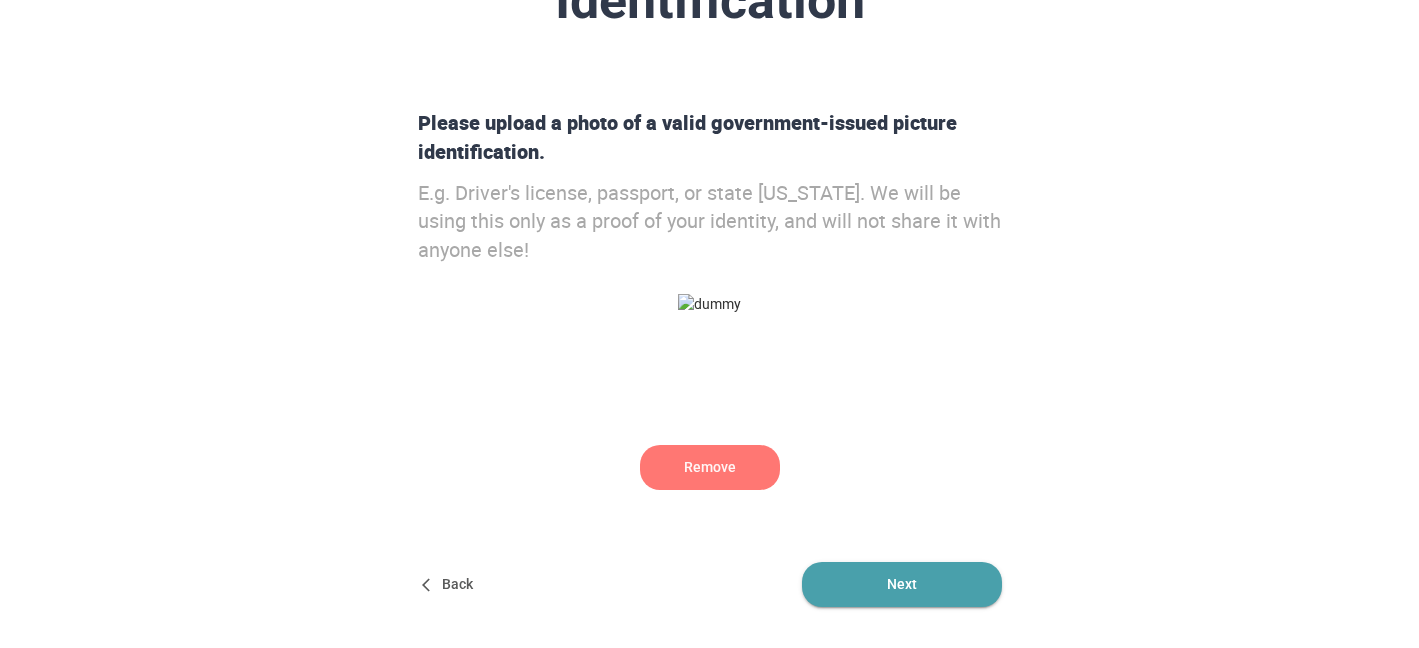 click on "Next" at bounding box center (902, 584) 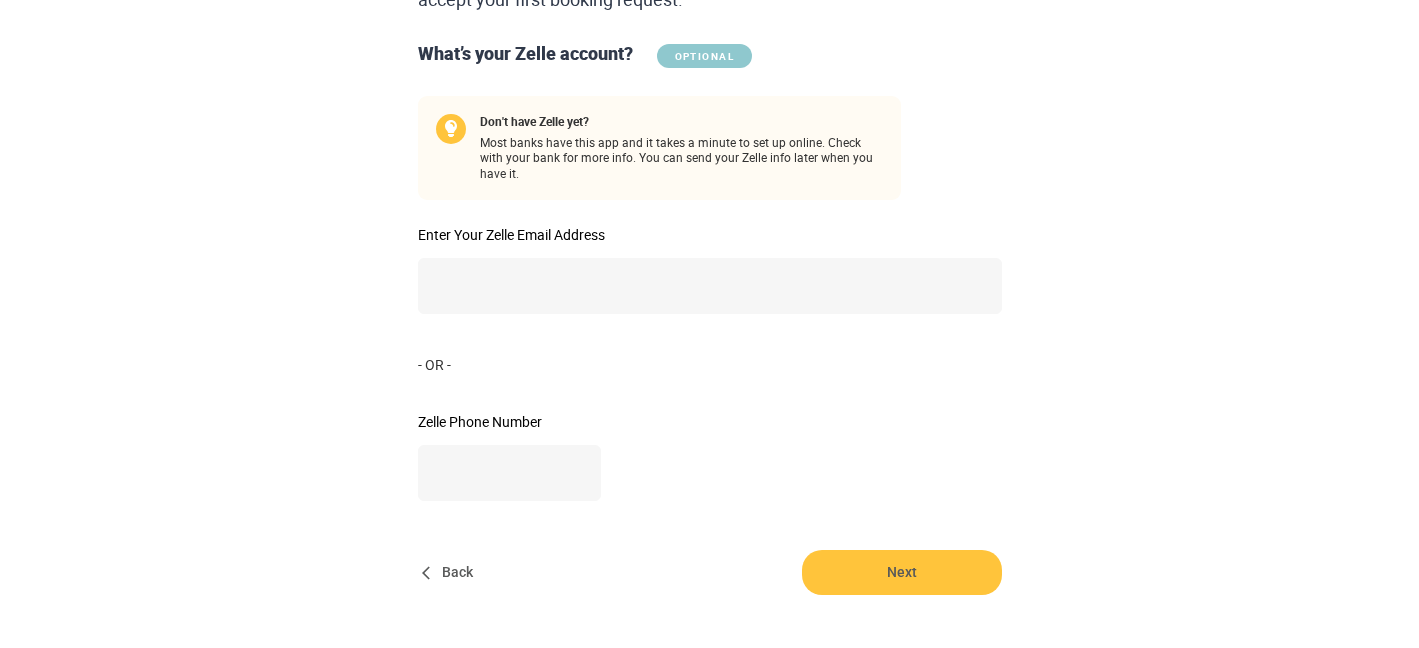 scroll, scrollTop: 469, scrollLeft: 0, axis: vertical 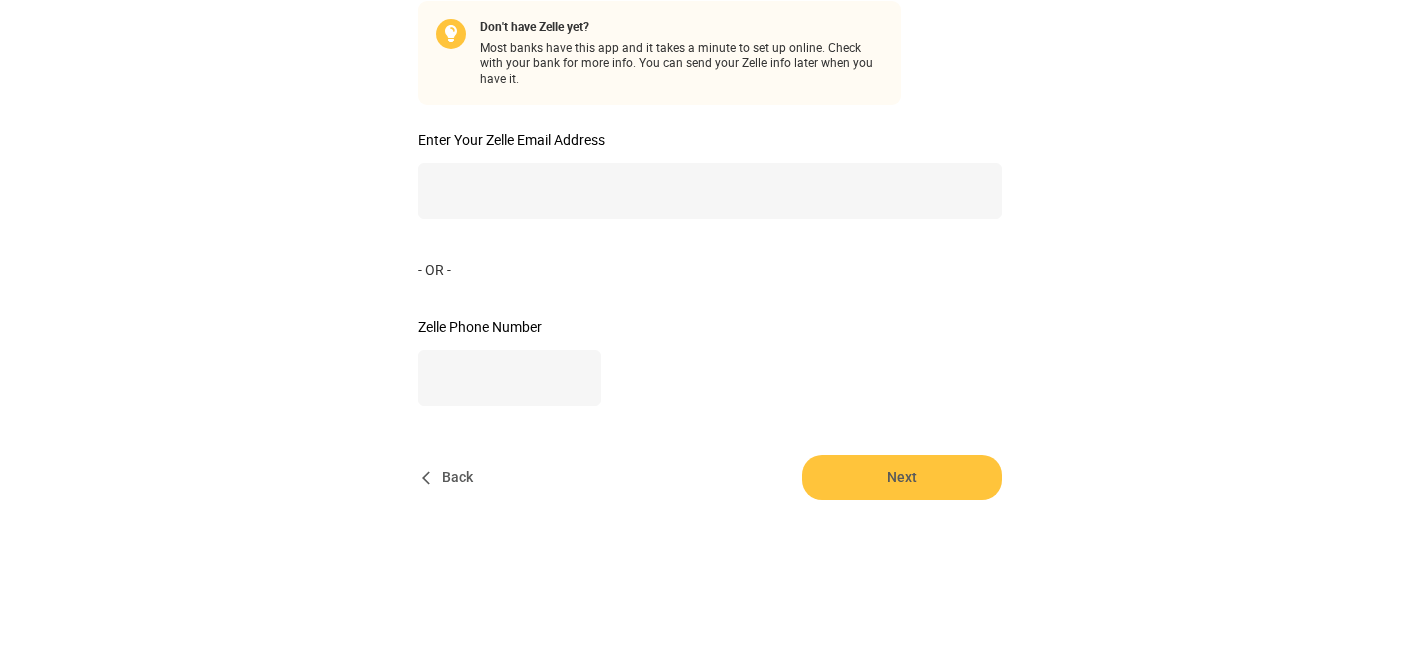 click on "Step  6   of   6 Get ready for payday!   Apiari guarantees payment for all the sessions you've worked. We make payments each week via Zelle. Enter your information now or after you accept your first booking request. What’s your Zelle account?   OPTIONAL   Don't have Zelle yet? Most banks have this app and it takes a minute to set up online. Check with your bank for more info. You can send your Zelle info later when you have it. Enter Your Zelle Email Address - OR - Zelle Phone Number Back Next" at bounding box center [709, 46] 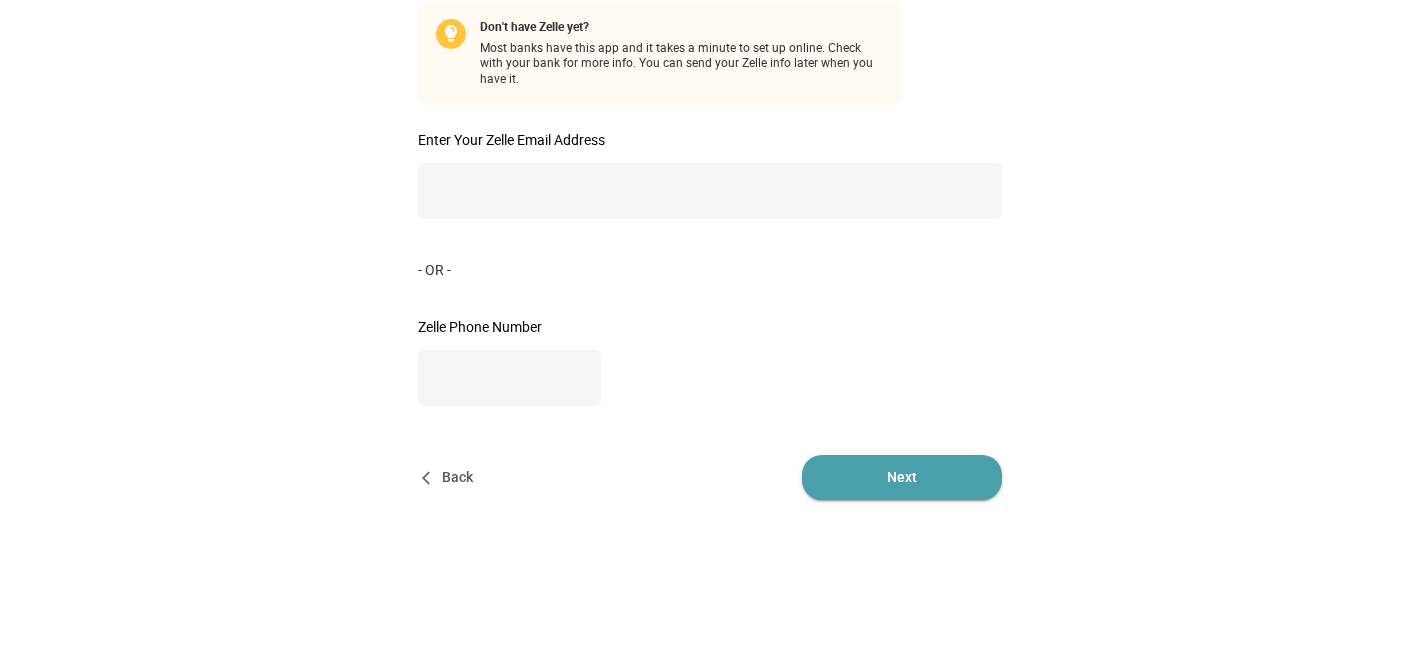 click on "Next" at bounding box center (902, 477) 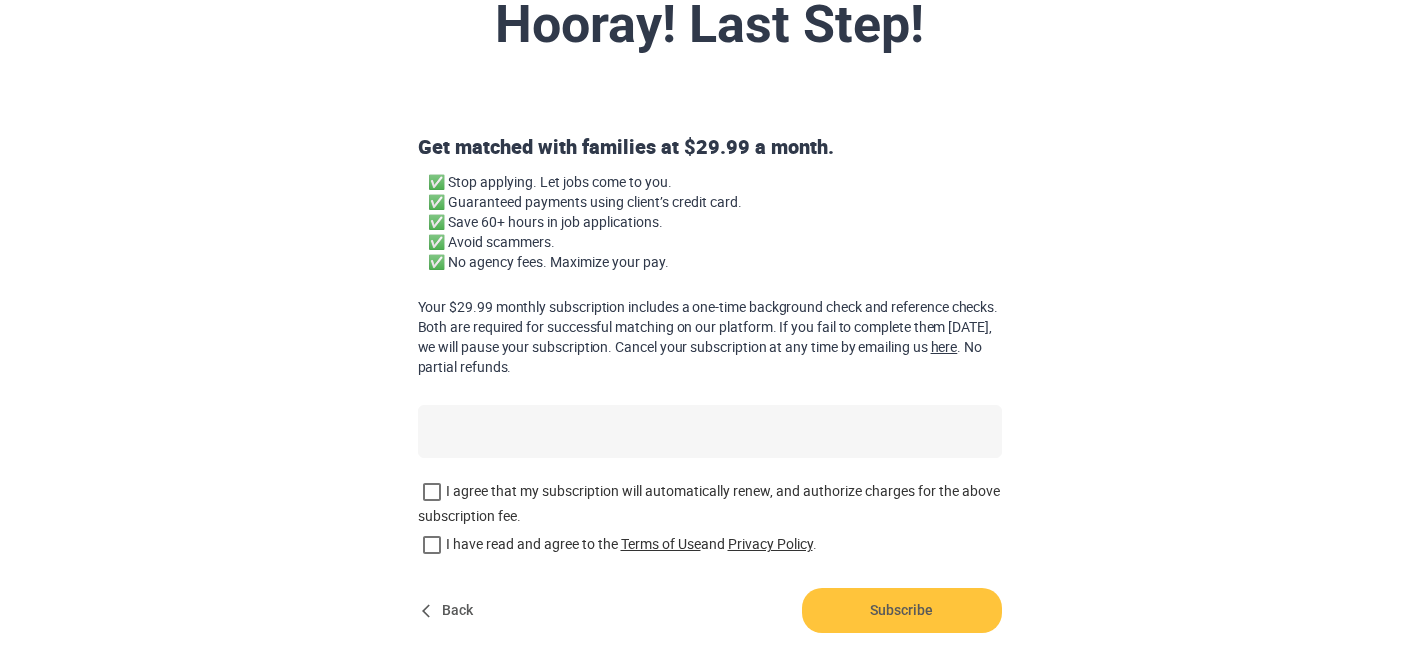 scroll, scrollTop: 321, scrollLeft: 0, axis: vertical 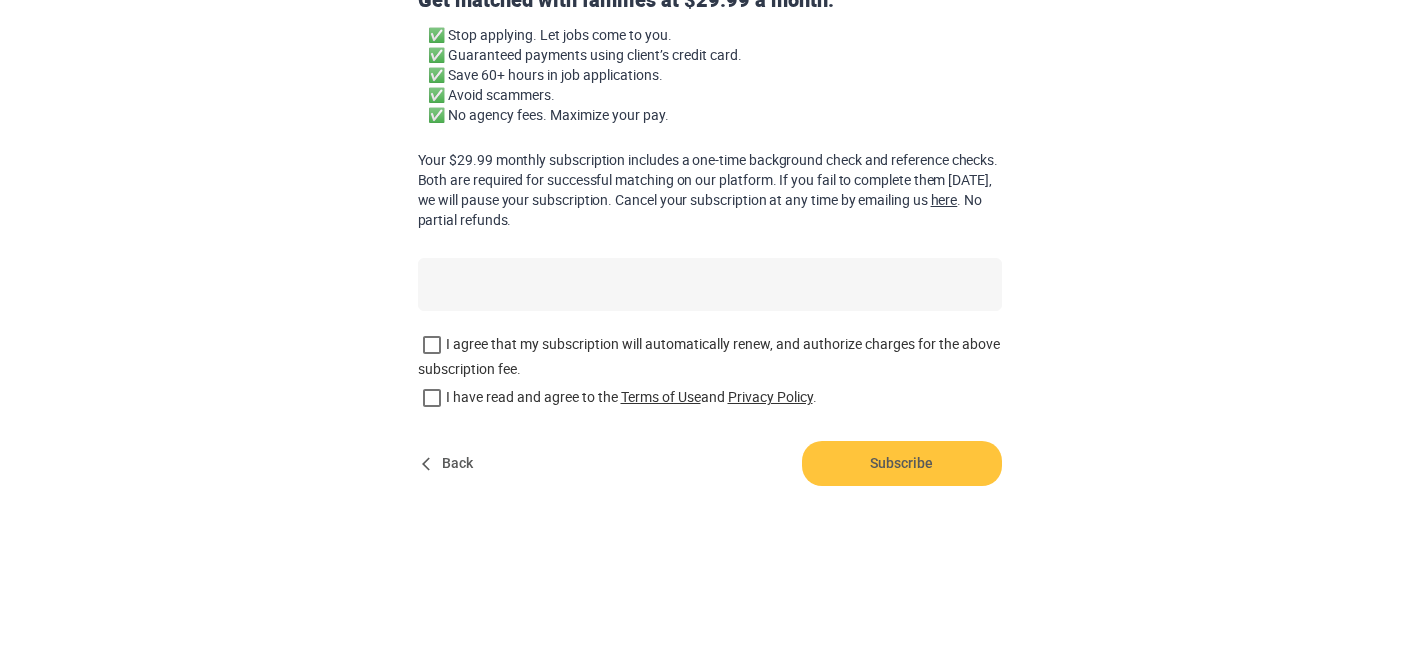 click on "Back" at bounding box center (450, 463) 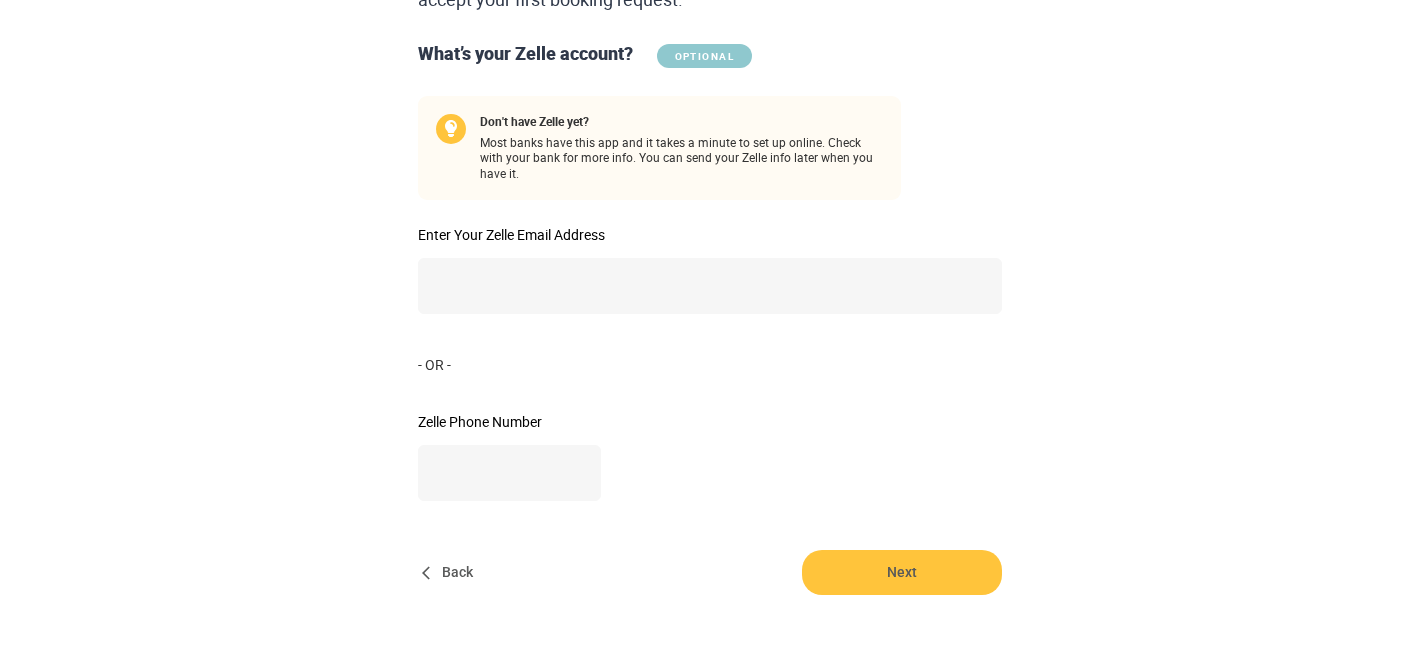 scroll, scrollTop: 413, scrollLeft: 0, axis: vertical 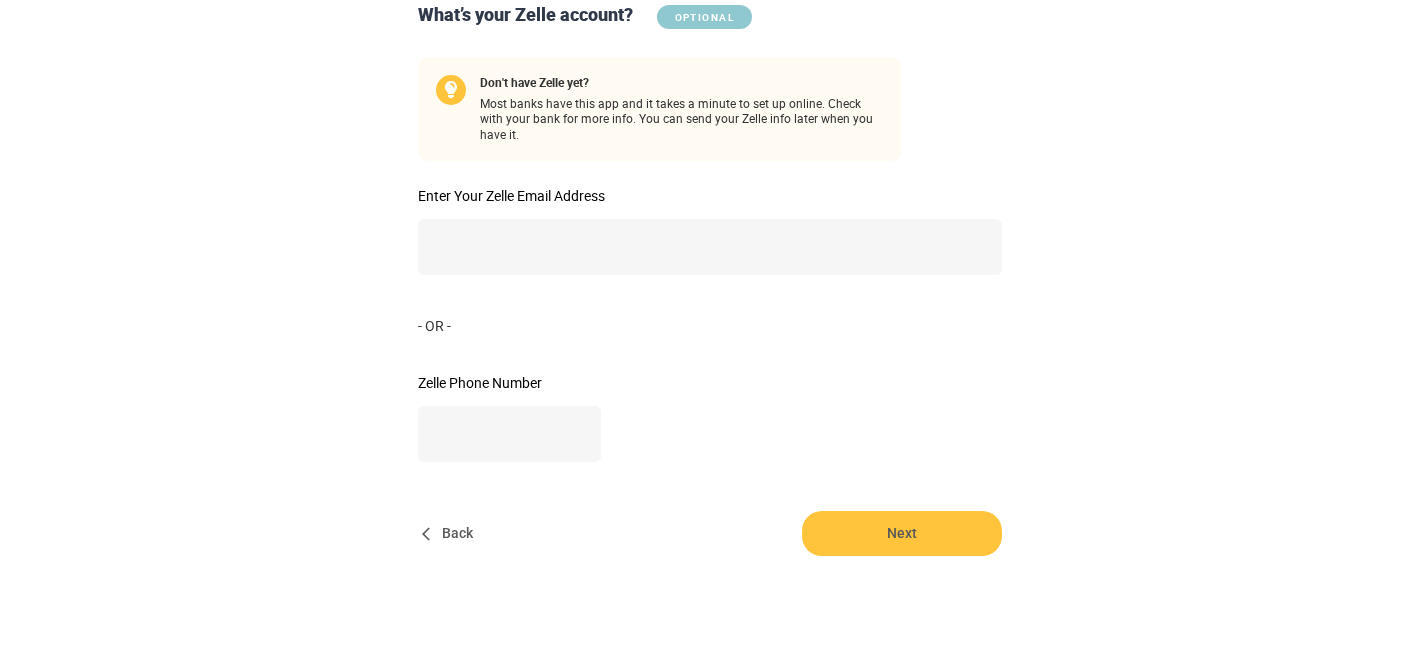 click on "Back" at bounding box center [450, 533] 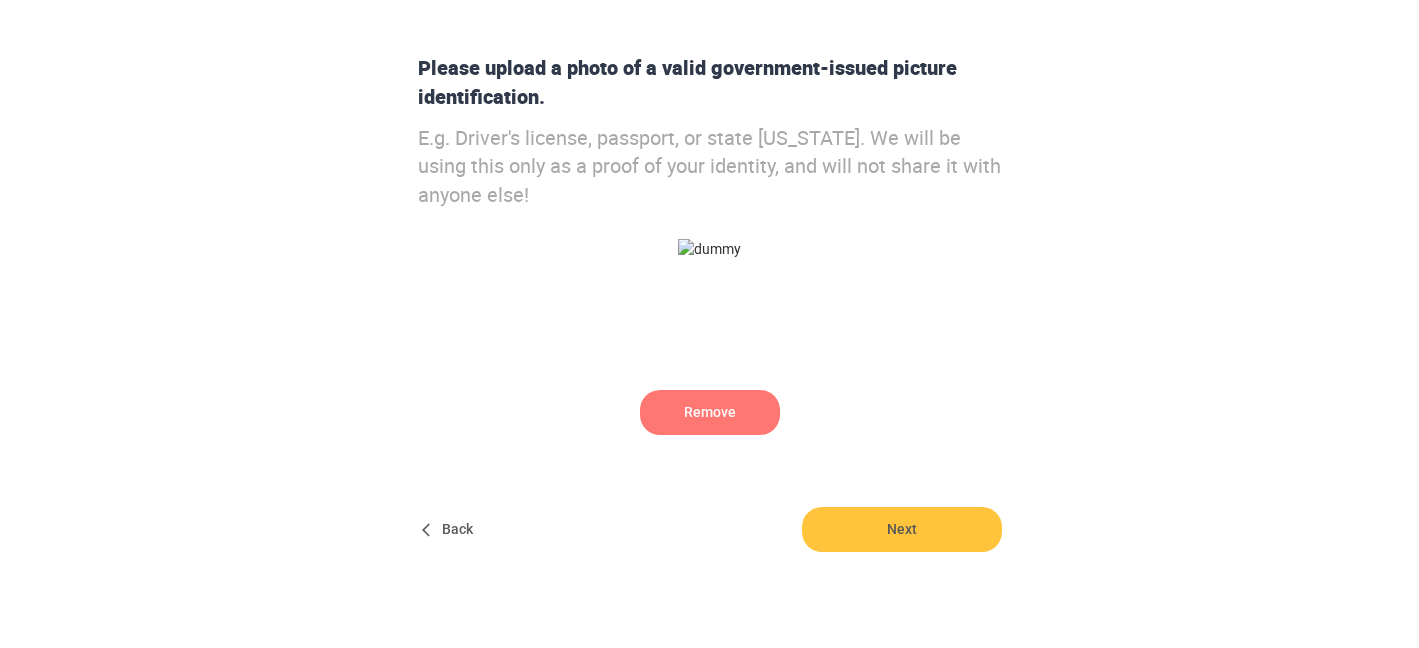 scroll, scrollTop: 259, scrollLeft: 0, axis: vertical 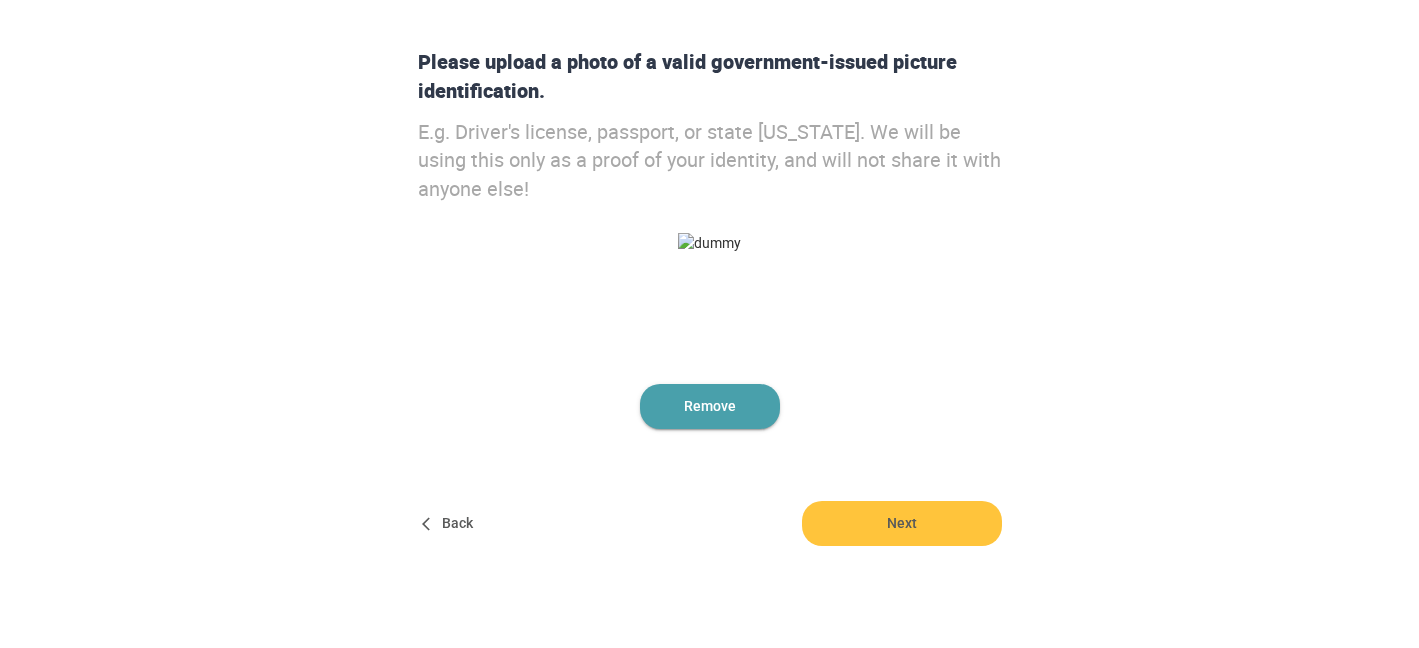 click on "Remove" at bounding box center (710, 406) 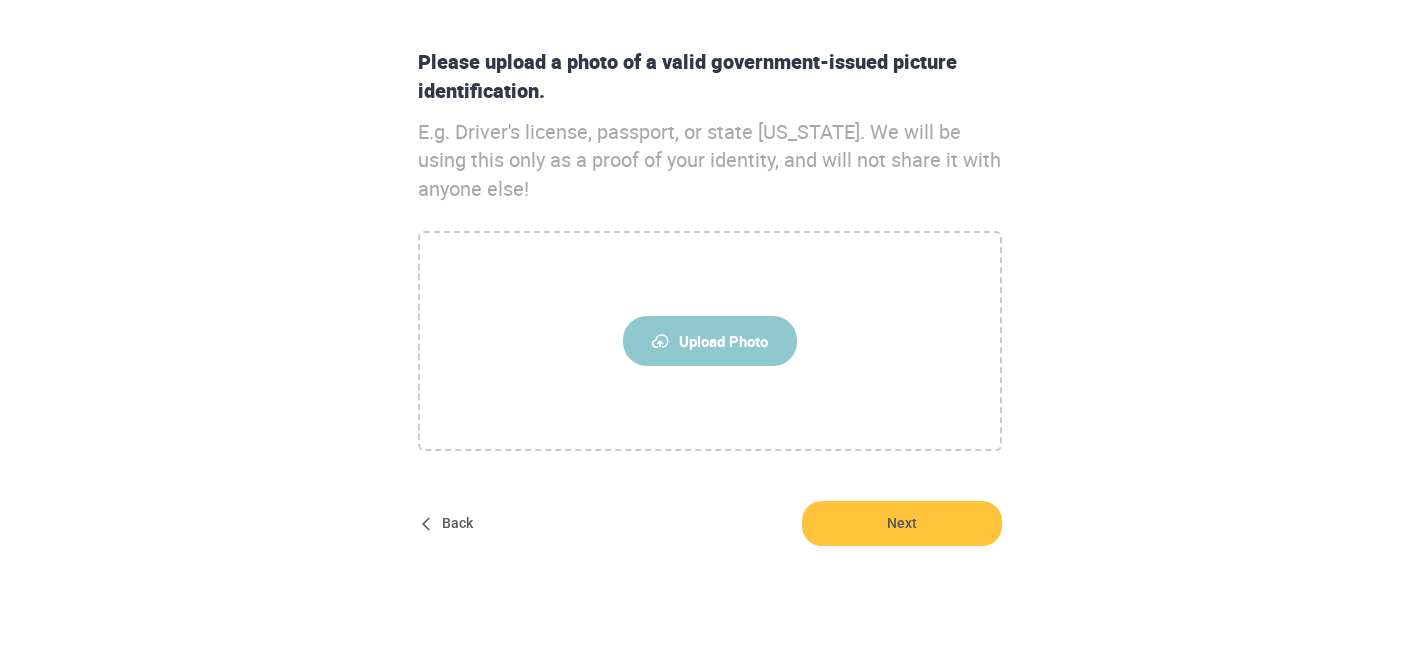 scroll, scrollTop: 319, scrollLeft: 0, axis: vertical 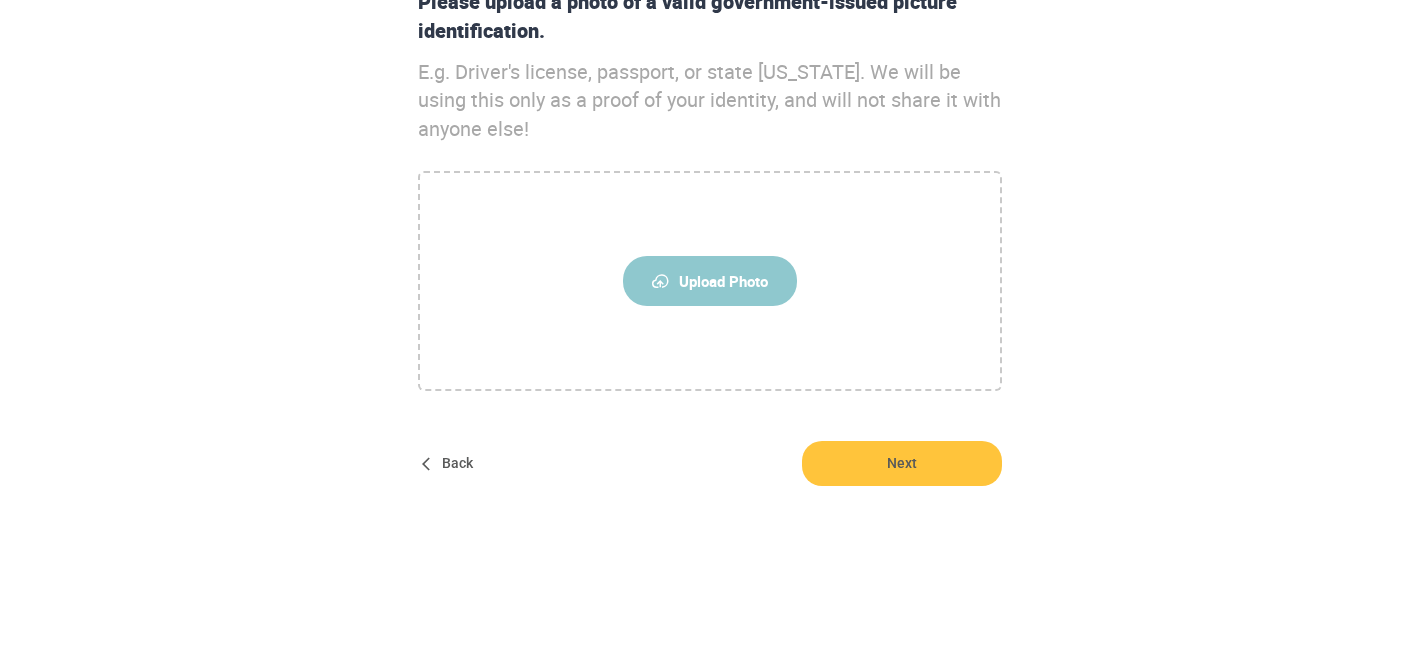 click on "Back" at bounding box center [450, 463] 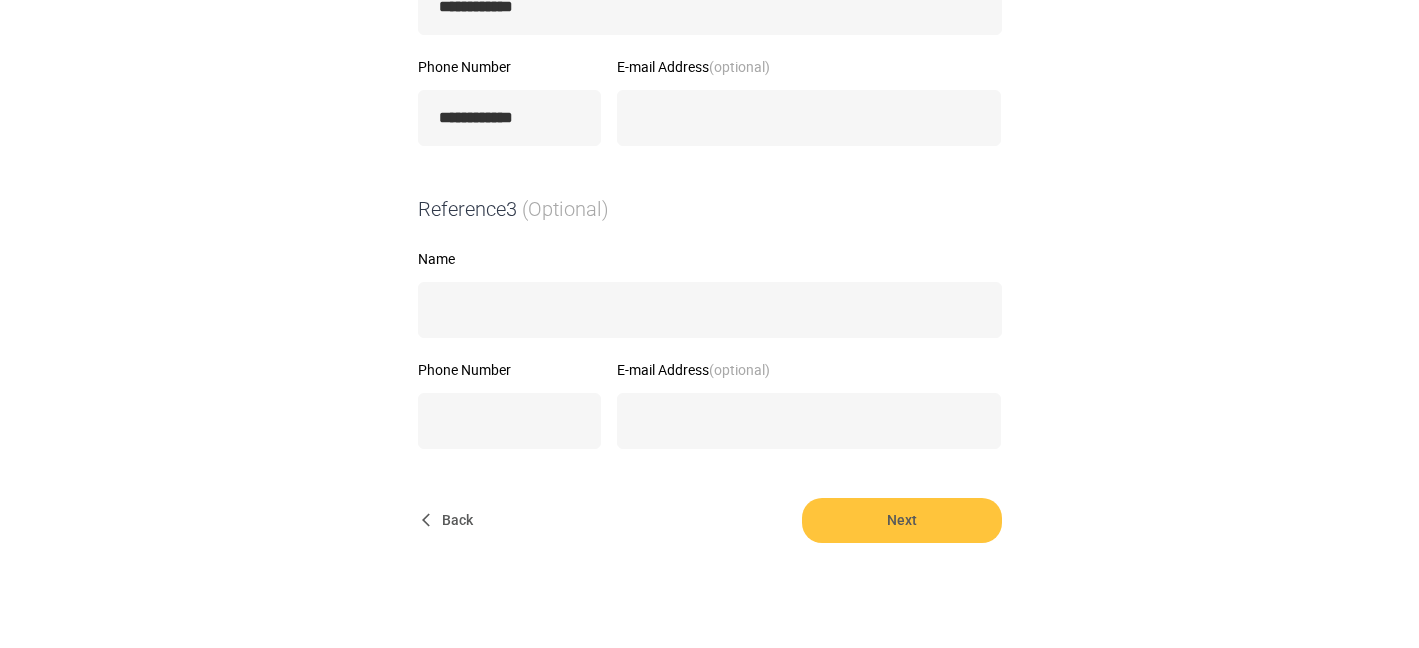 scroll, scrollTop: 887, scrollLeft: 0, axis: vertical 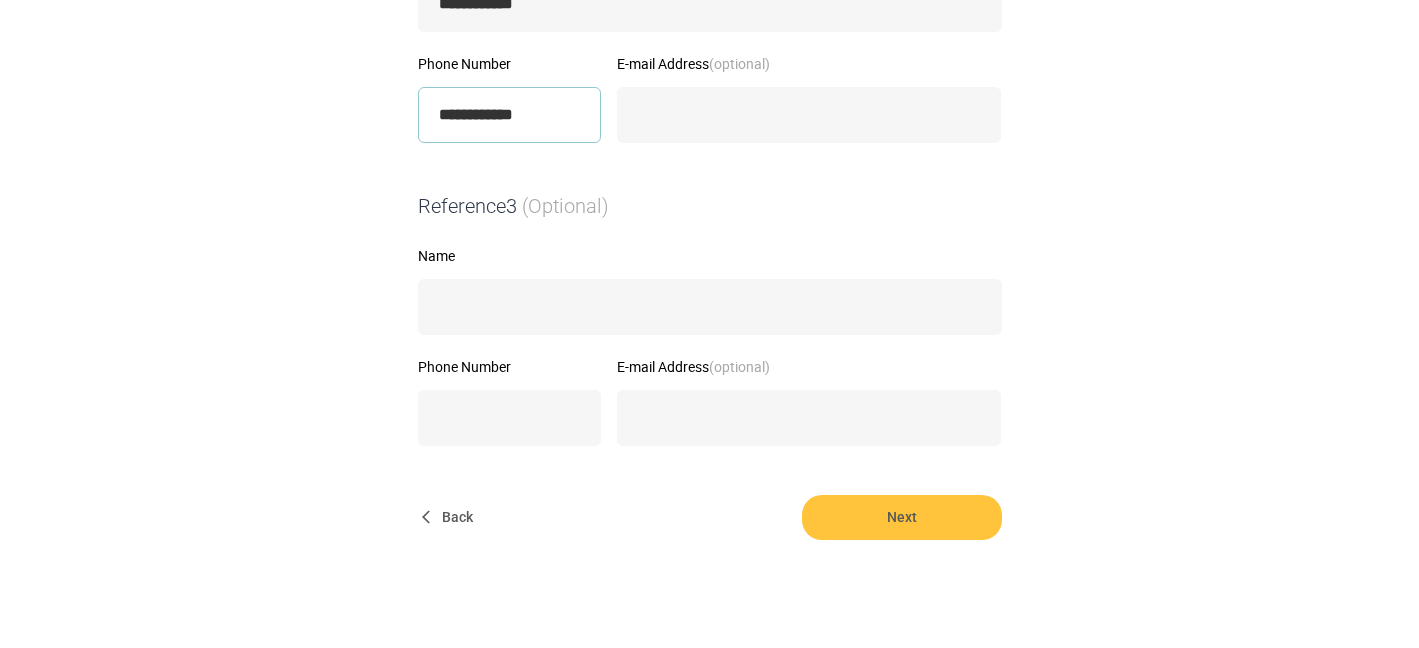 drag, startPoint x: 576, startPoint y: 124, endPoint x: 351, endPoint y: 103, distance: 225.97787 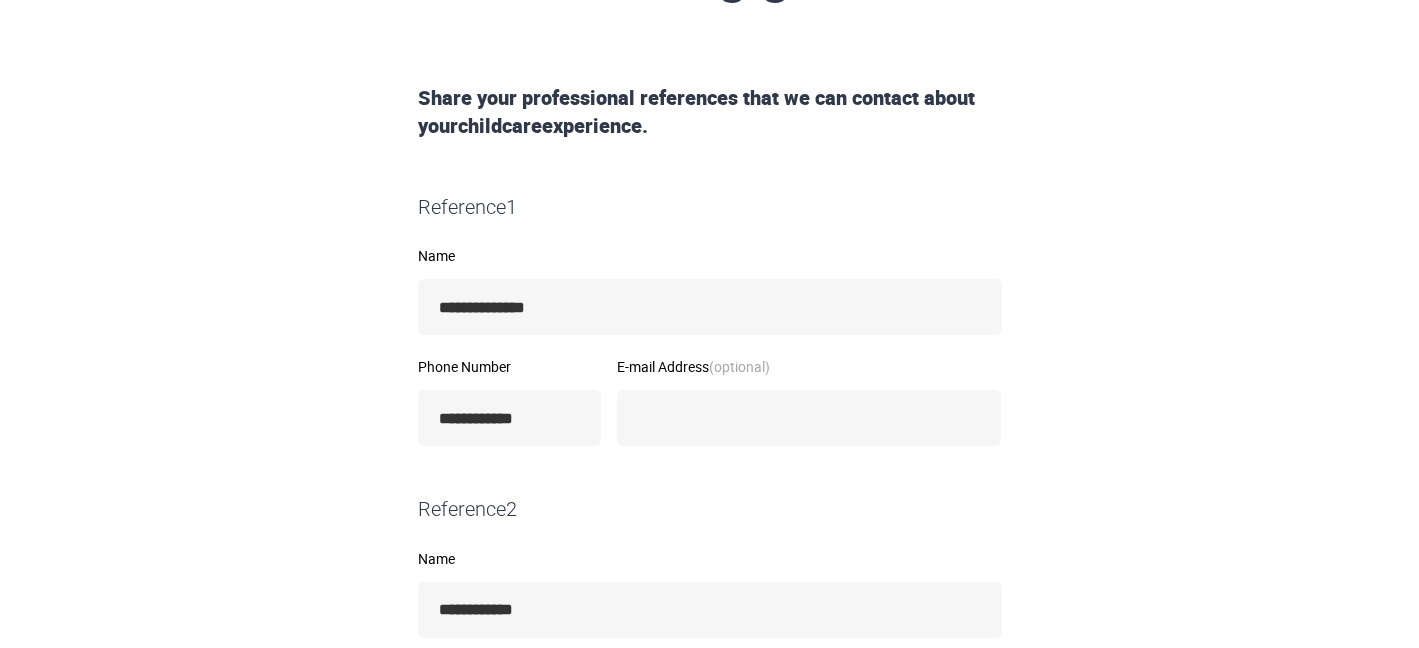 scroll, scrollTop: 257, scrollLeft: 0, axis: vertical 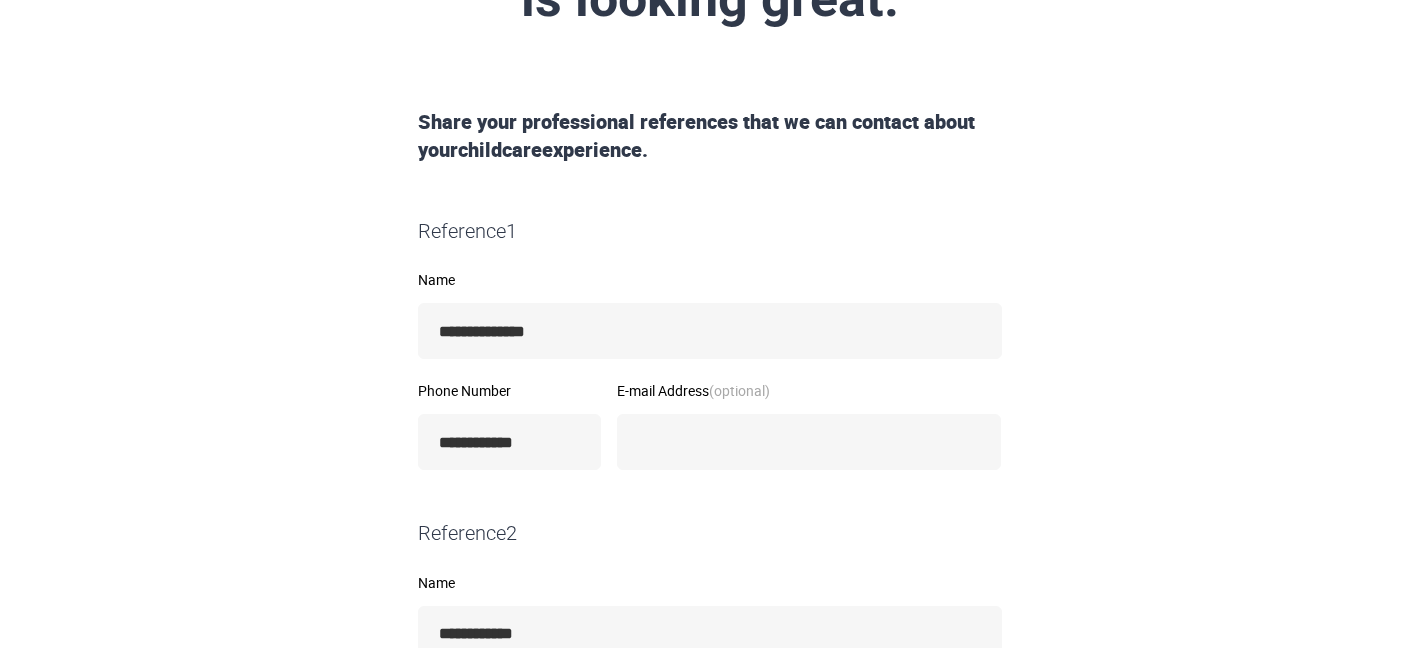 type on "**********" 